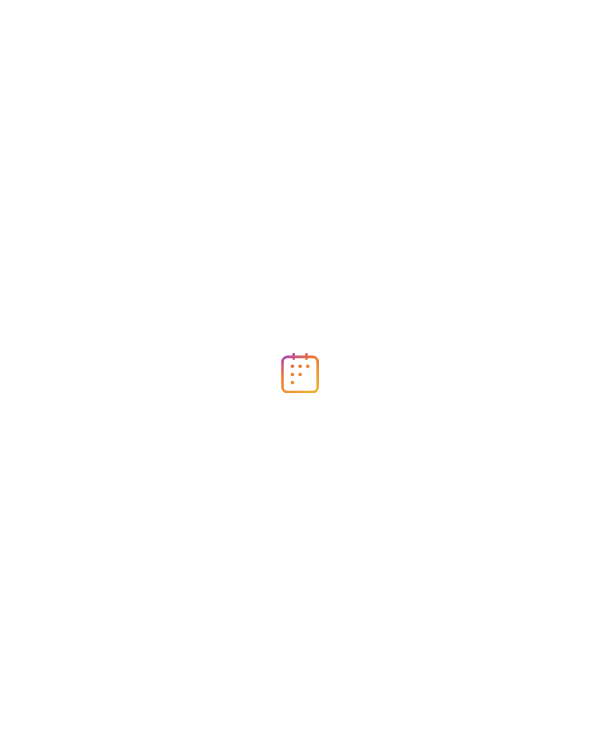 scroll, scrollTop: 0, scrollLeft: 0, axis: both 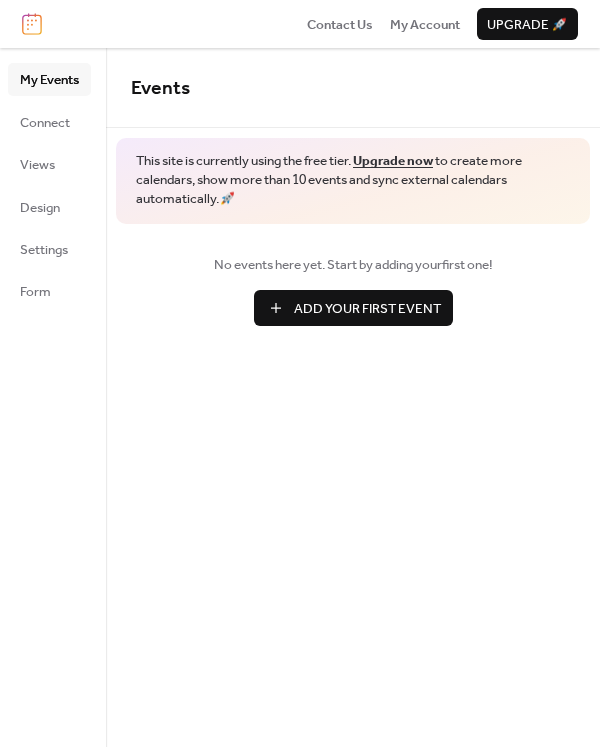 click on "Add Your First Event" at bounding box center (367, 309) 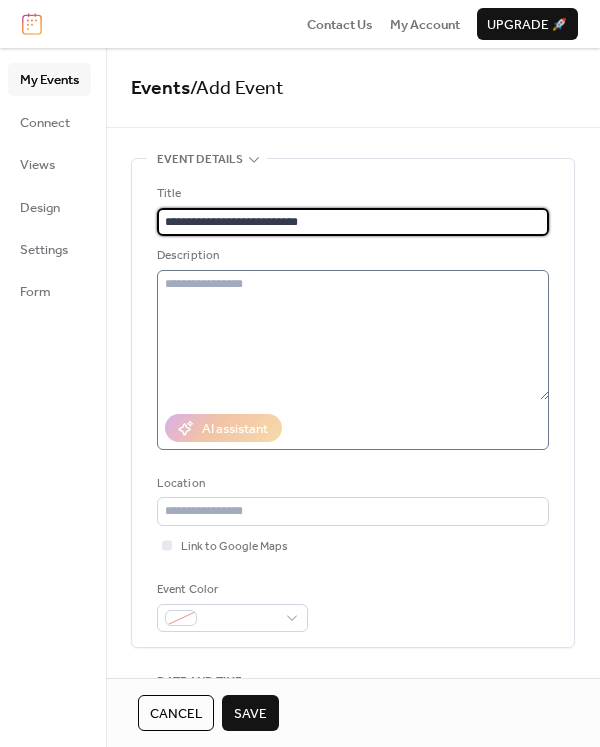 type on "**********" 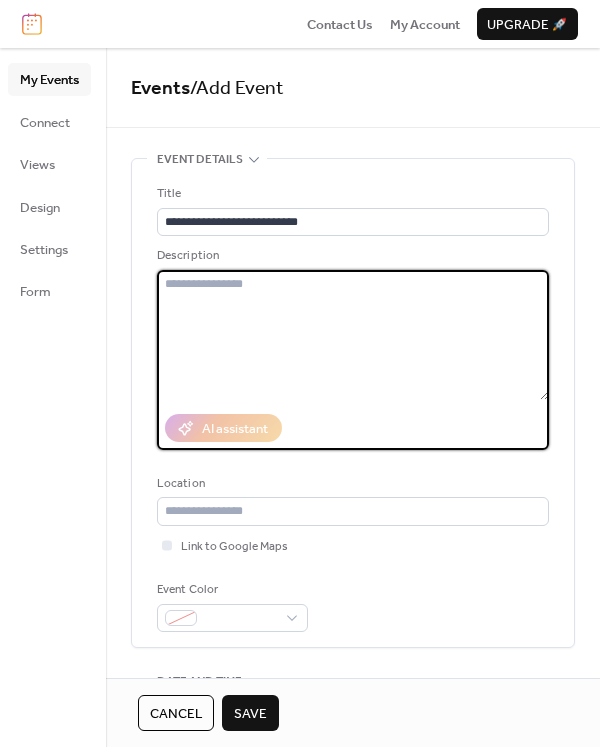 click at bounding box center (353, 335) 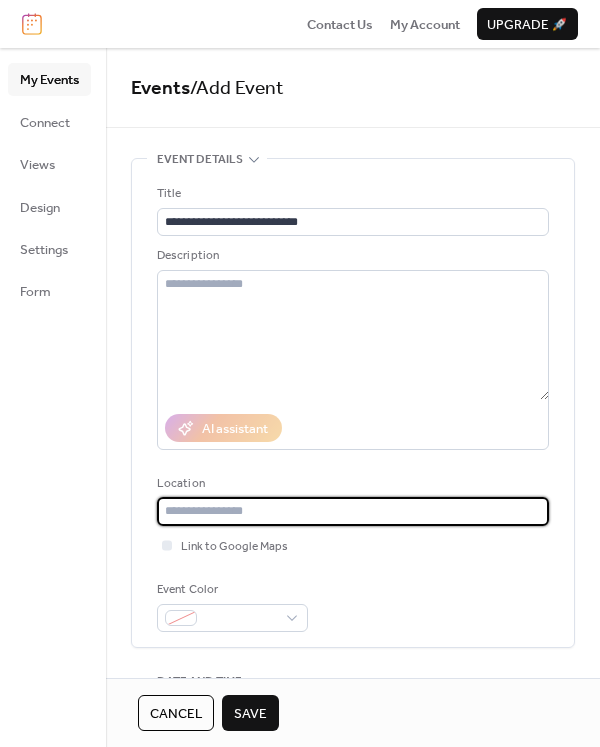 click at bounding box center (353, 511) 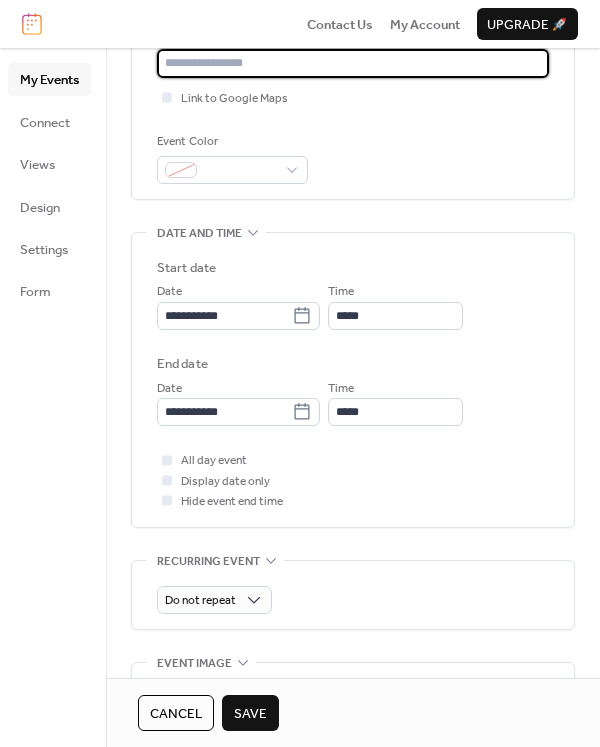 scroll, scrollTop: 486, scrollLeft: 0, axis: vertical 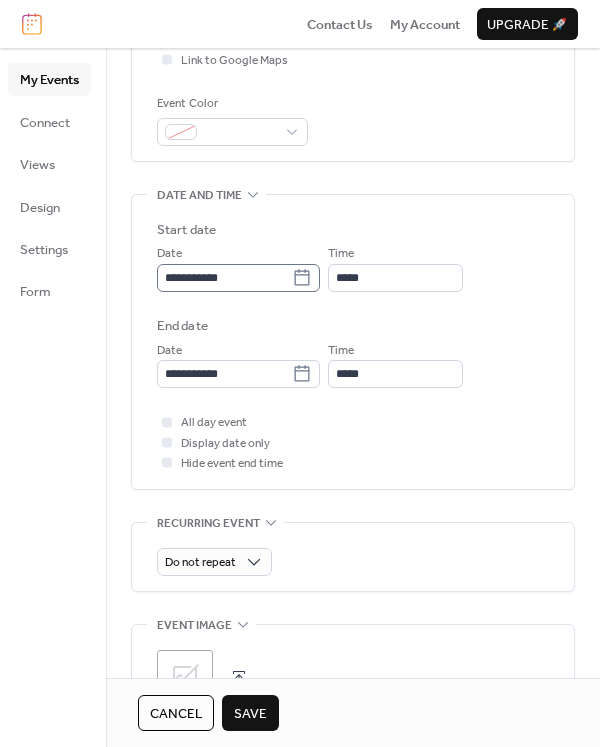 click 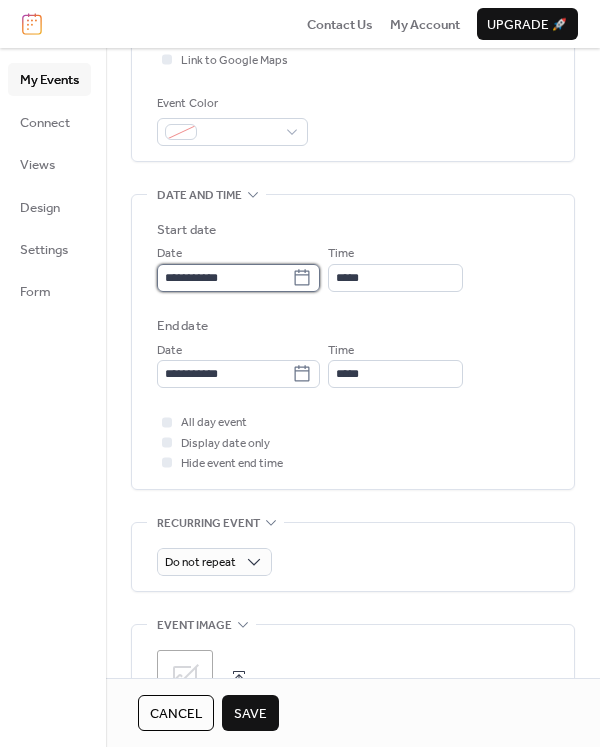 click on "**********" at bounding box center [224, 278] 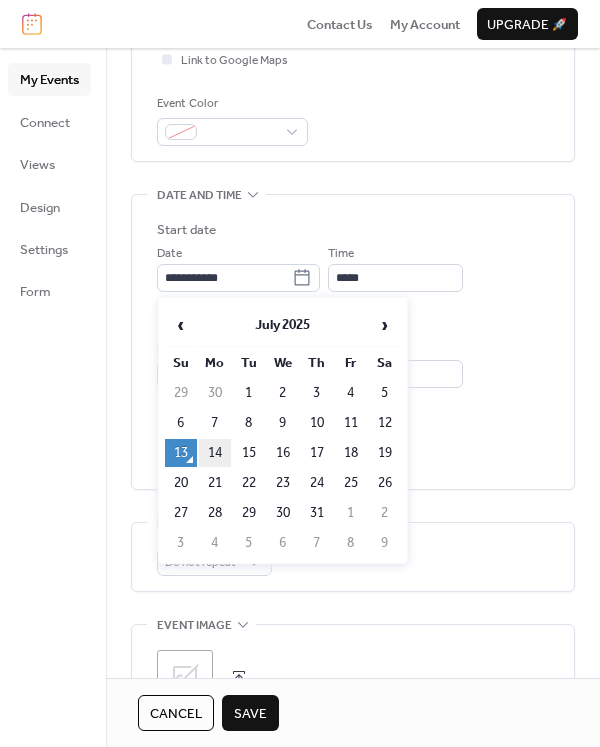 click on "14" at bounding box center (215, 453) 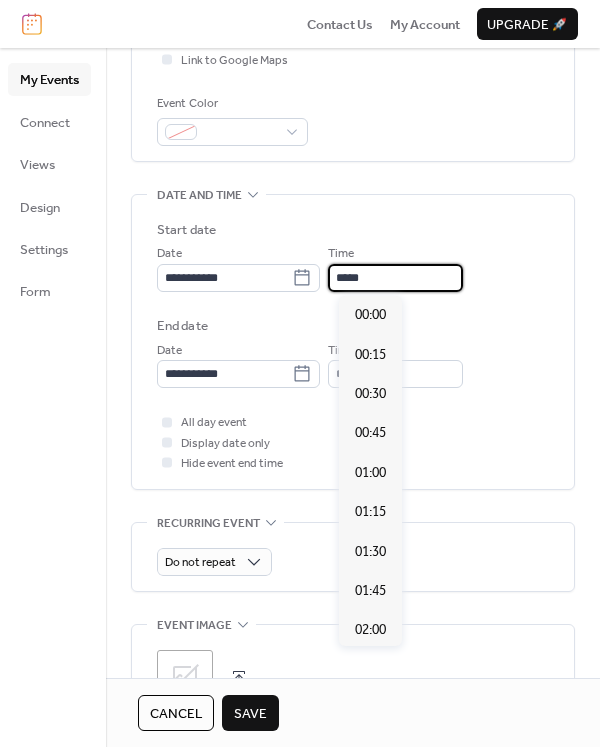 scroll, scrollTop: 1892, scrollLeft: 0, axis: vertical 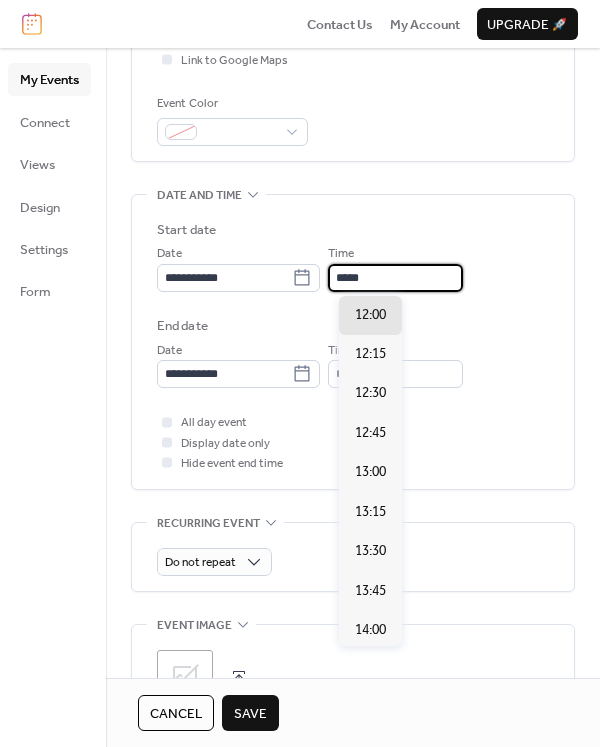 drag, startPoint x: 379, startPoint y: 275, endPoint x: 341, endPoint y: 277, distance: 38.052597 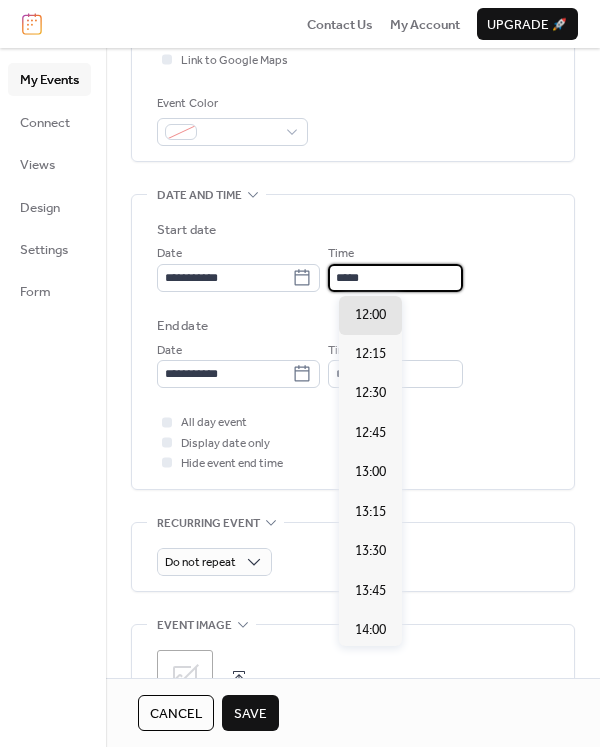 click on "*****" at bounding box center [395, 278] 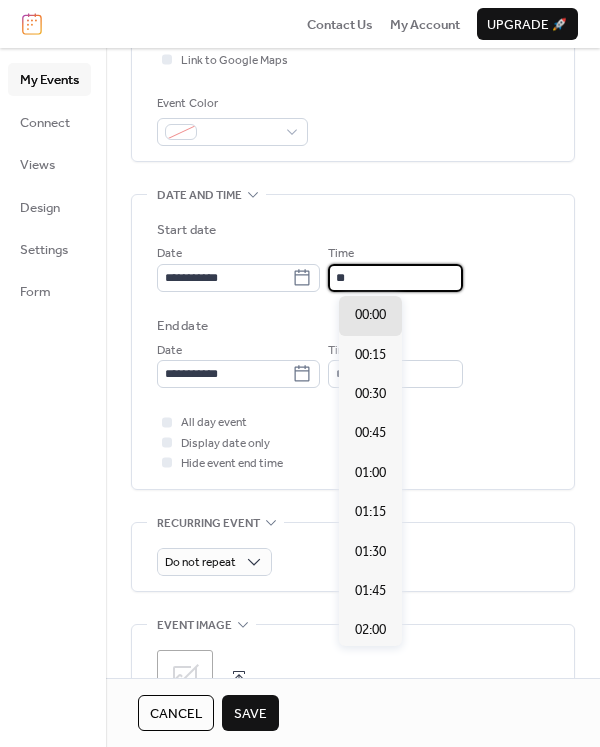 scroll, scrollTop: 1103, scrollLeft: 0, axis: vertical 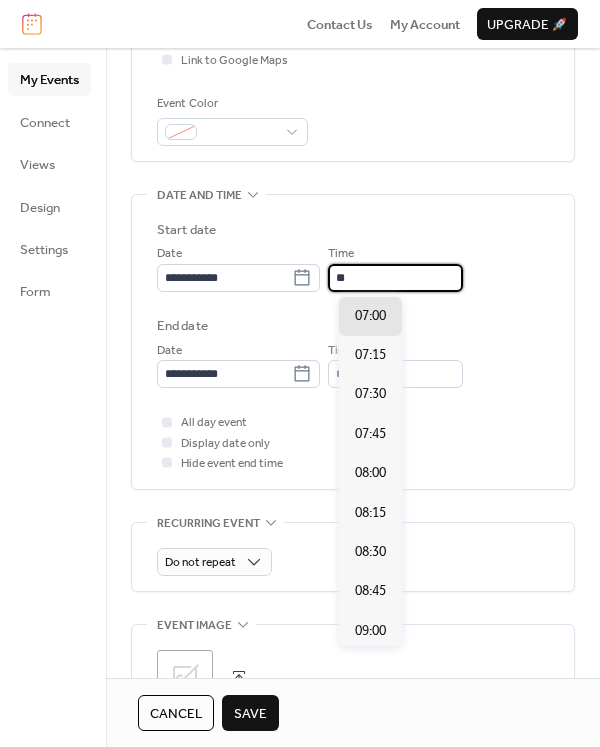 type on "*" 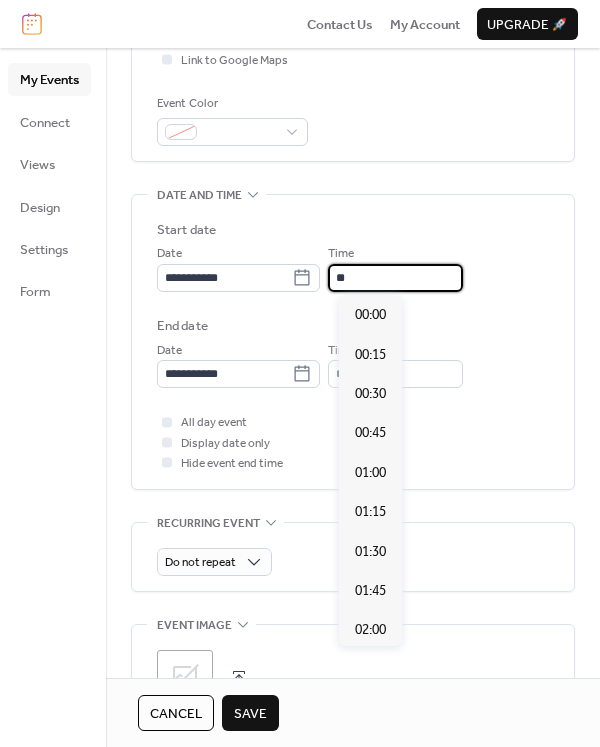 scroll, scrollTop: 2680, scrollLeft: 0, axis: vertical 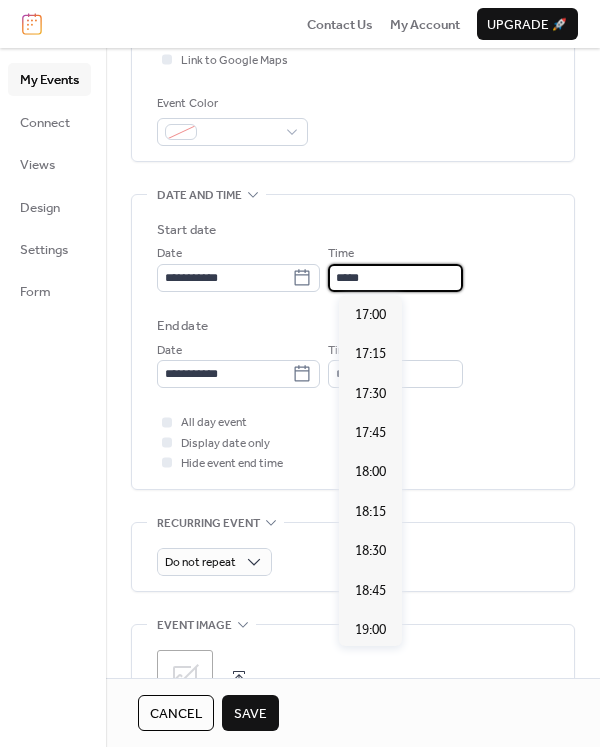 click on "*****" at bounding box center (395, 278) 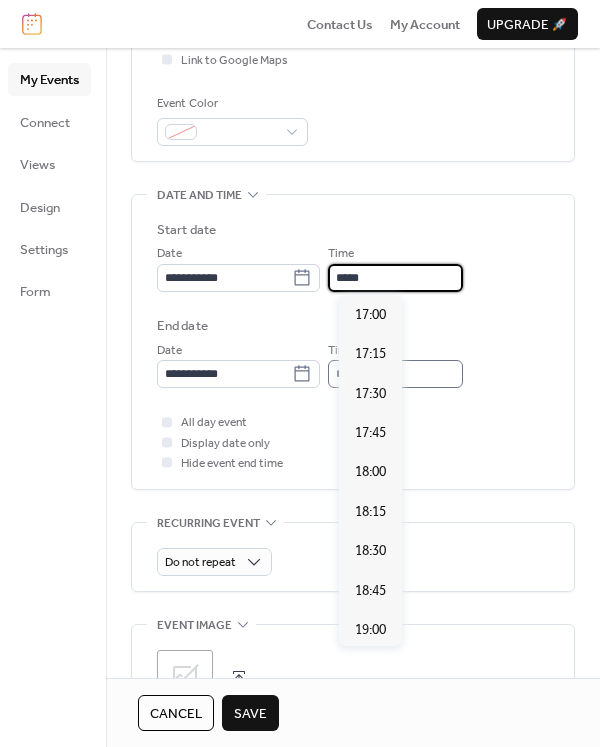 type on "*****" 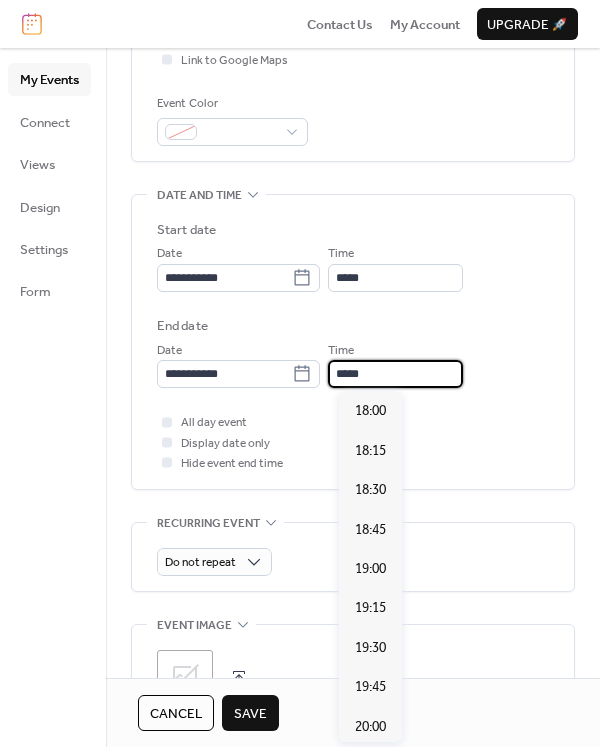 type on "*****" 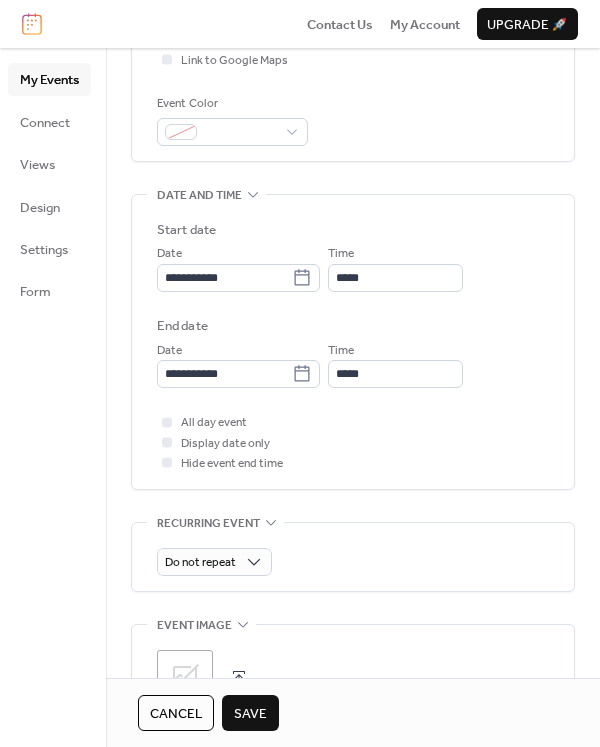 click on "All day event Display date only Hide event end time" at bounding box center (353, 442) 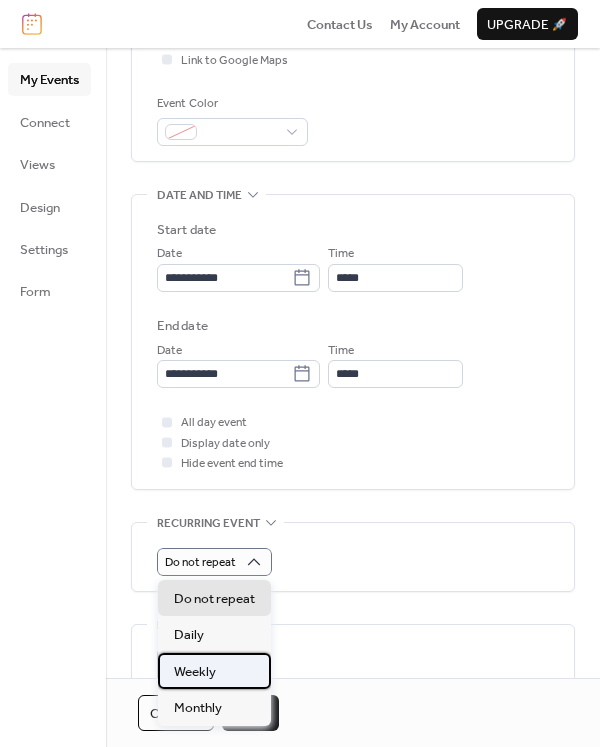 click on "Weekly" at bounding box center [214, 671] 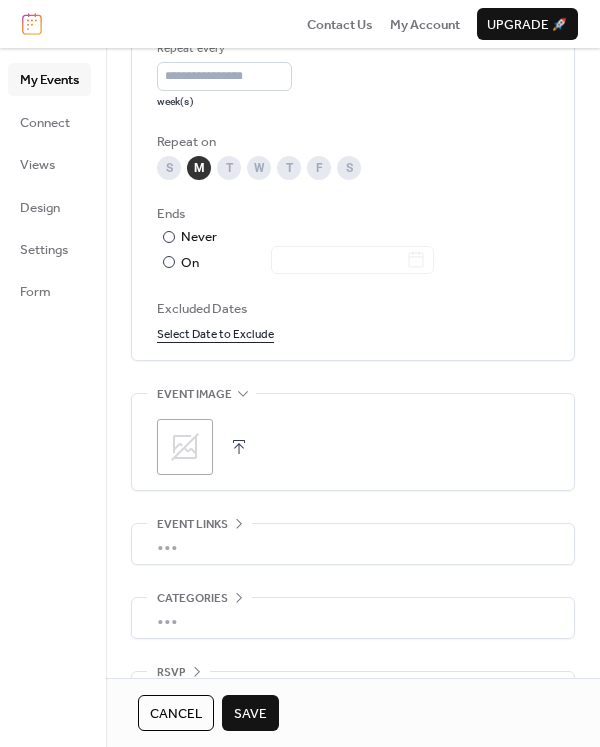 scroll, scrollTop: 1102, scrollLeft: 0, axis: vertical 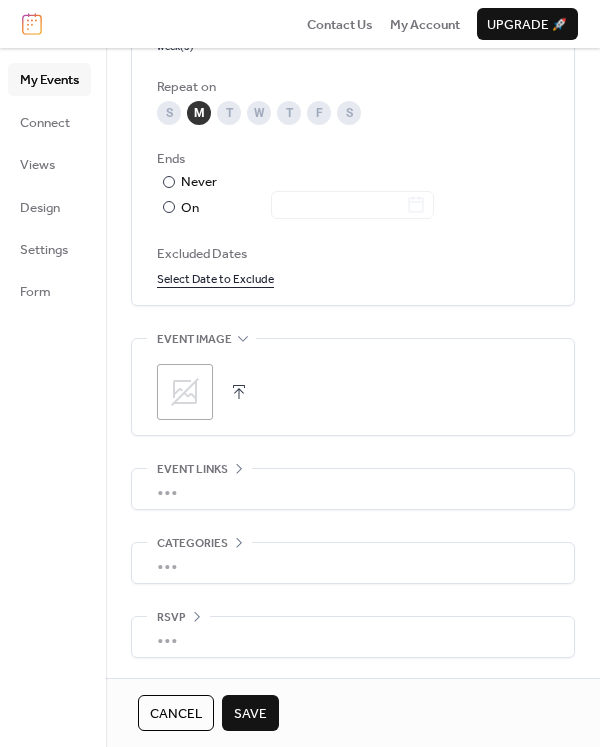click on "Save" at bounding box center (250, 714) 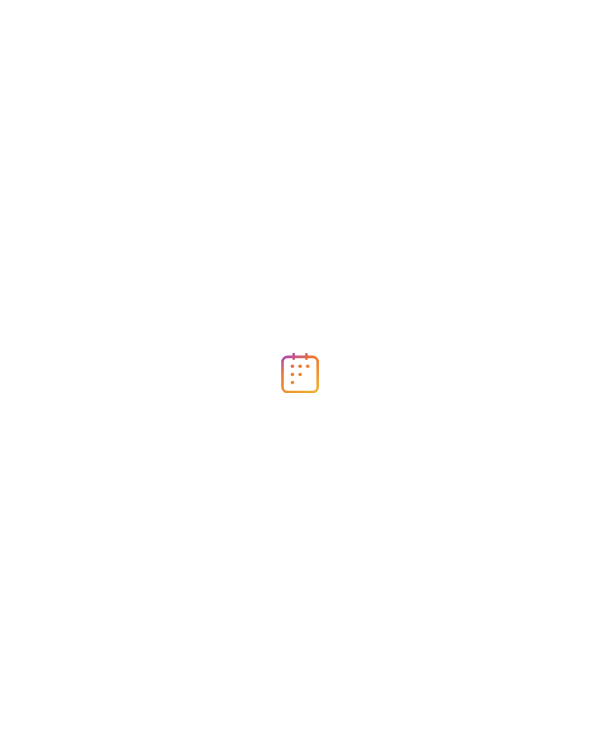 scroll, scrollTop: 0, scrollLeft: 0, axis: both 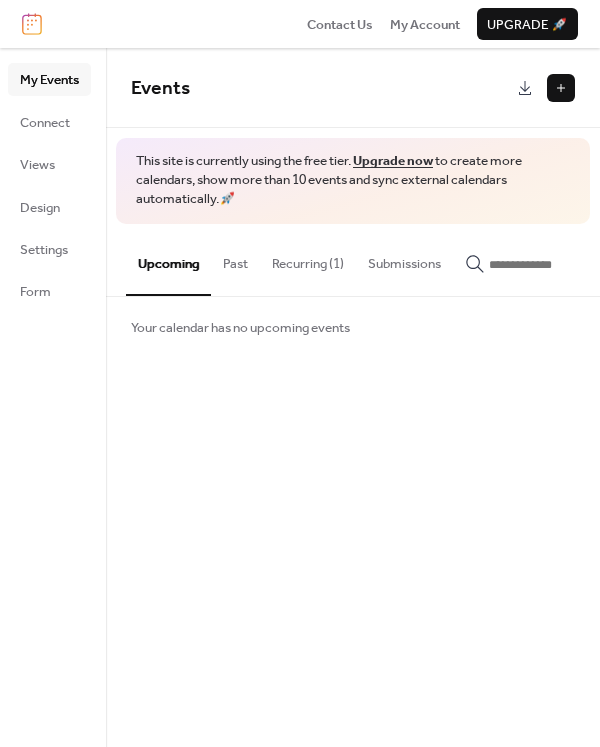 click at bounding box center (561, 88) 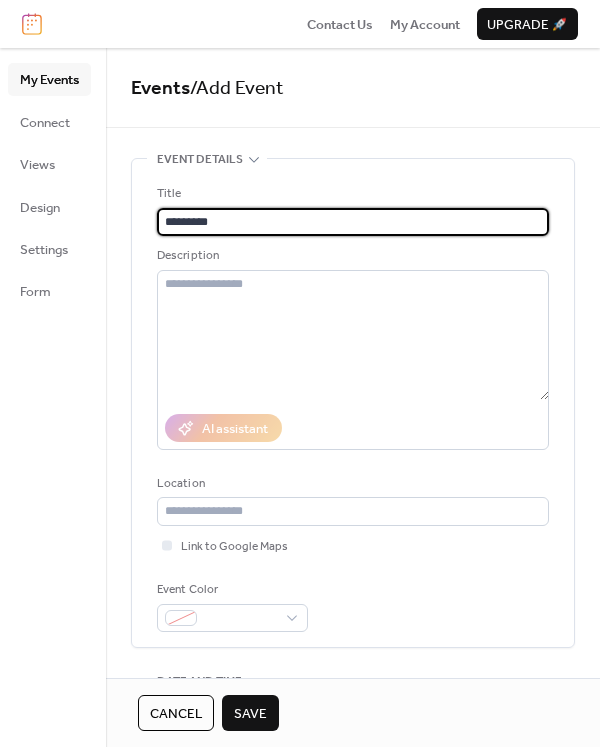 type on "*********" 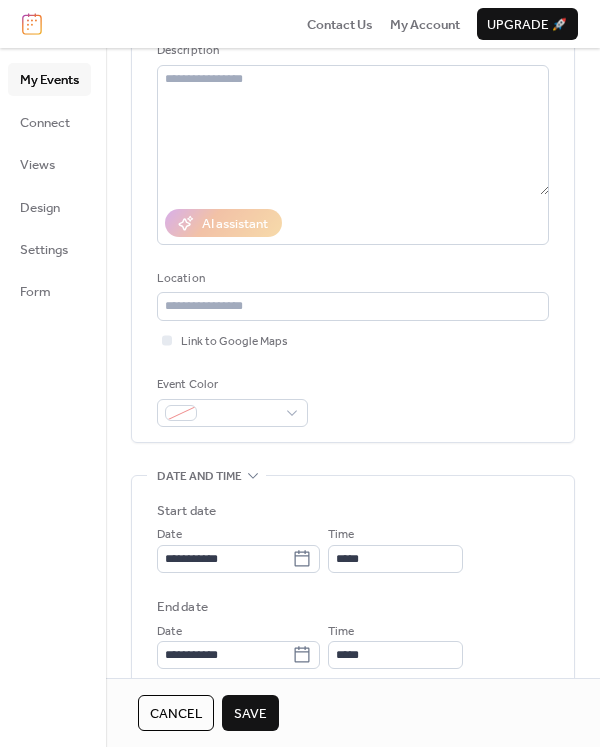 scroll, scrollTop: 214, scrollLeft: 0, axis: vertical 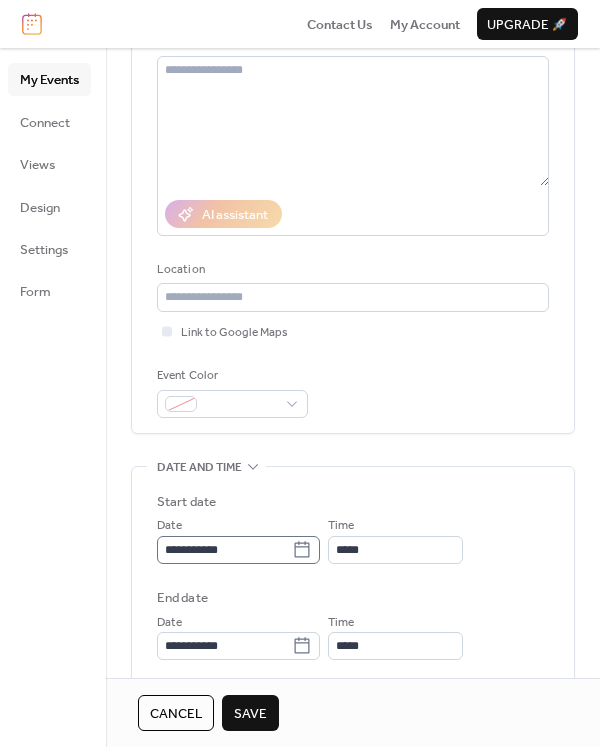 click 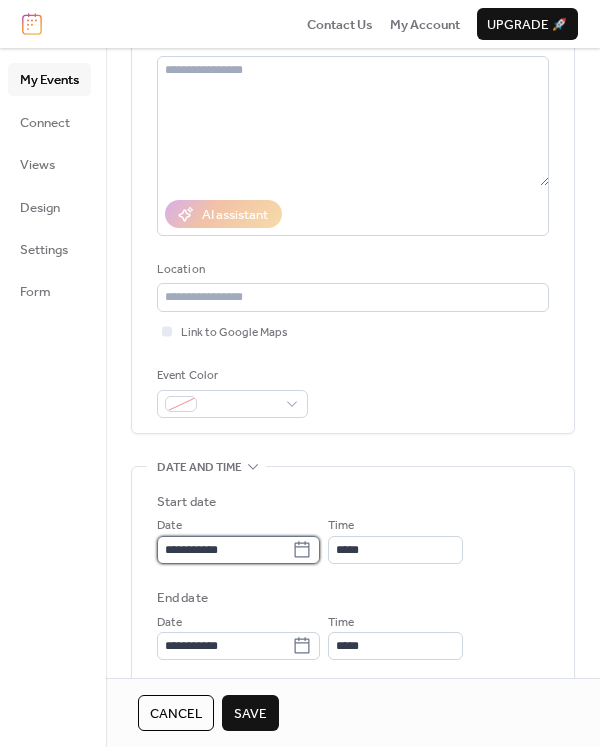 click on "**********" at bounding box center (224, 550) 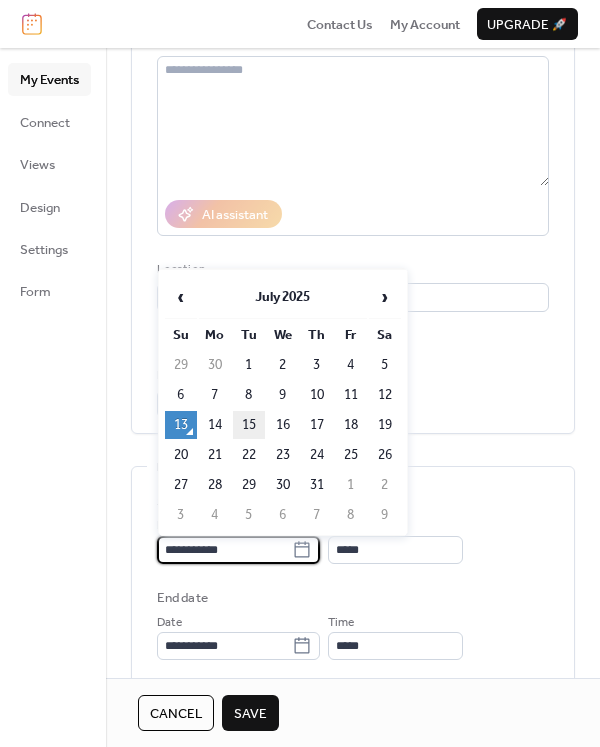 click on "15" at bounding box center [249, 425] 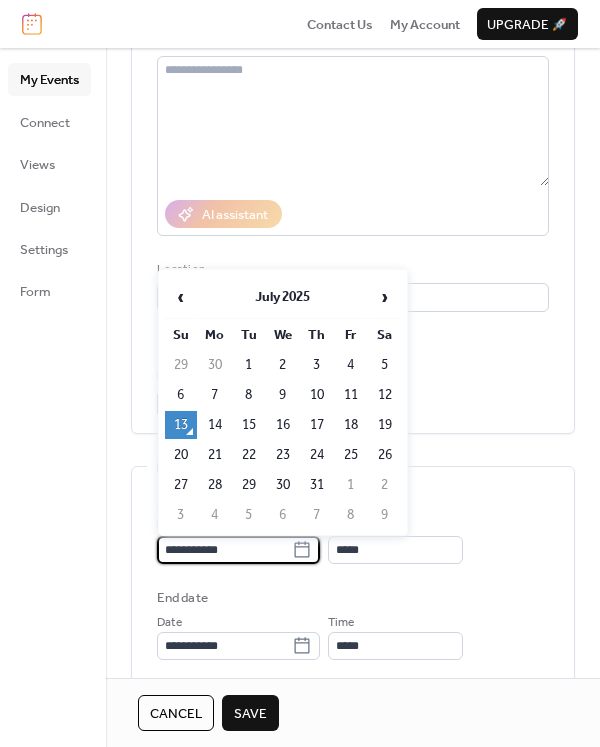 type on "**********" 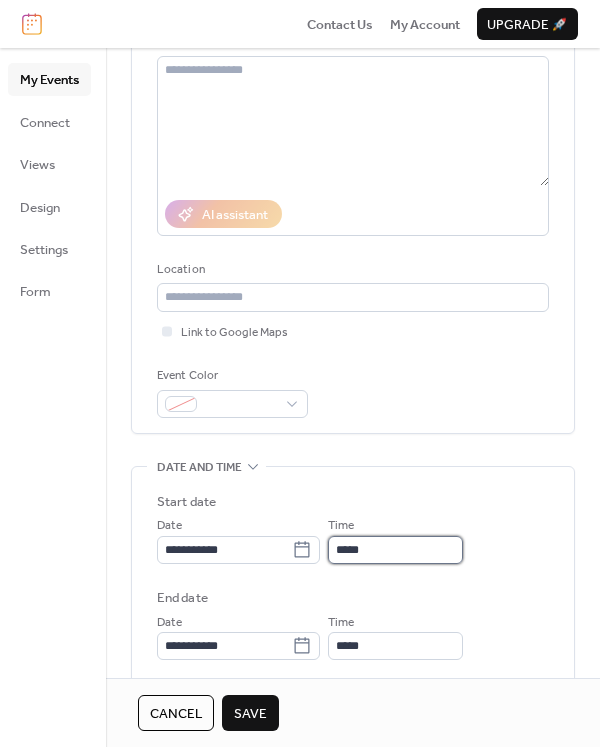 click on "*****" at bounding box center (395, 550) 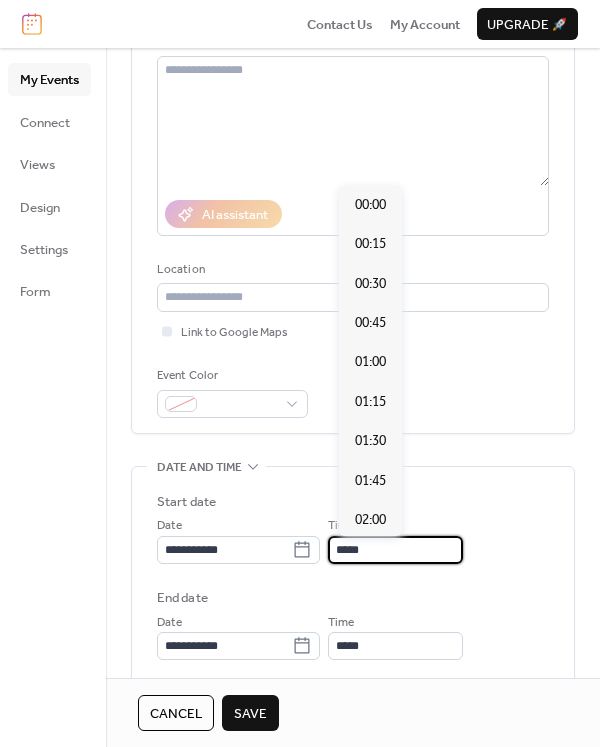 scroll, scrollTop: 1892, scrollLeft: 0, axis: vertical 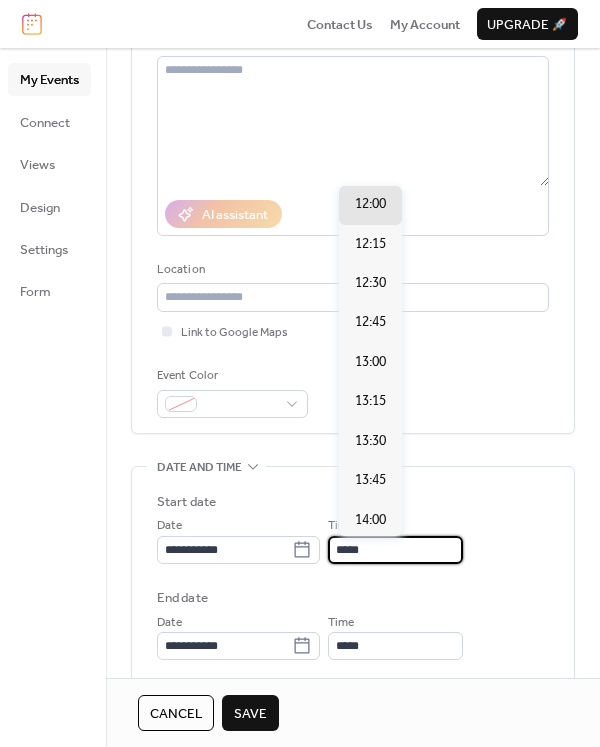 drag, startPoint x: 385, startPoint y: 549, endPoint x: 334, endPoint y: 550, distance: 51.009804 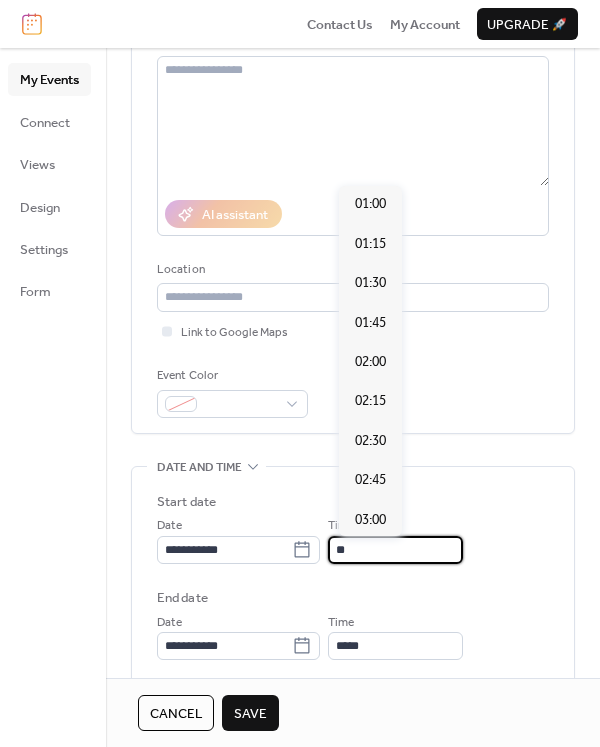 scroll, scrollTop: 2680, scrollLeft: 0, axis: vertical 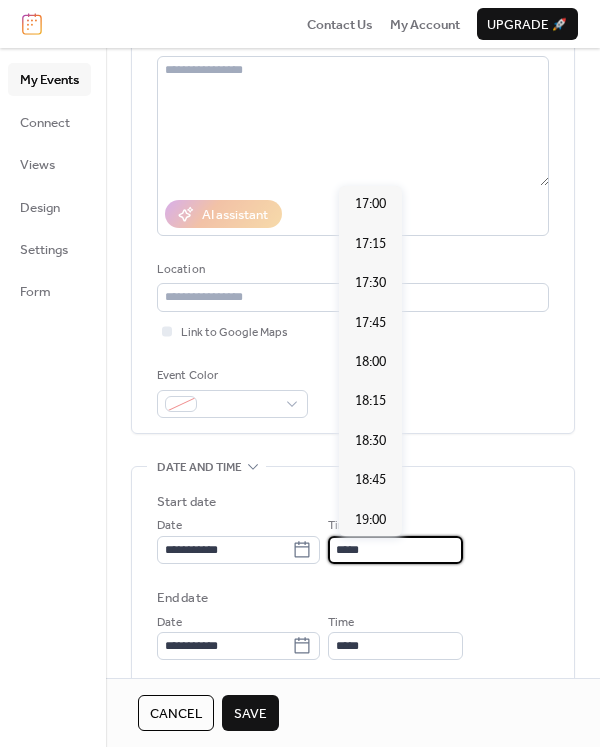 type on "*****" 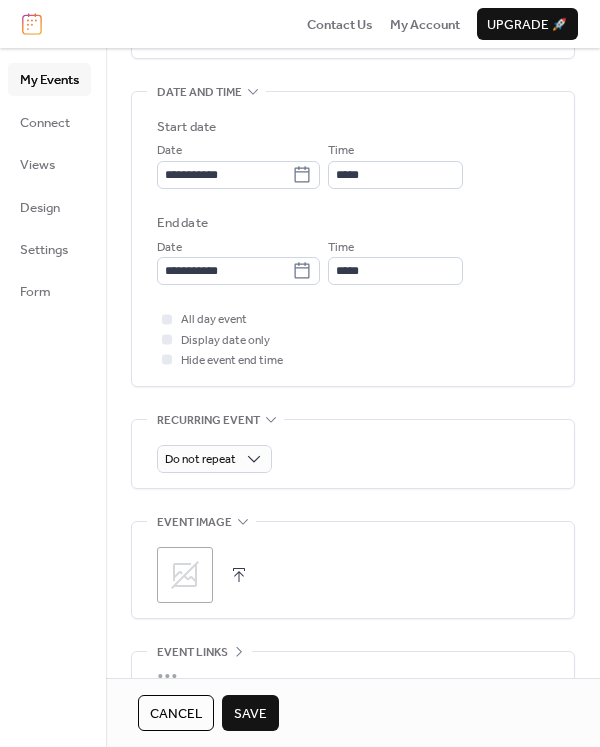 scroll, scrollTop: 650, scrollLeft: 0, axis: vertical 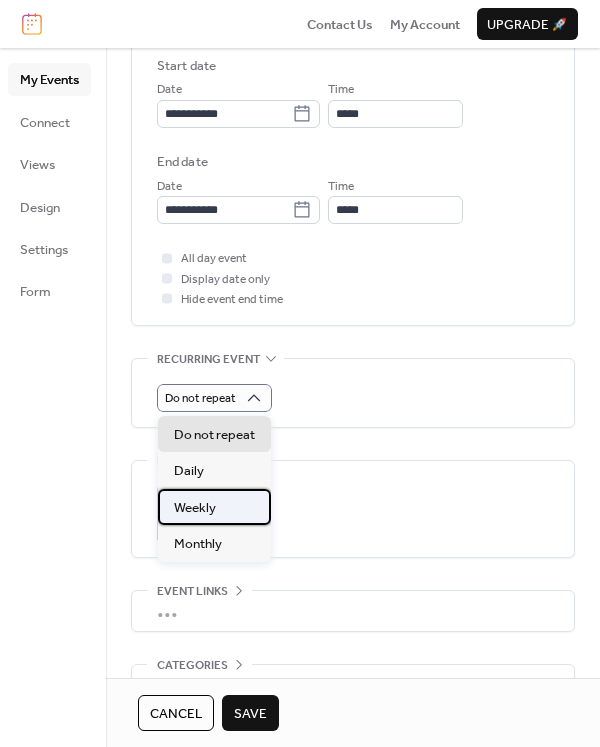 click on "Weekly" at bounding box center [214, 507] 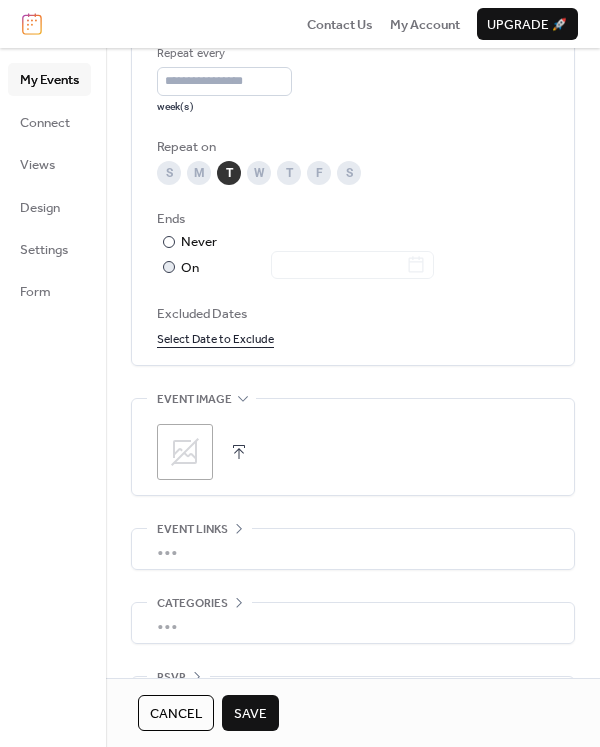 scroll, scrollTop: 1102, scrollLeft: 0, axis: vertical 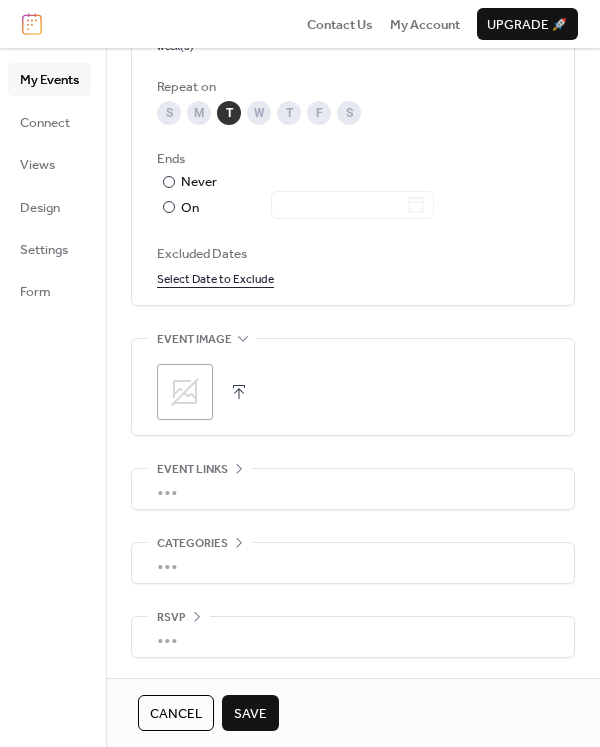 click 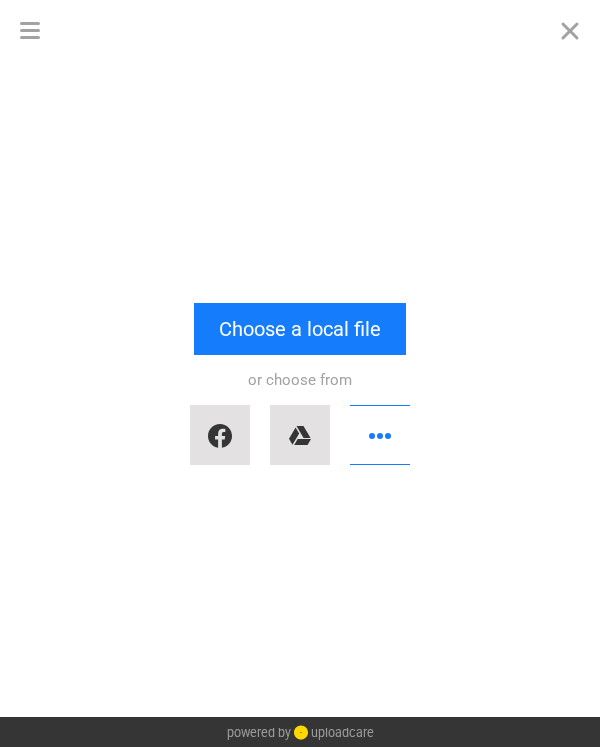 drag, startPoint x: 571, startPoint y: 30, endPoint x: 532, endPoint y: 101, distance: 81.00617 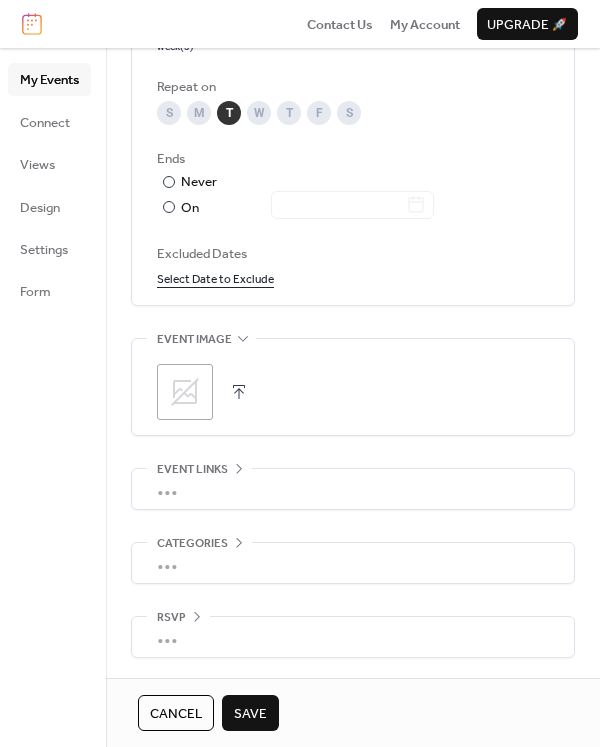 click on "Save" at bounding box center [250, 714] 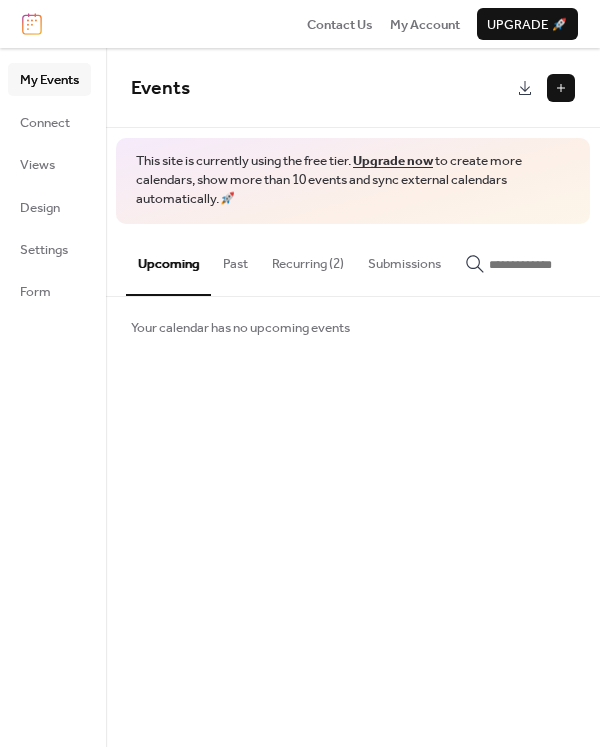 click at bounding box center (561, 88) 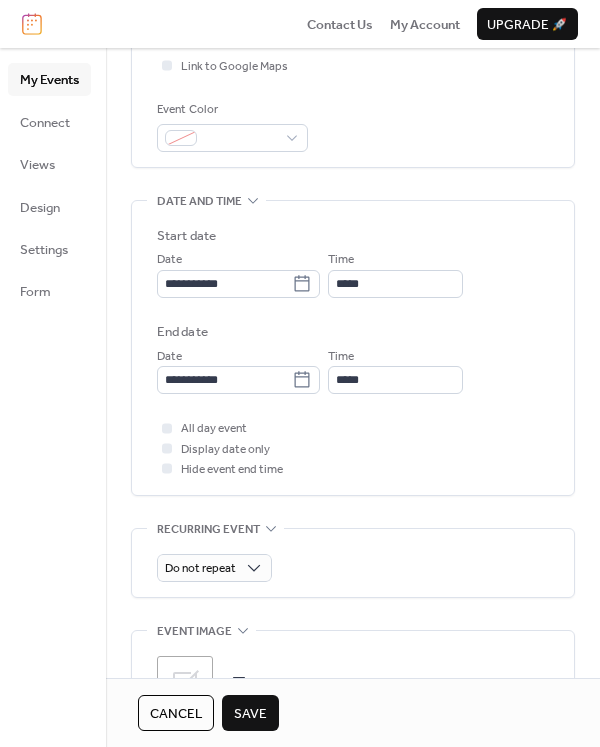 scroll, scrollTop: 483, scrollLeft: 0, axis: vertical 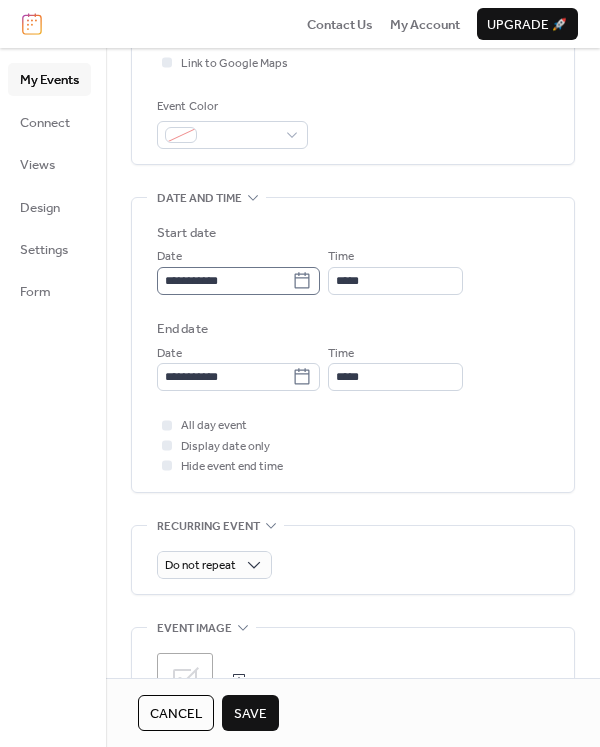 type on "**********" 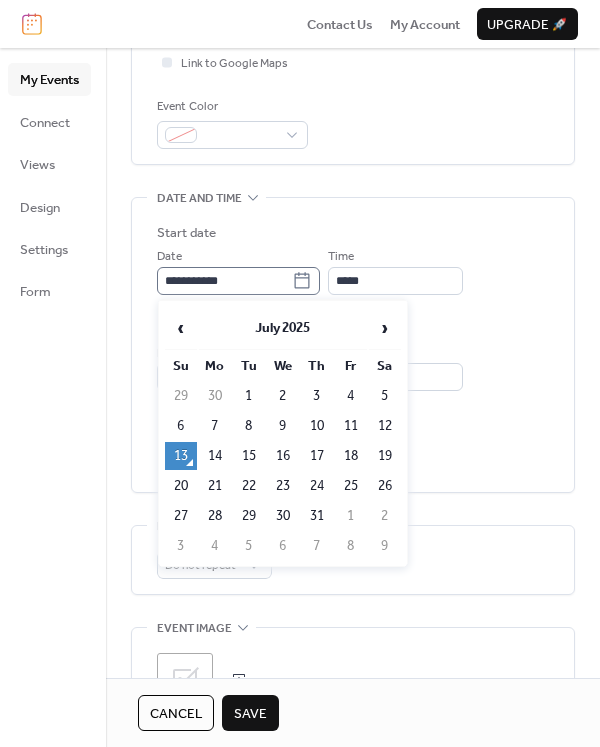 click 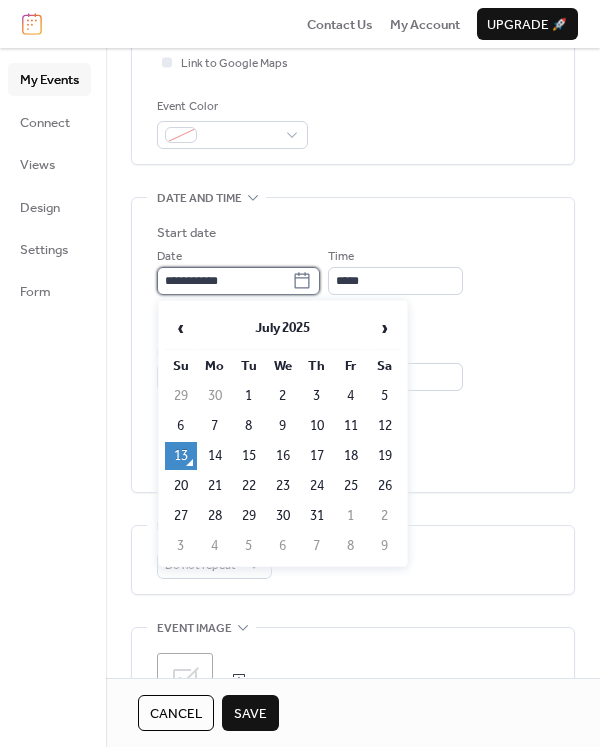 click on "**********" at bounding box center (224, 281) 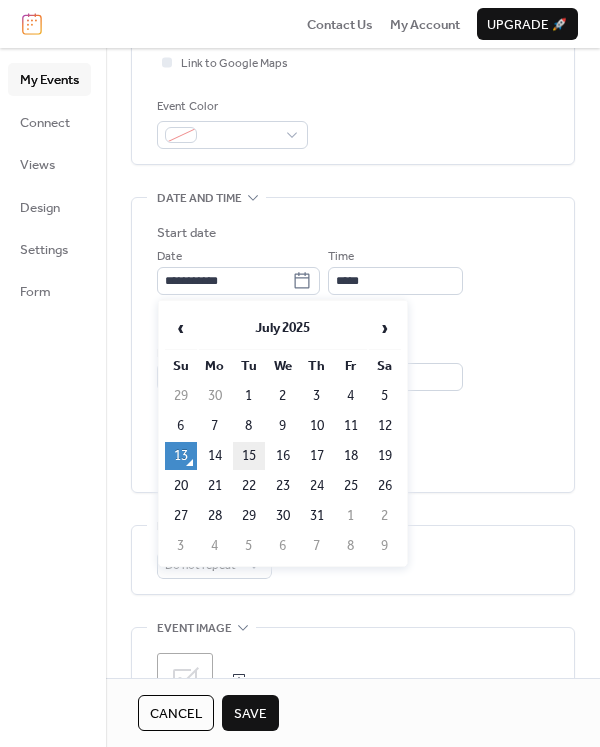 click on "15" at bounding box center [249, 456] 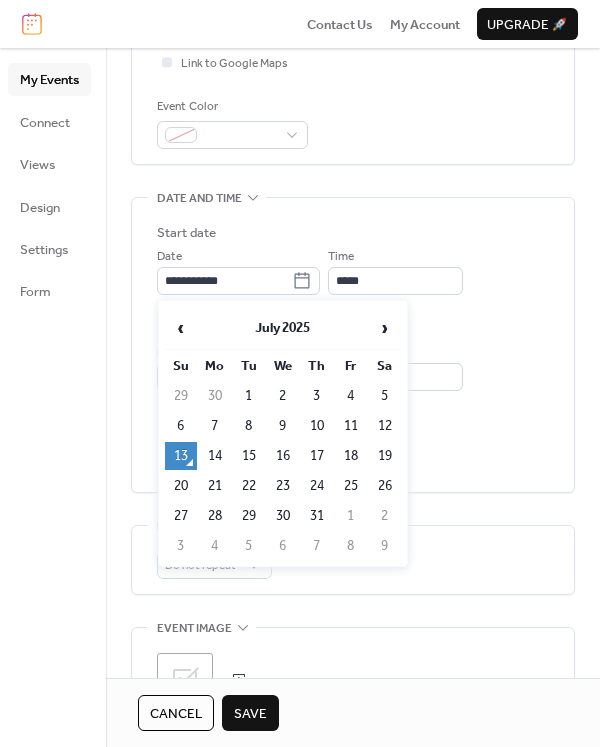 type on "**********" 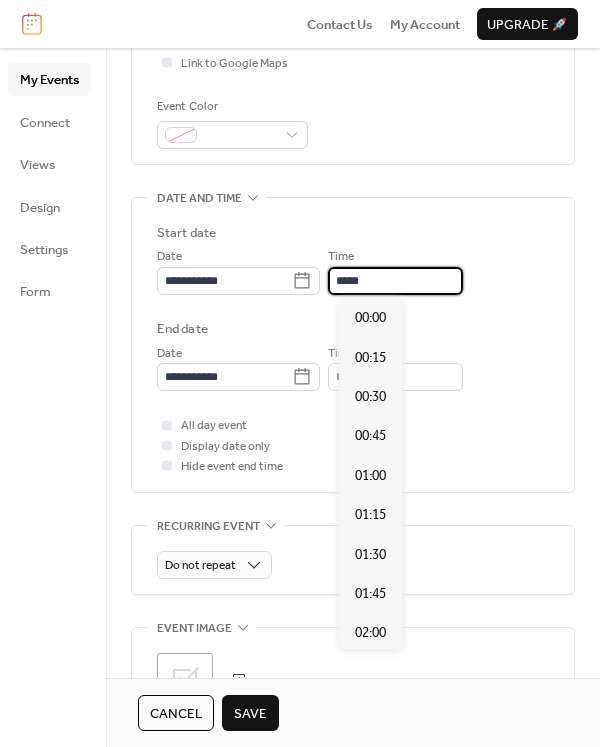 scroll, scrollTop: 1892, scrollLeft: 0, axis: vertical 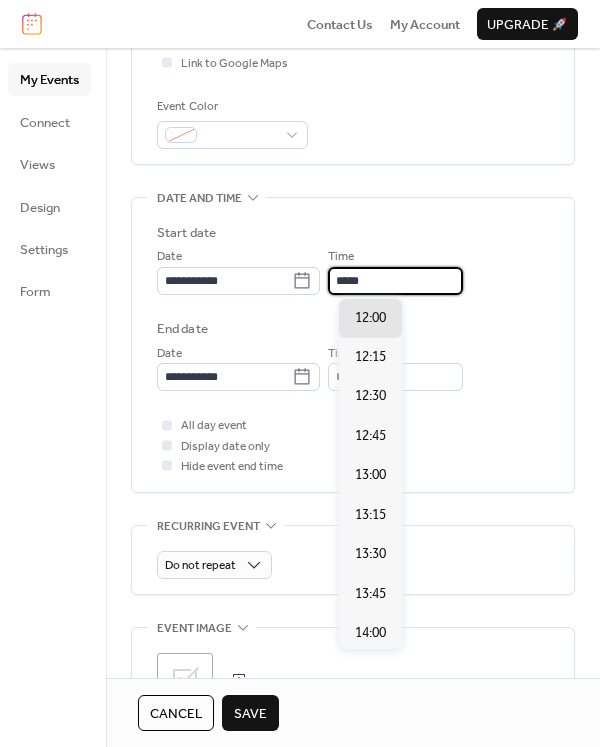 click on "*****" at bounding box center (395, 281) 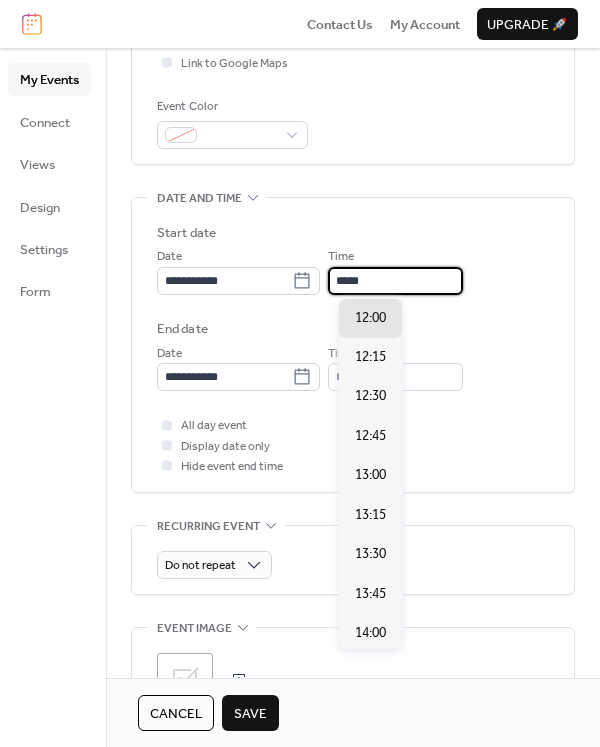 drag, startPoint x: 387, startPoint y: 278, endPoint x: 345, endPoint y: 278, distance: 42 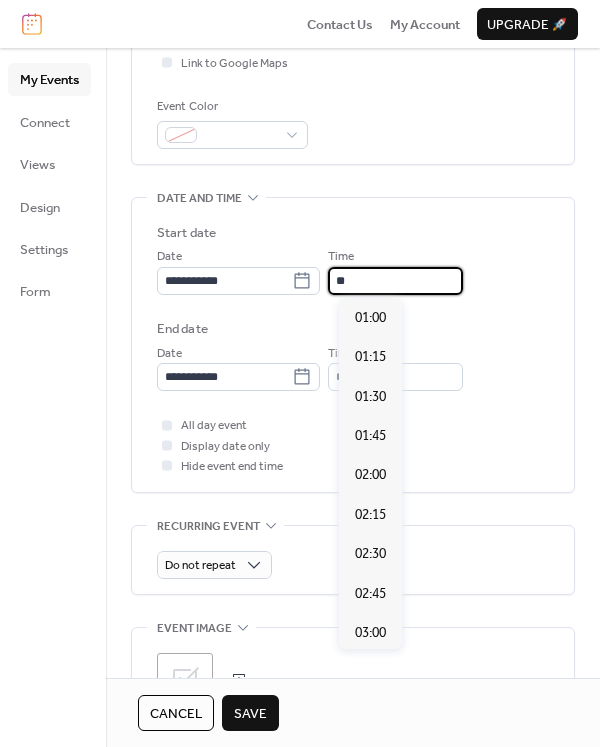 scroll, scrollTop: 2995, scrollLeft: 0, axis: vertical 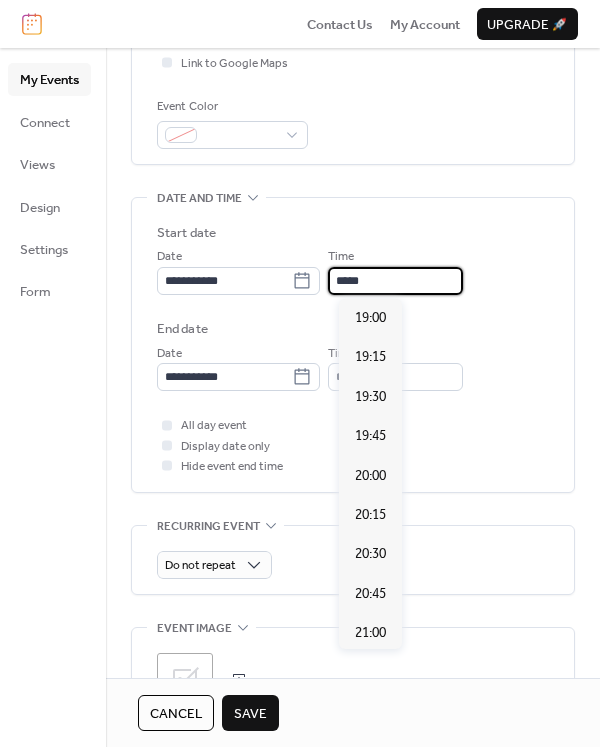 click on "*****" at bounding box center (395, 281) 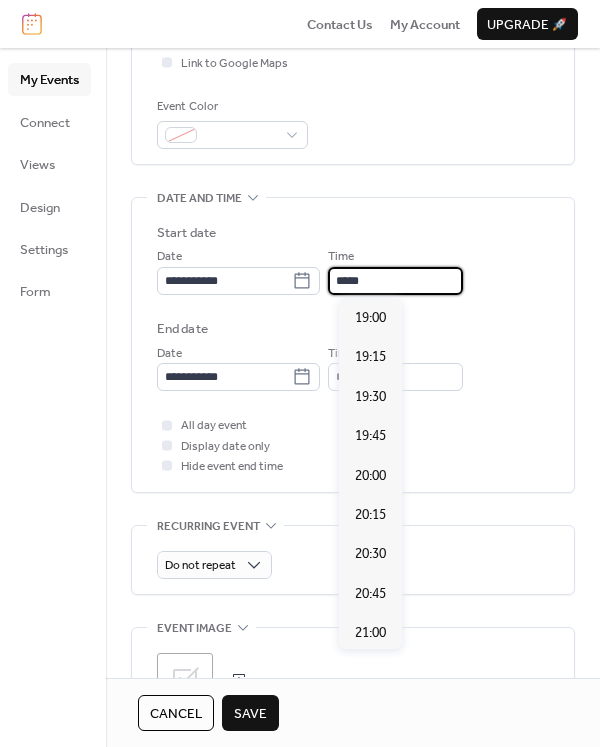 type on "*****" 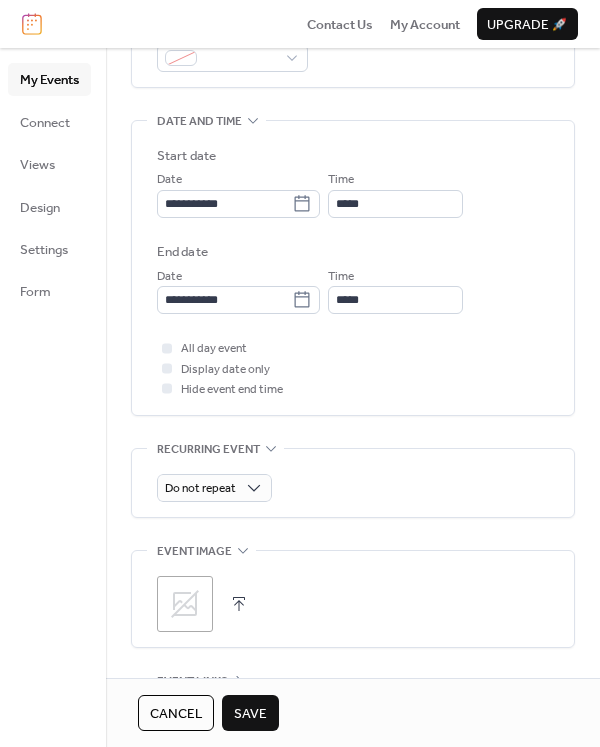 scroll, scrollTop: 694, scrollLeft: 0, axis: vertical 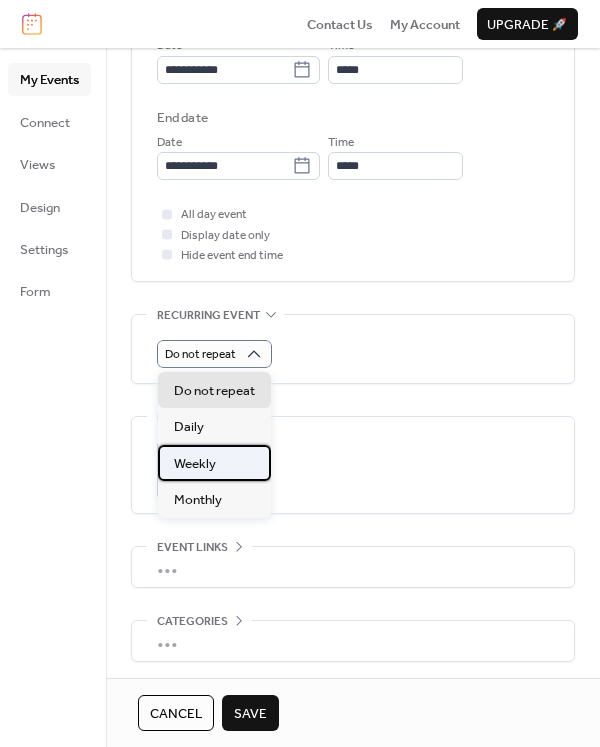 click on "Weekly" at bounding box center (214, 463) 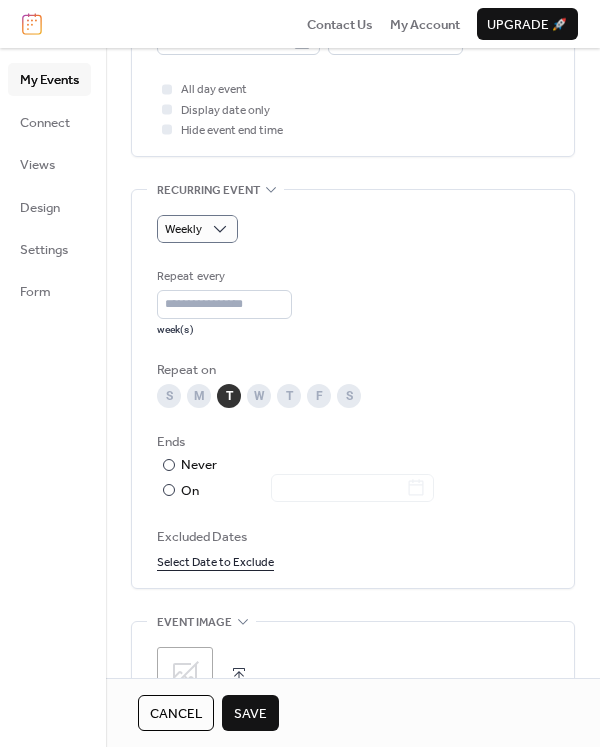 scroll, scrollTop: 872, scrollLeft: 0, axis: vertical 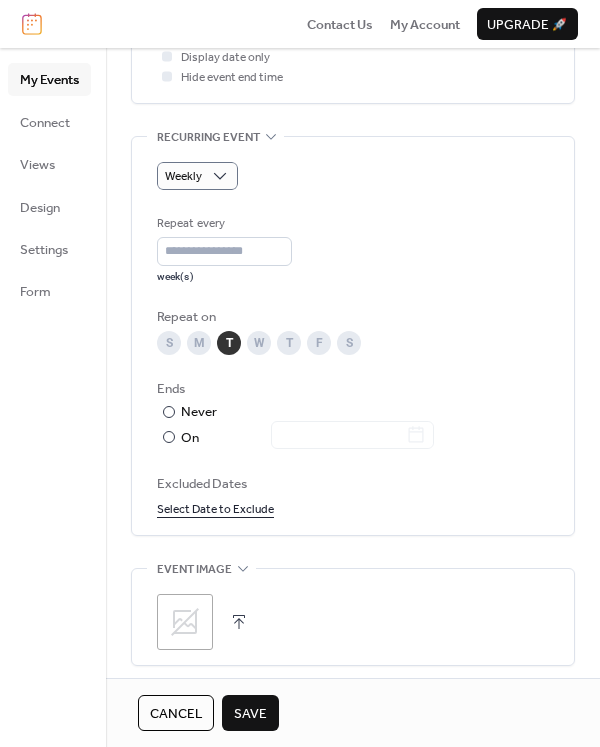 click on "Save" at bounding box center [250, 714] 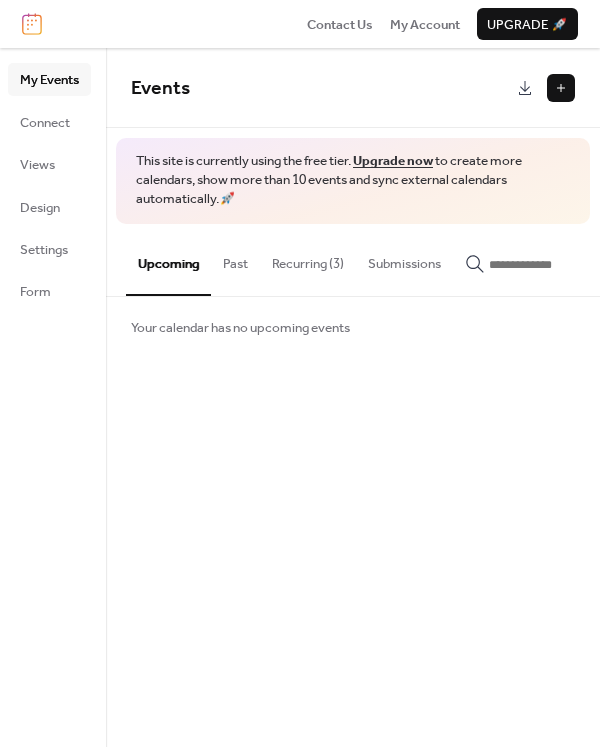 click at bounding box center (561, 88) 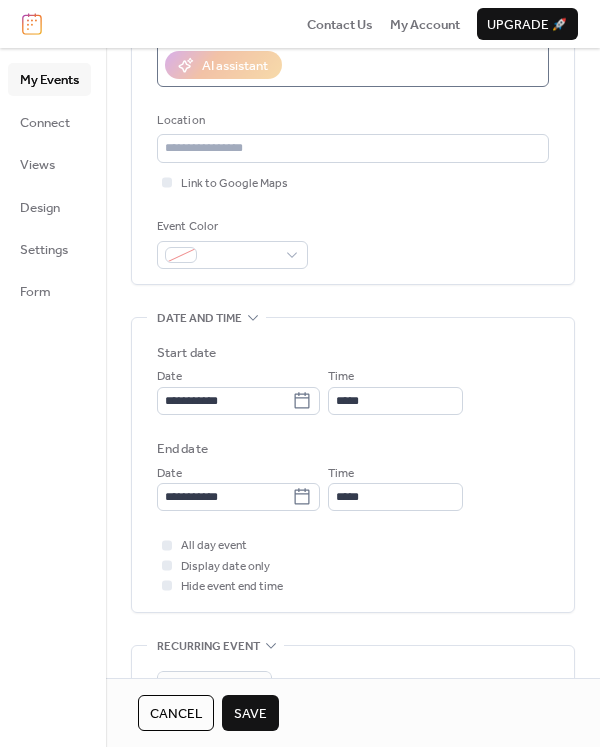 scroll, scrollTop: 367, scrollLeft: 0, axis: vertical 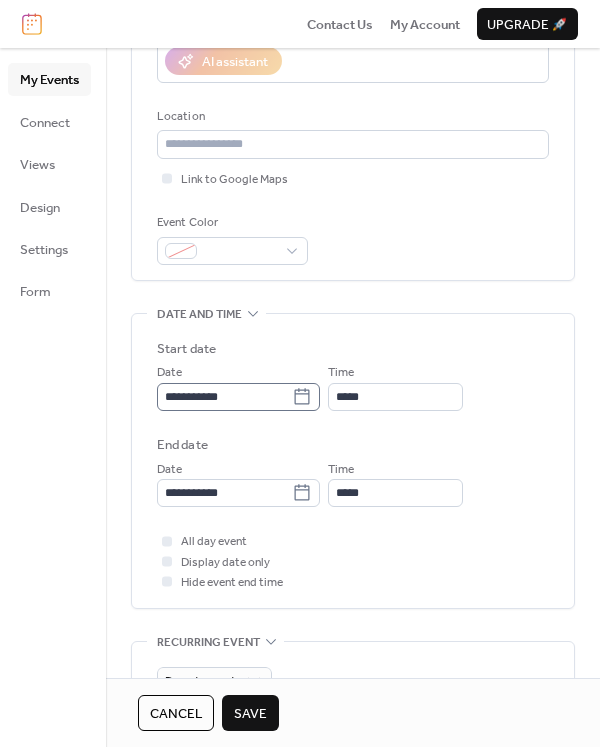 type on "**********" 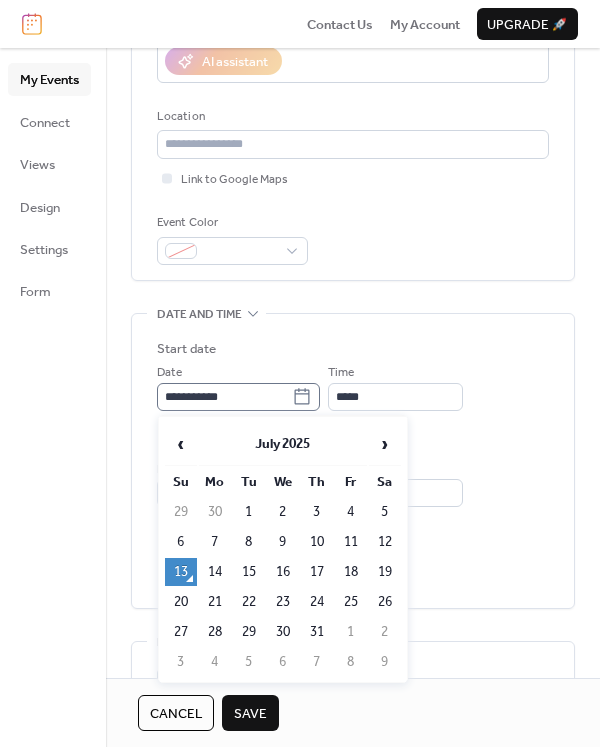 click 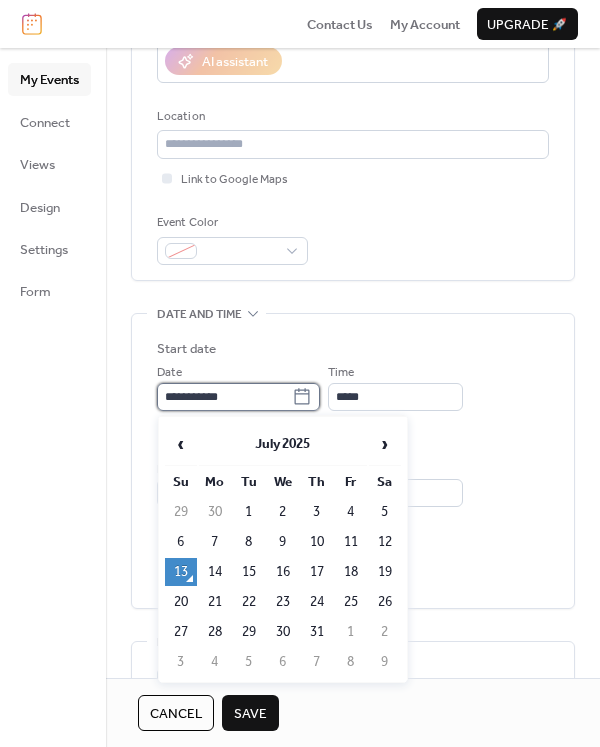 click on "**********" at bounding box center (224, 397) 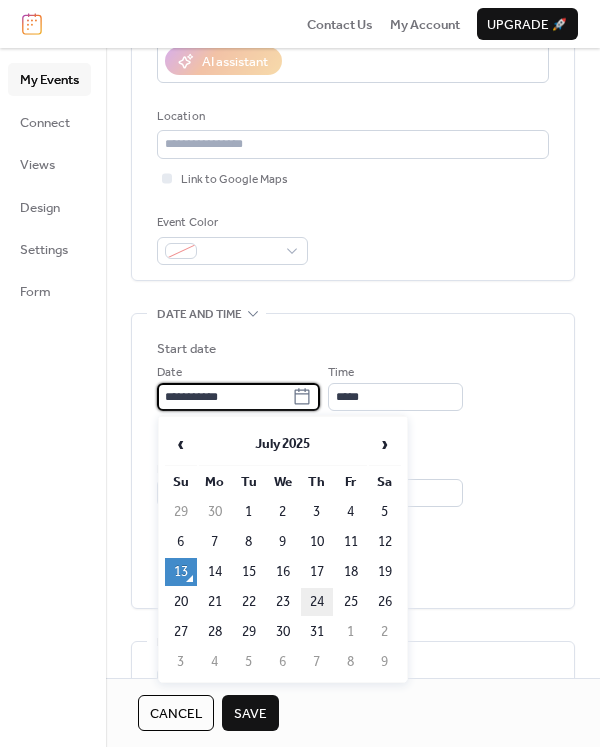 click on "24" at bounding box center (317, 602) 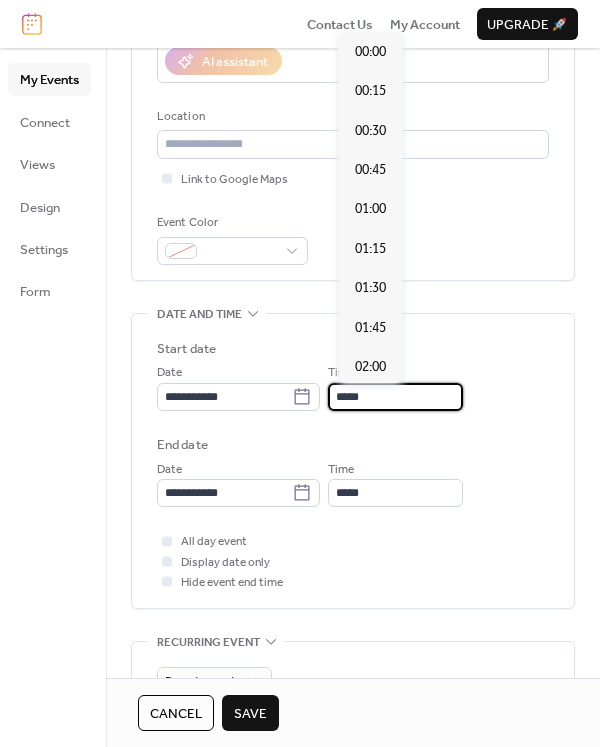 scroll, scrollTop: 1892, scrollLeft: 0, axis: vertical 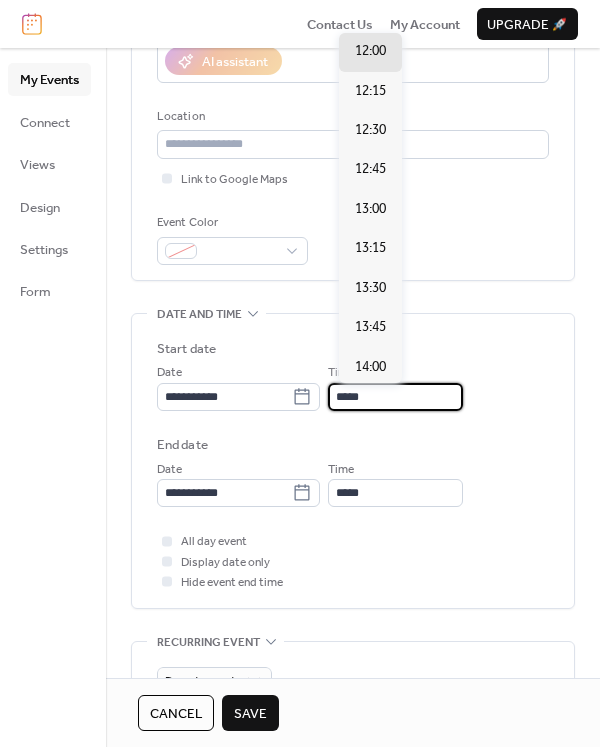 click on "*****" at bounding box center (395, 397) 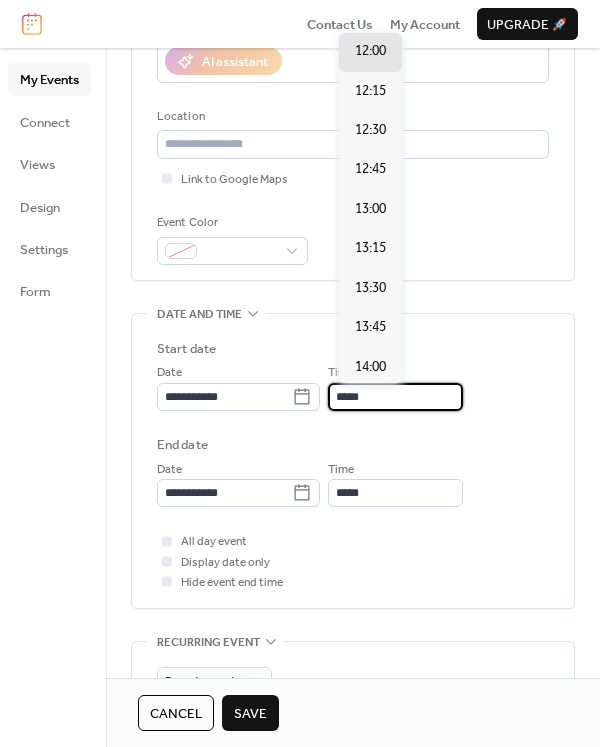 drag, startPoint x: 362, startPoint y: 396, endPoint x: 339, endPoint y: 395, distance: 23.021729 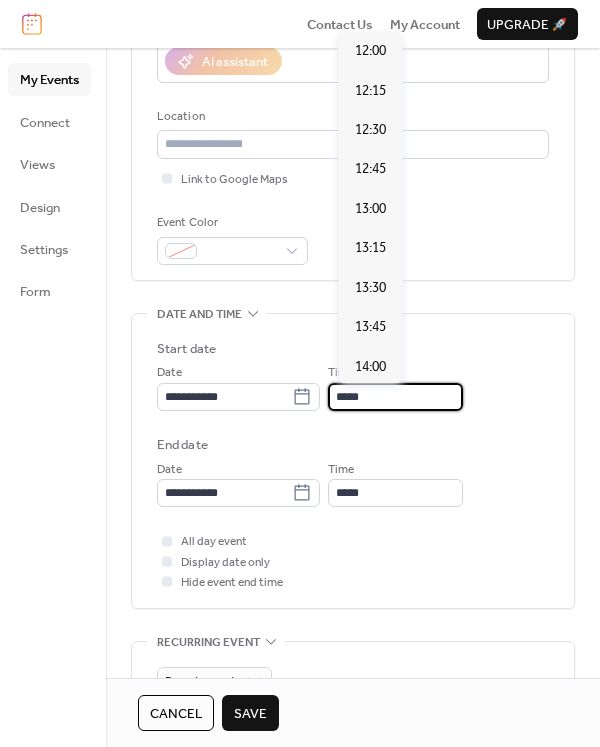 scroll, scrollTop: 2837, scrollLeft: 0, axis: vertical 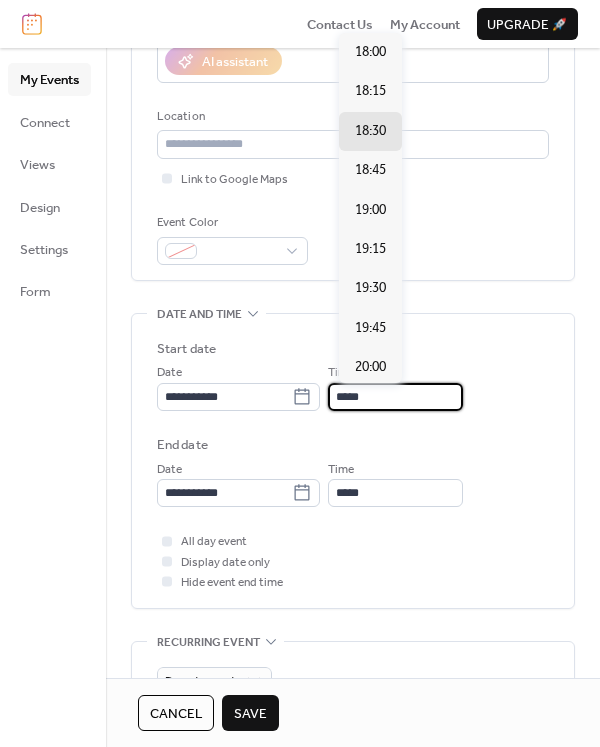 type on "*****" 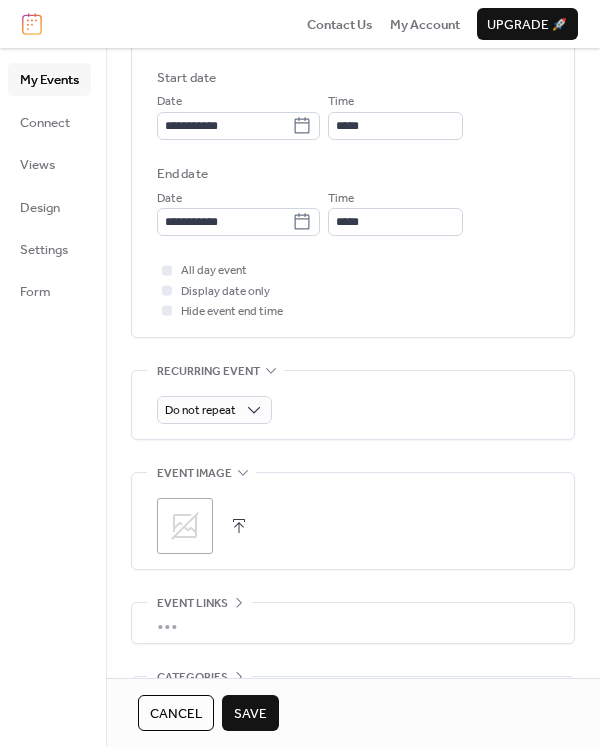 scroll, scrollTop: 772, scrollLeft: 0, axis: vertical 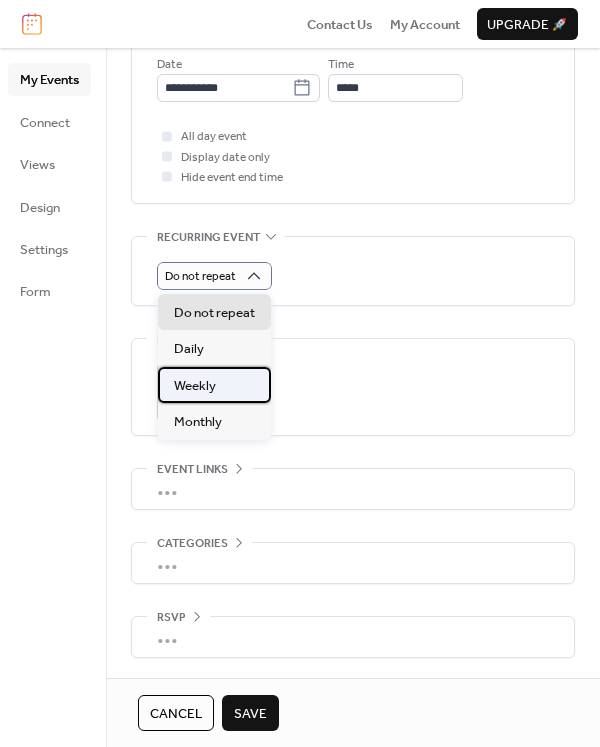 click on "Weekly" at bounding box center [214, 385] 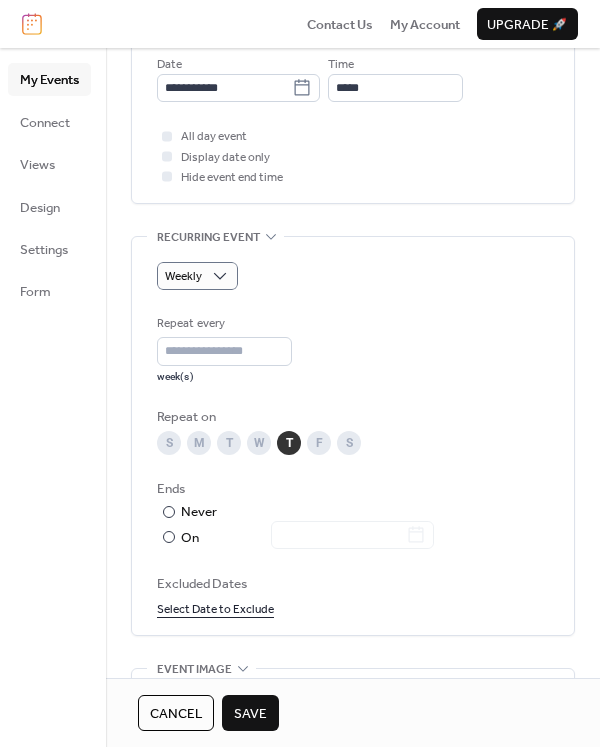 click on "Save" at bounding box center [250, 714] 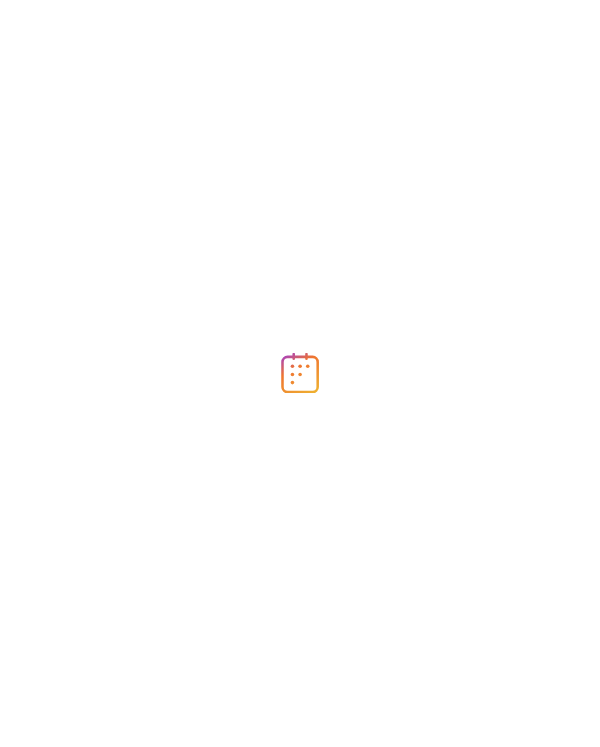 scroll, scrollTop: 0, scrollLeft: 0, axis: both 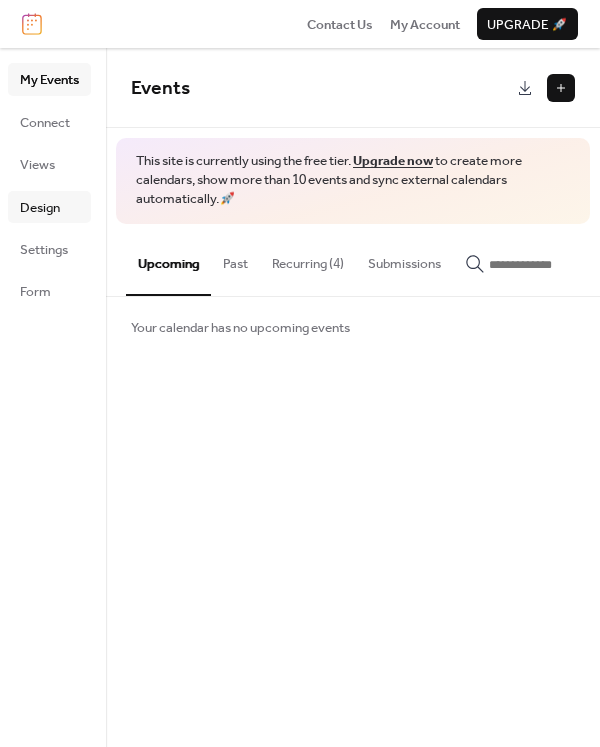 click on "Design" at bounding box center (40, 208) 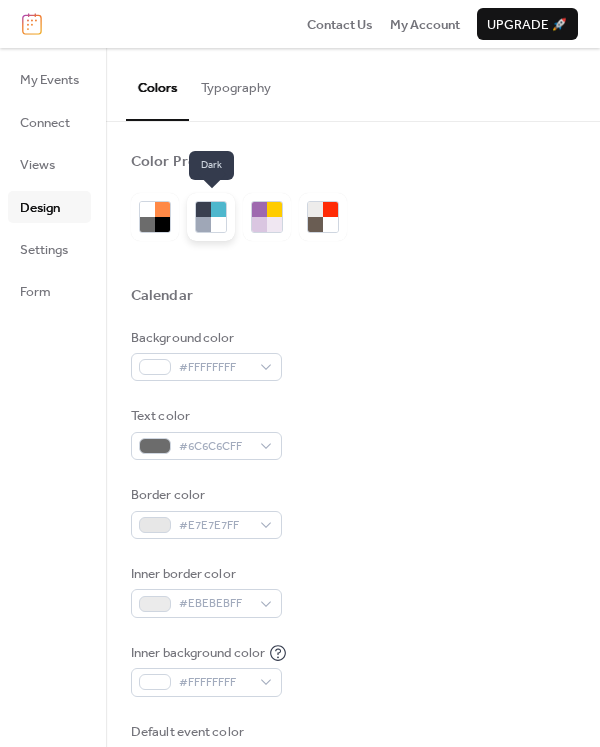 click at bounding box center (218, 224) 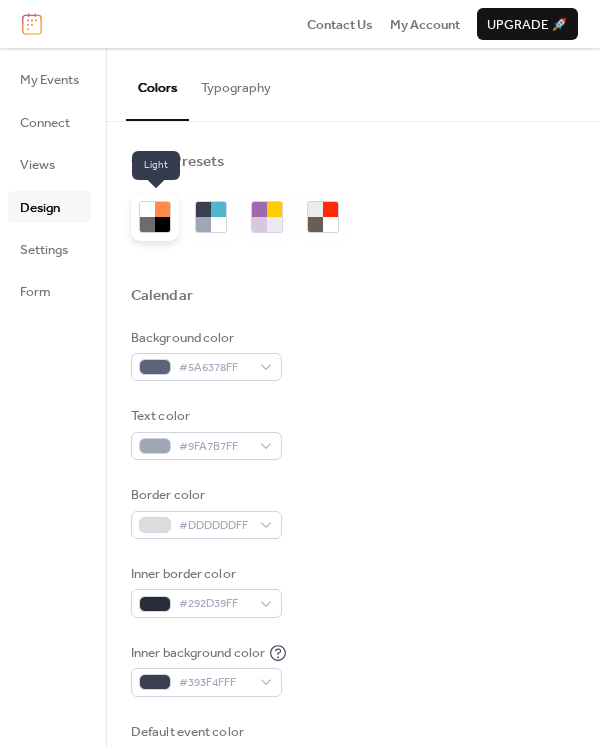 click at bounding box center [147, 224] 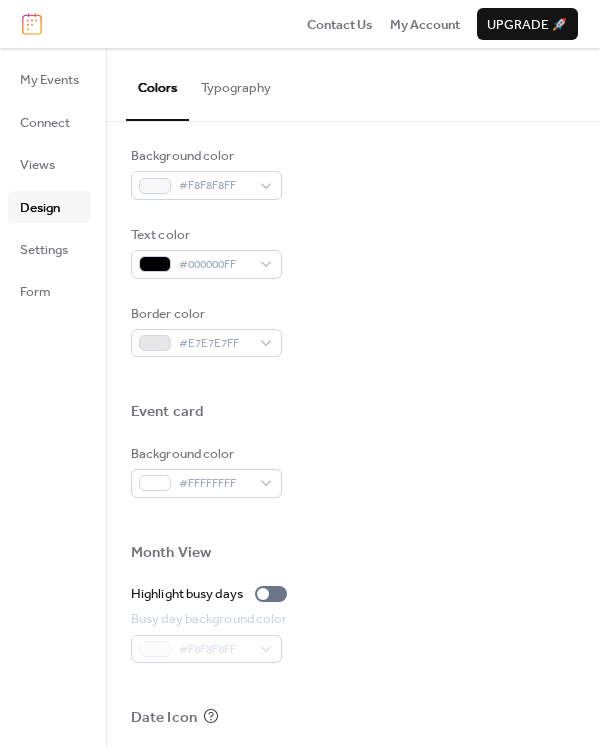 scroll, scrollTop: 718, scrollLeft: 0, axis: vertical 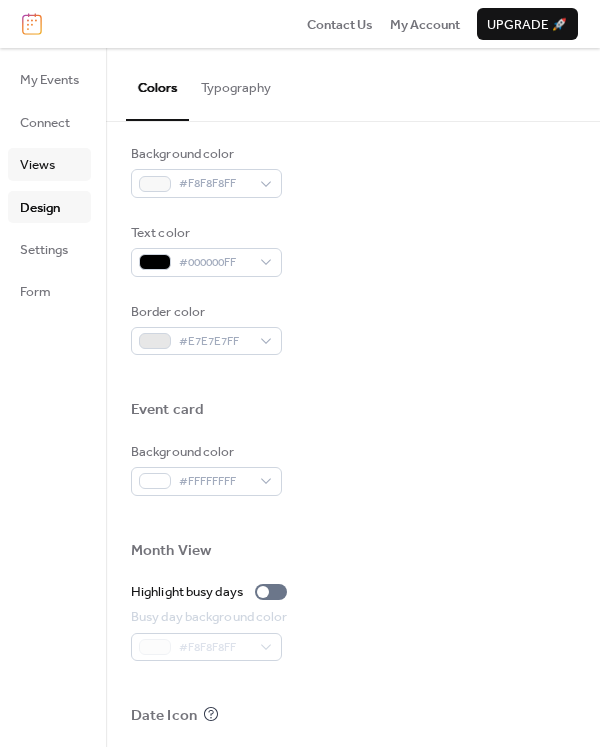 click on "Views" at bounding box center [37, 165] 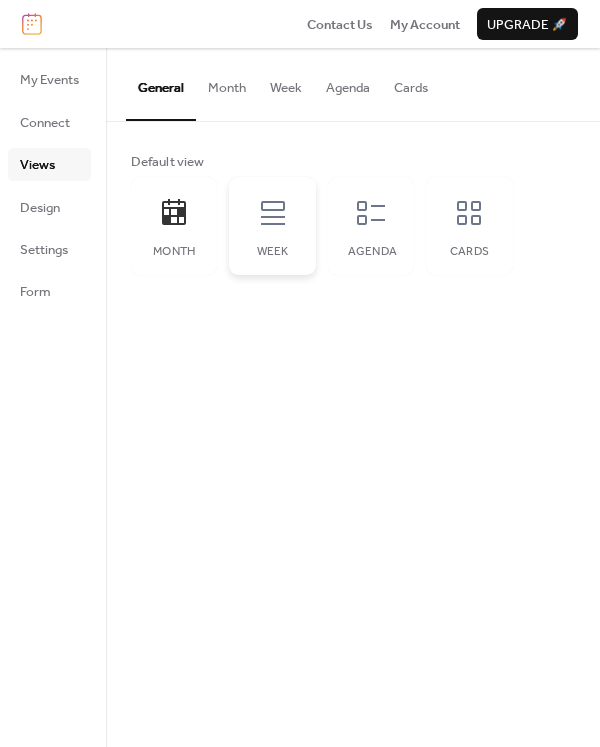 click 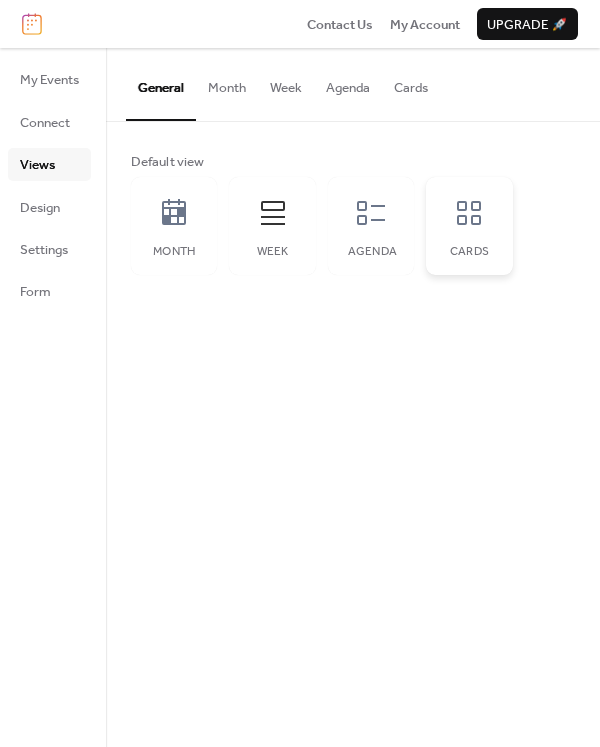 click 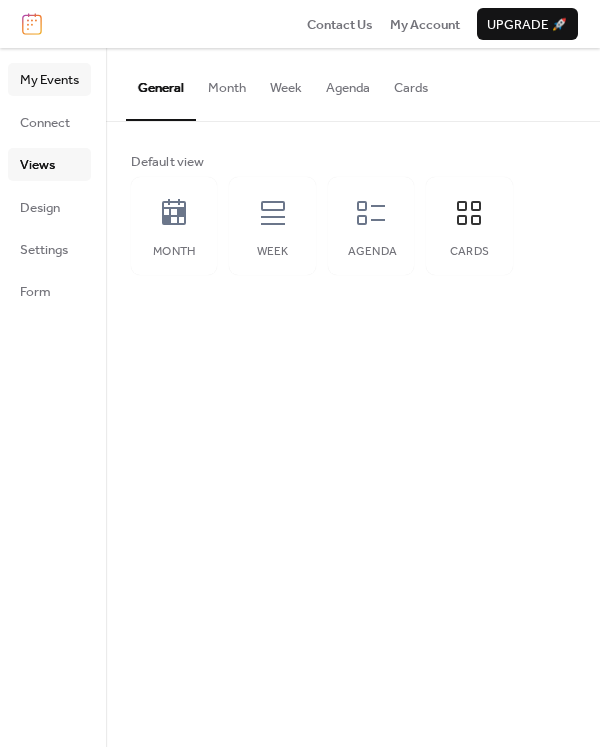 click on "My Events" at bounding box center [49, 80] 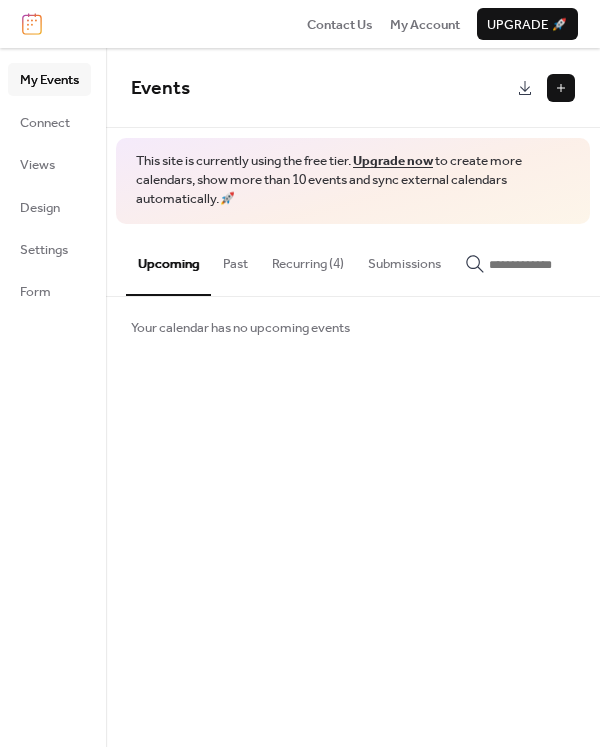 click on "Recurring  (4)" at bounding box center (308, 259) 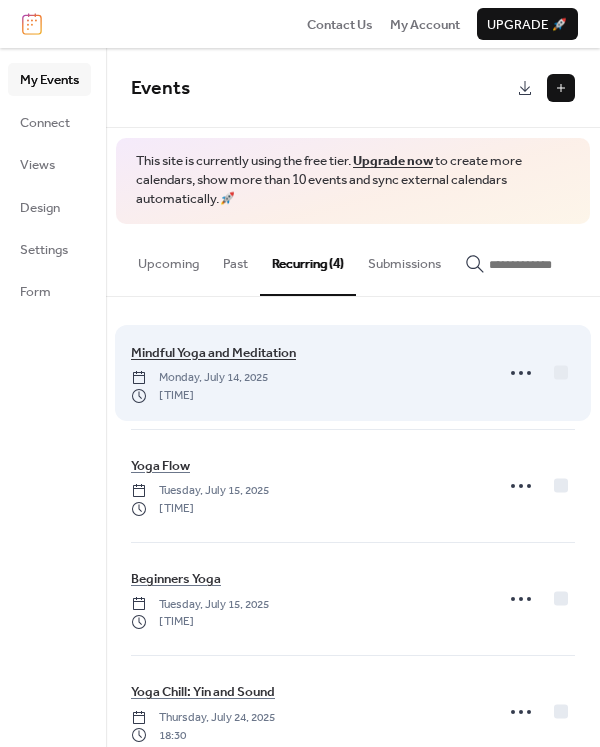 click on "Mindful Yoga and Meditation" at bounding box center (213, 353) 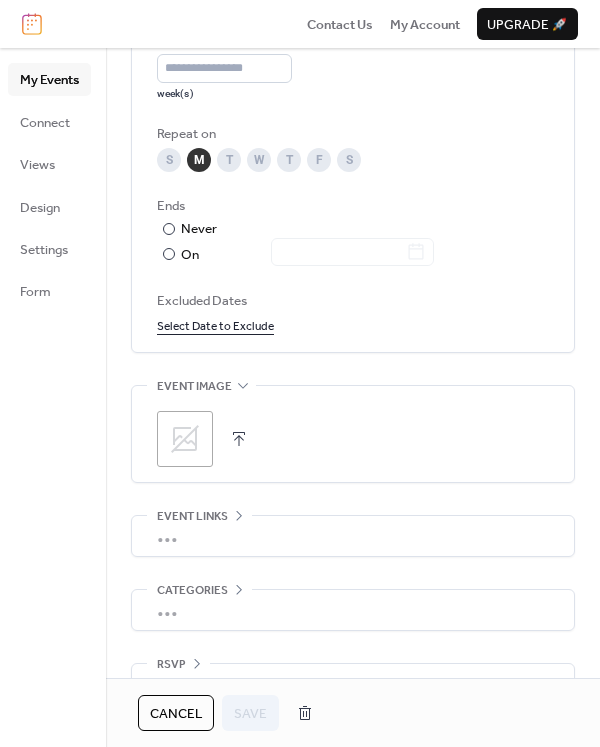 scroll, scrollTop: 1057, scrollLeft: 0, axis: vertical 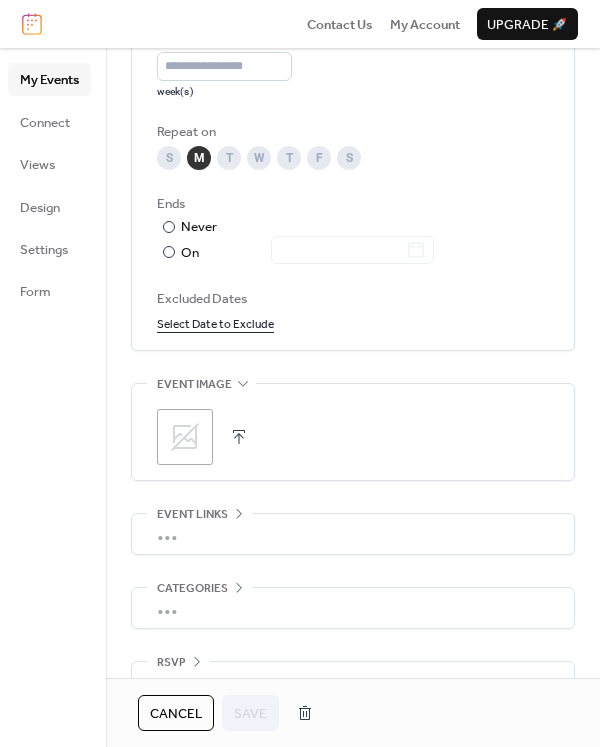click 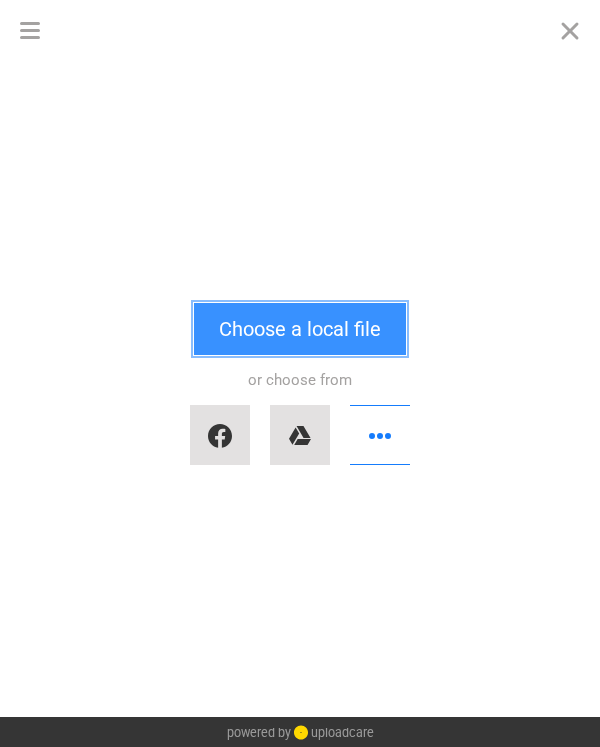 click on "Choose a local file" at bounding box center (300, 329) 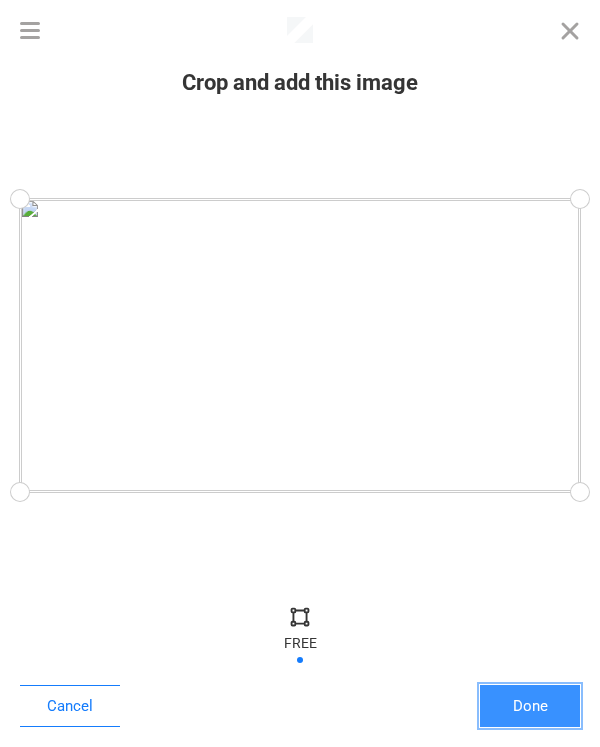 click on "Done" at bounding box center [530, 706] 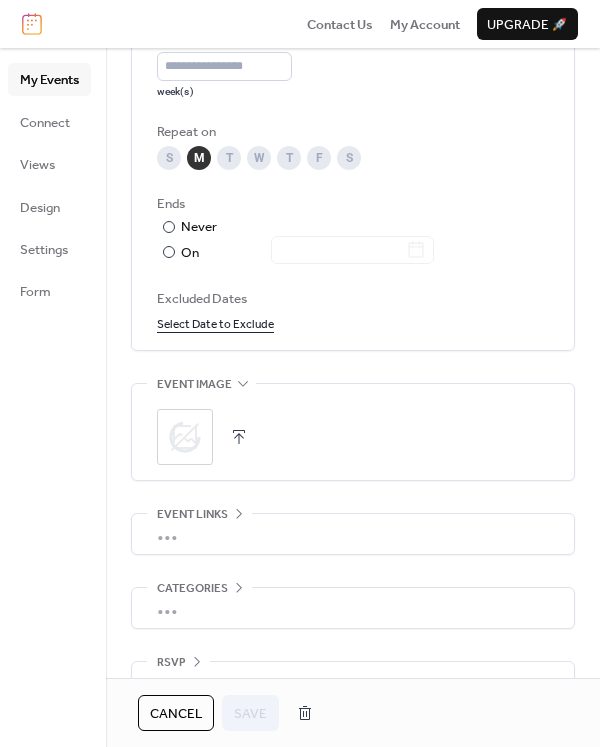 scroll, scrollTop: 1055, scrollLeft: 0, axis: vertical 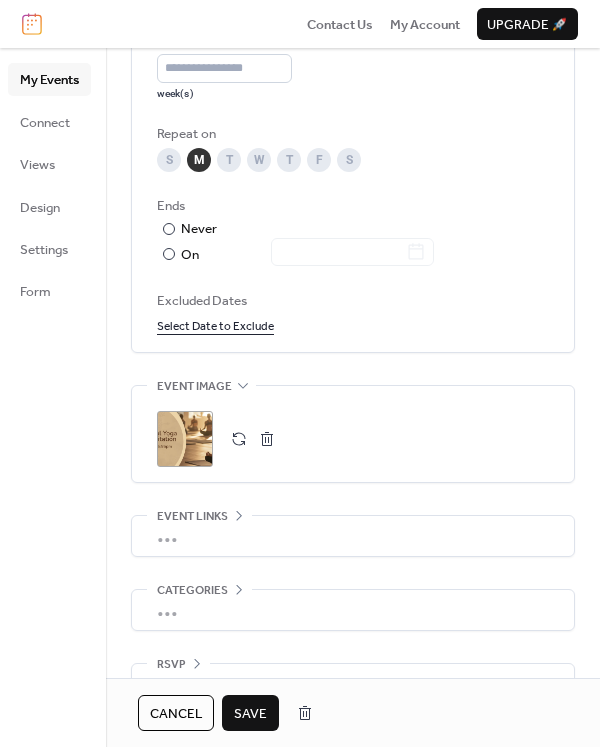 click on "Save" at bounding box center [250, 714] 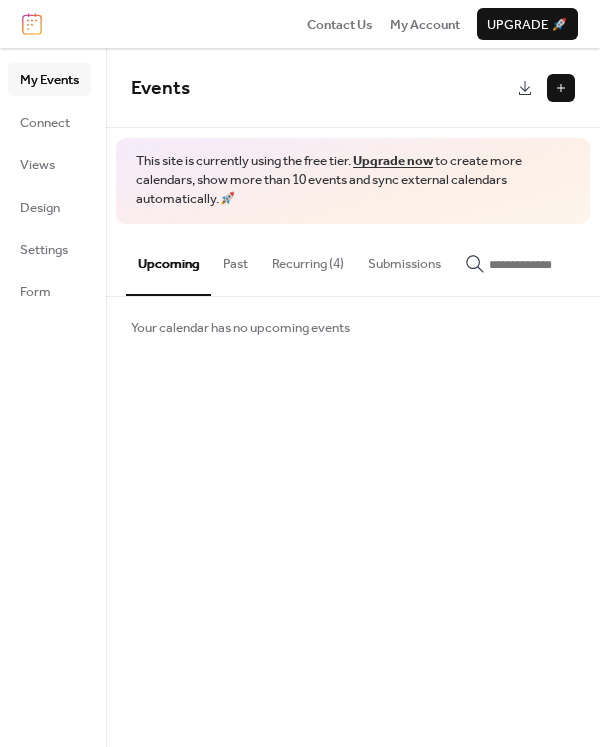 click on "Recurring  (4)" at bounding box center [308, 259] 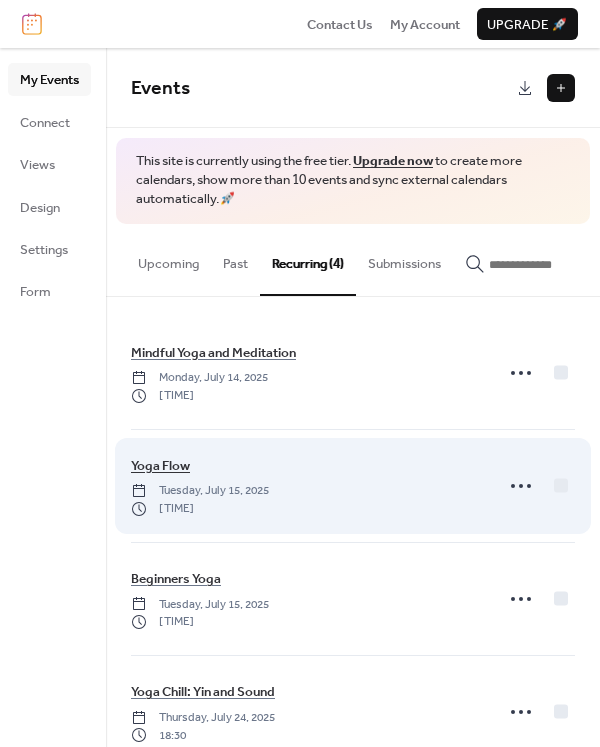 click on "Yoga Flow" at bounding box center (160, 466) 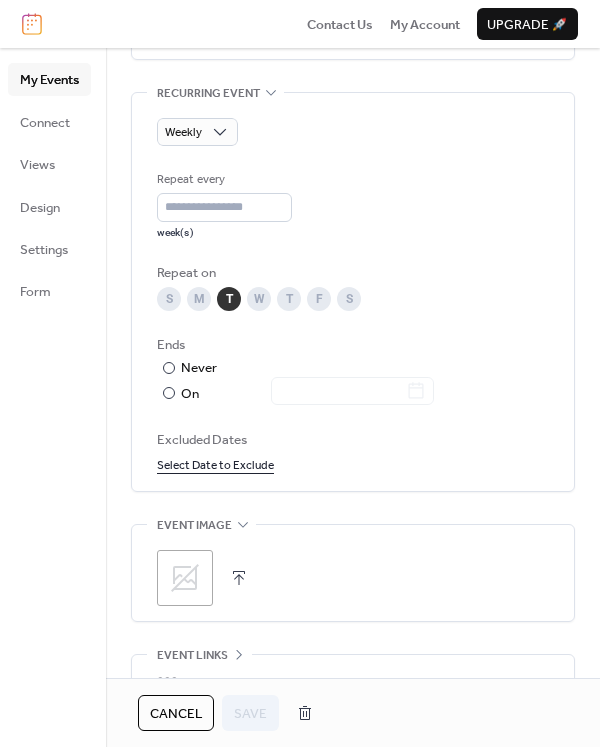 scroll, scrollTop: 922, scrollLeft: 0, axis: vertical 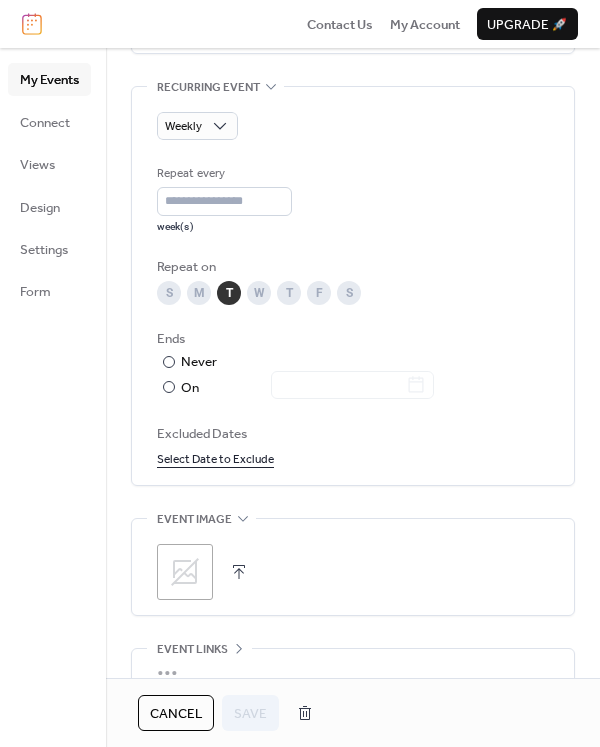 click 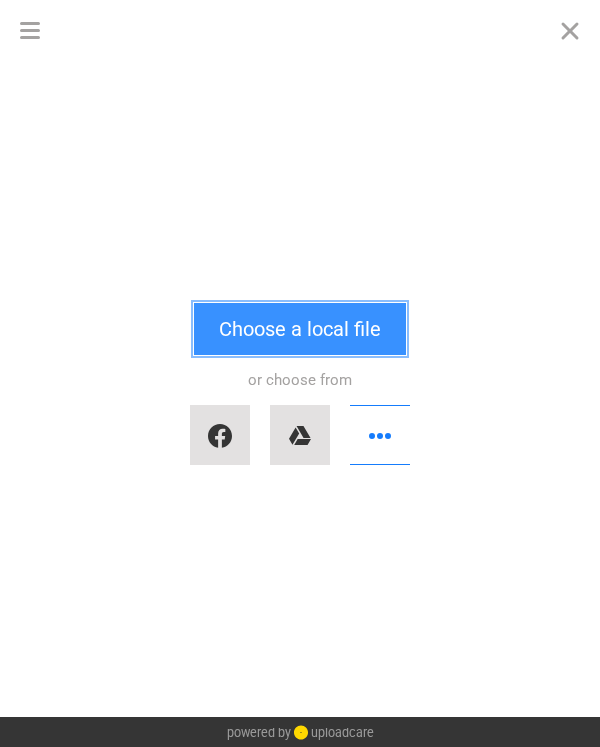 click on "Choose a local file" at bounding box center (300, 329) 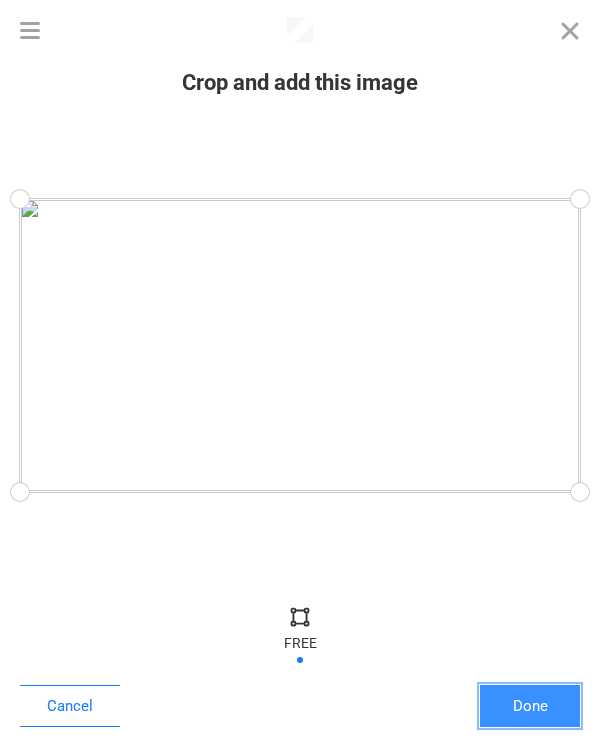 click on "Done" at bounding box center (530, 706) 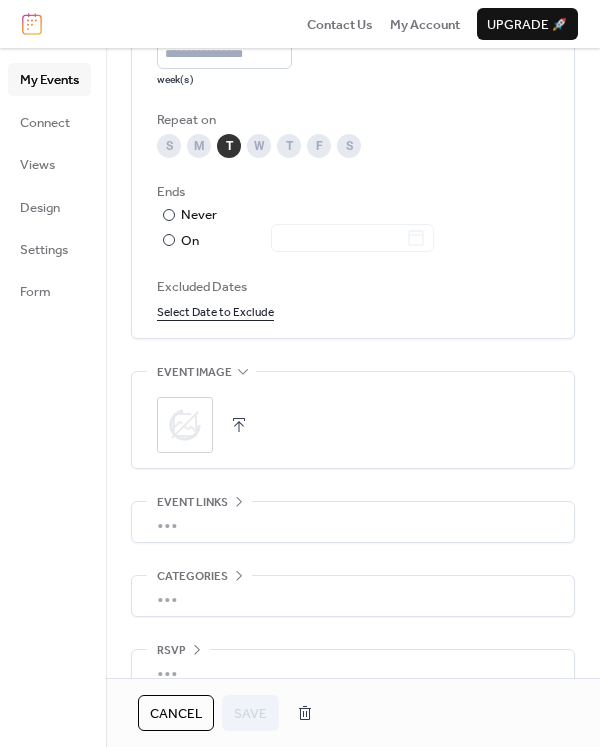 scroll, scrollTop: 1102, scrollLeft: 0, axis: vertical 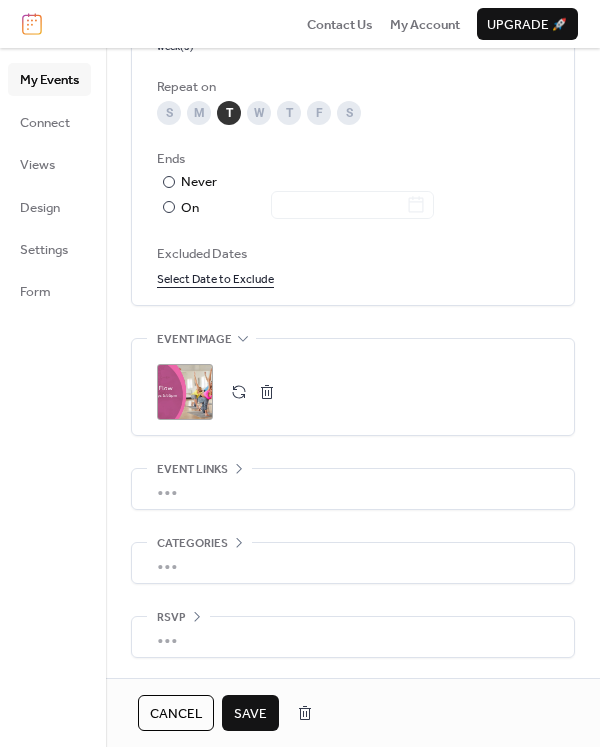 click on "Save" at bounding box center [250, 714] 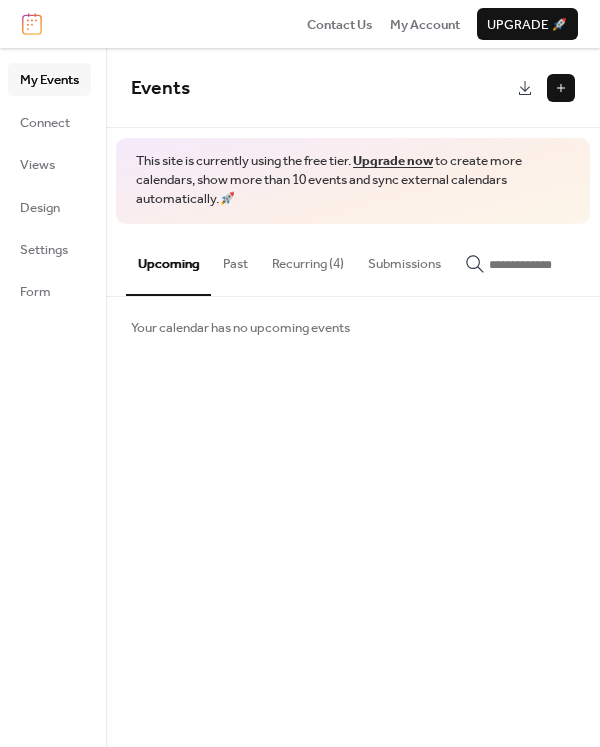 click on "Recurring  (4)" at bounding box center (308, 259) 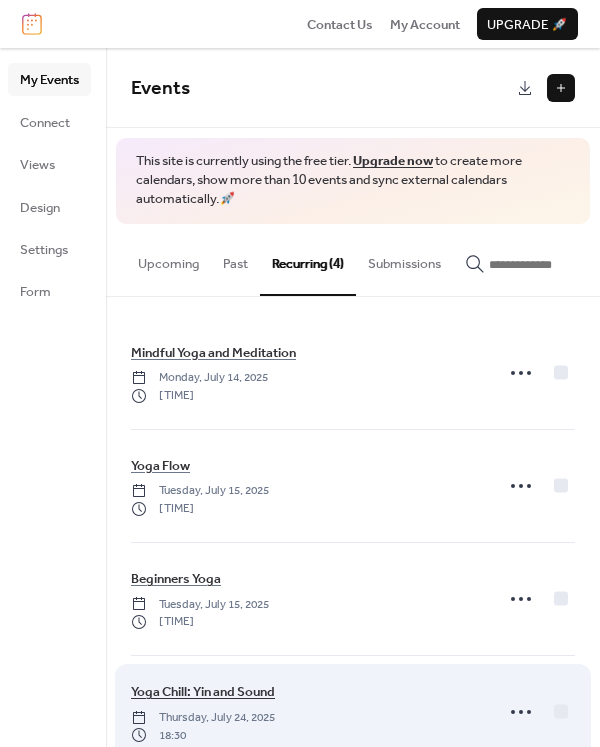 click on "Yoga Chill: Yin and Sound" at bounding box center [203, 692] 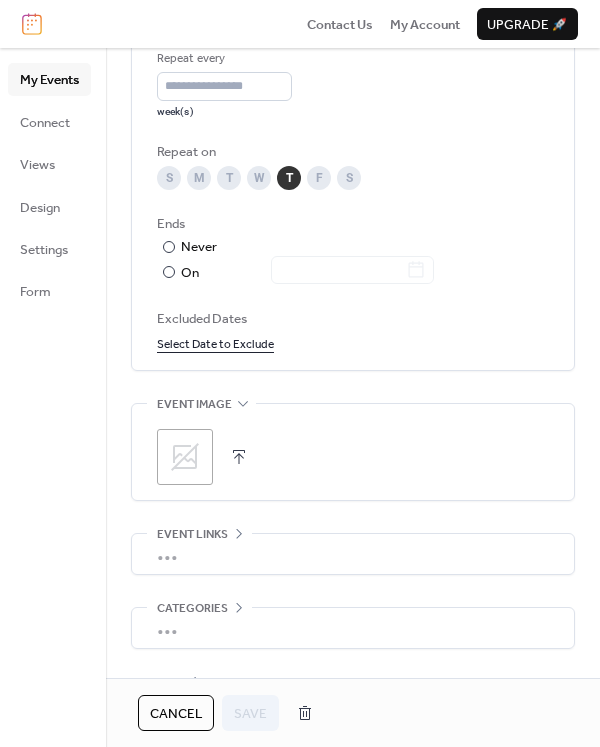 scroll, scrollTop: 1063, scrollLeft: 0, axis: vertical 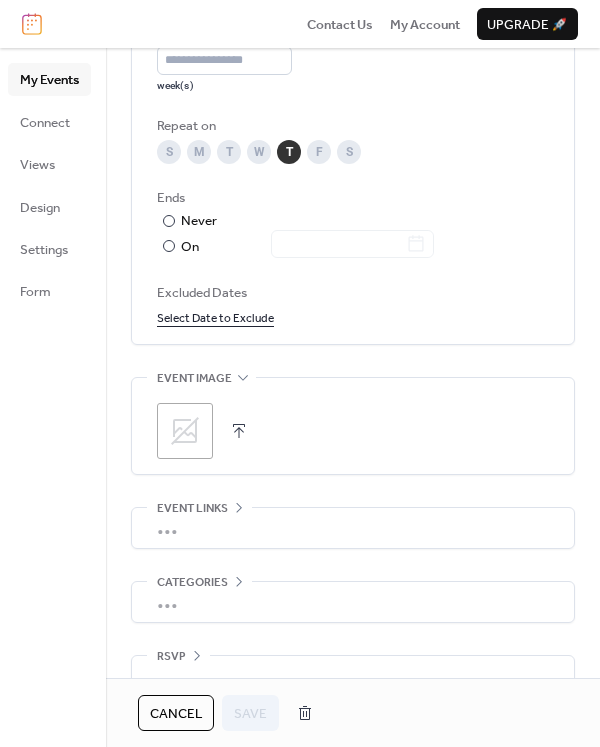 click 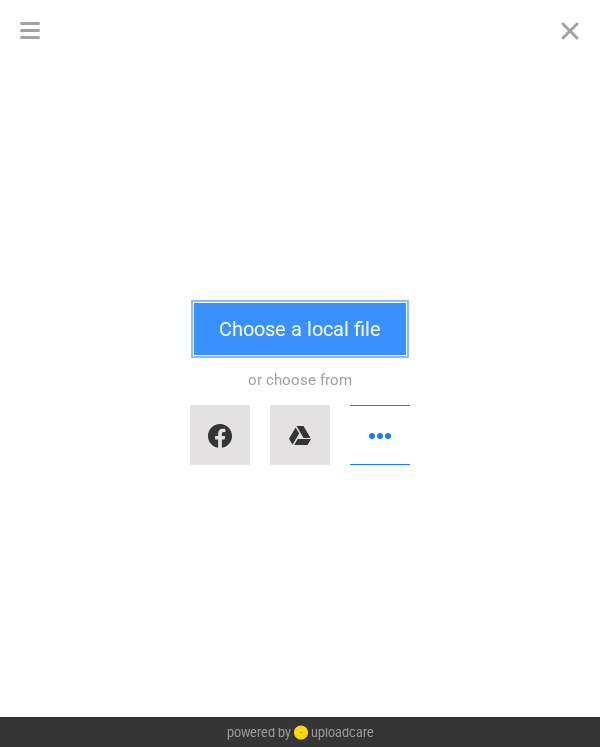 click on "Choose a local file" at bounding box center [300, 329] 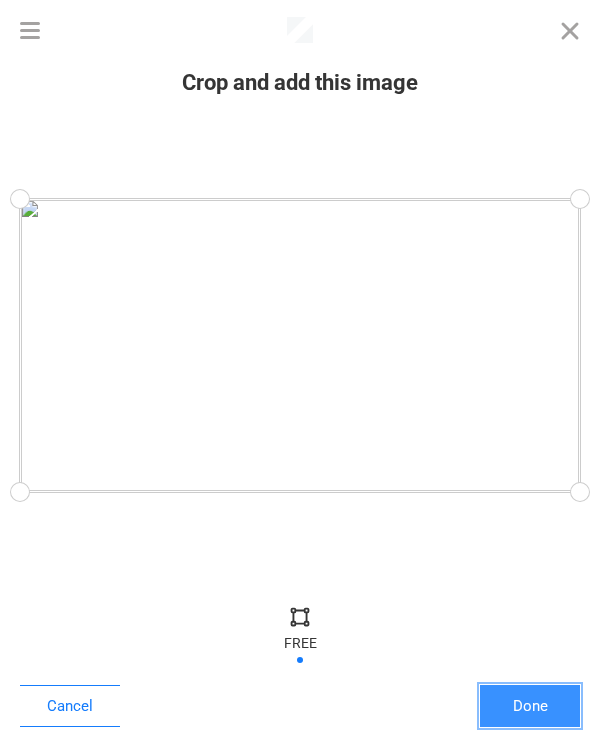 click on "Done" at bounding box center [530, 706] 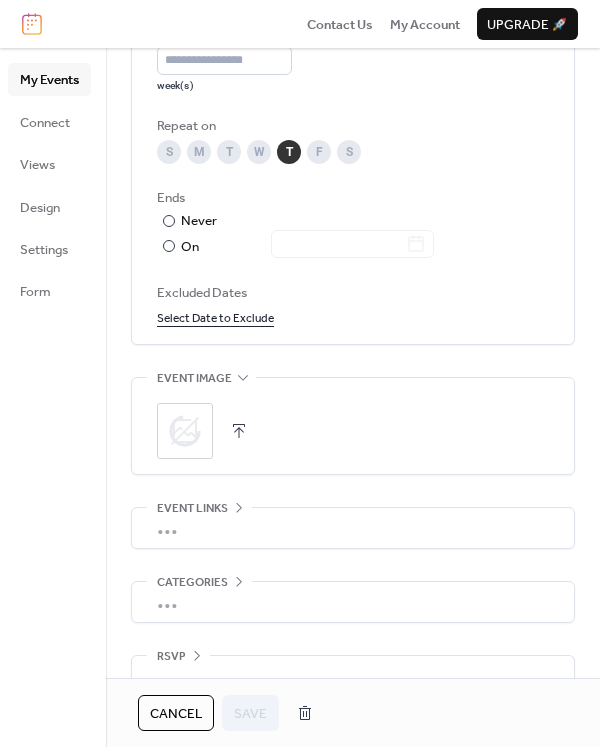 scroll, scrollTop: 1102, scrollLeft: 0, axis: vertical 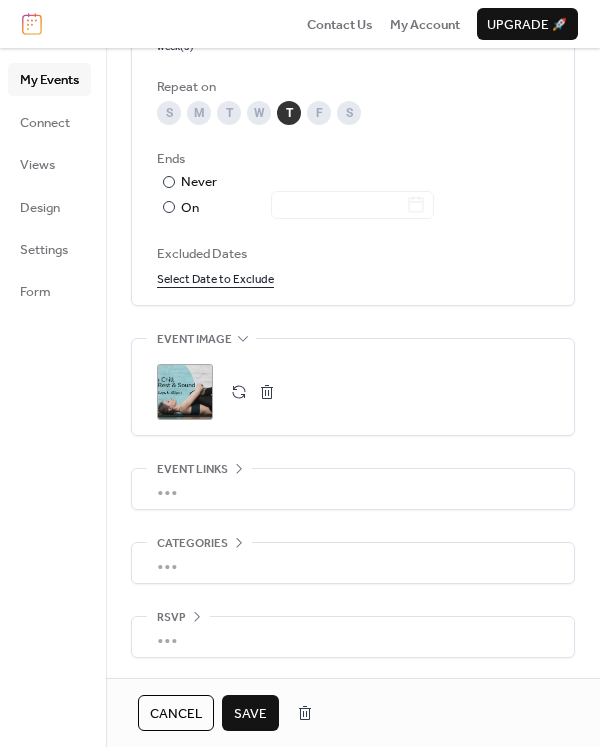 click on "Save" at bounding box center [250, 714] 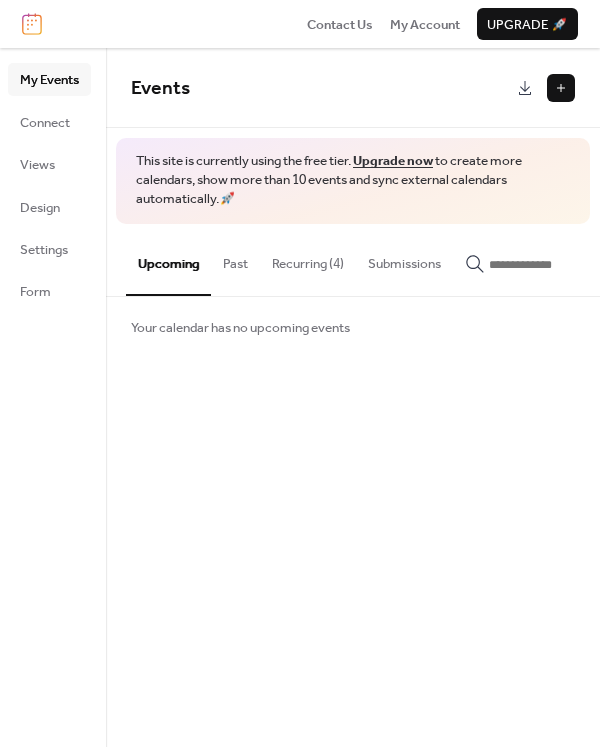 click on "Recurring  (4)" at bounding box center [308, 259] 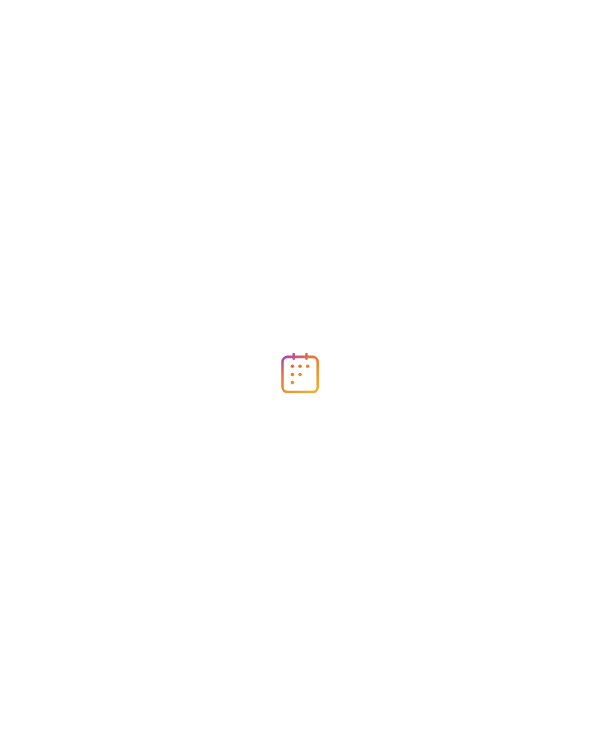 scroll, scrollTop: 0, scrollLeft: 0, axis: both 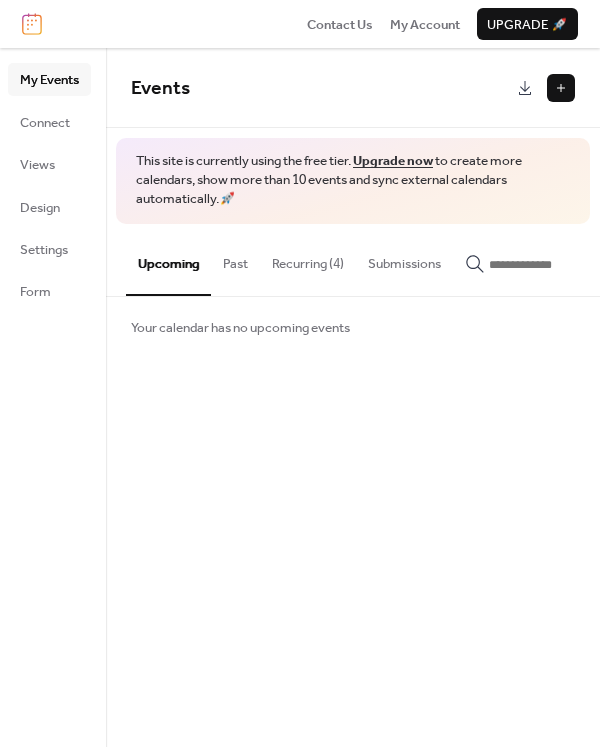 click on "Recurring  (4)" at bounding box center [308, 259] 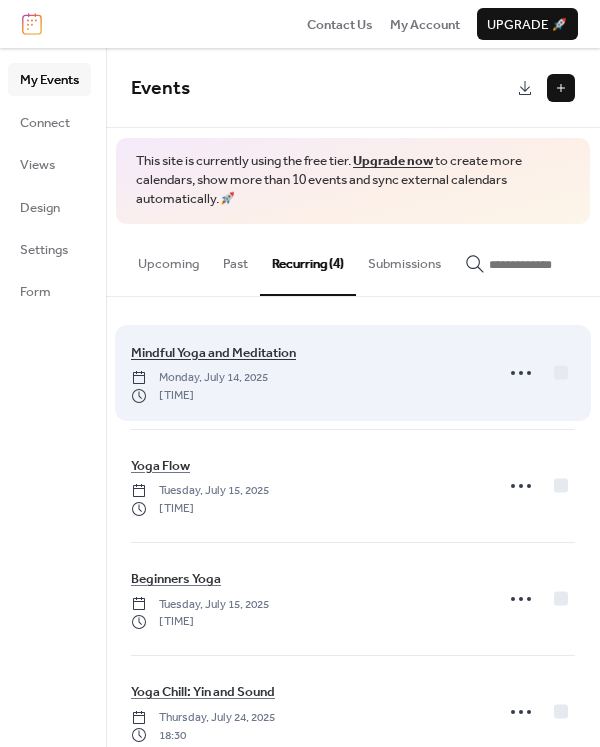 click on "Mindful Yoga and Meditation" at bounding box center [213, 353] 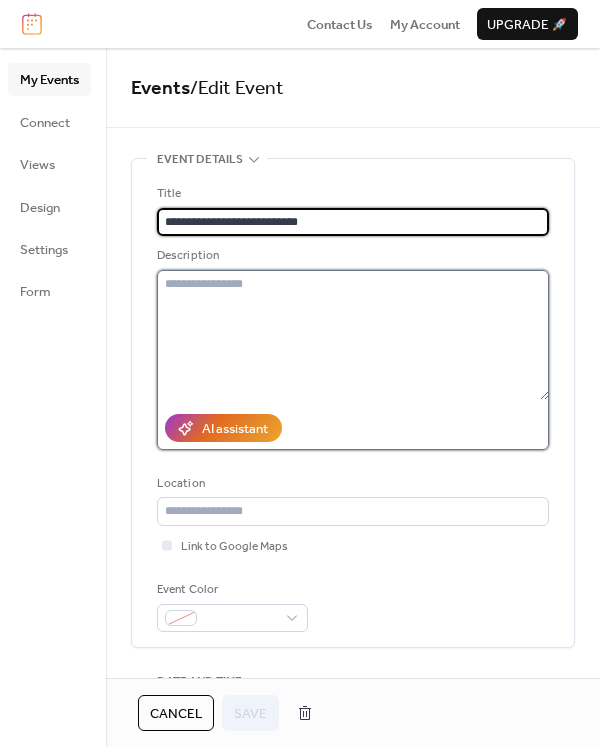 click at bounding box center [353, 335] 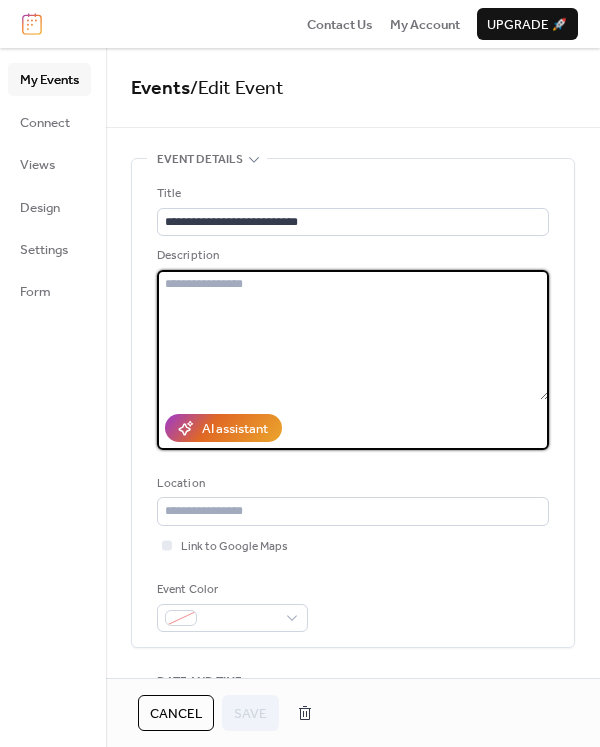 paste on "**********" 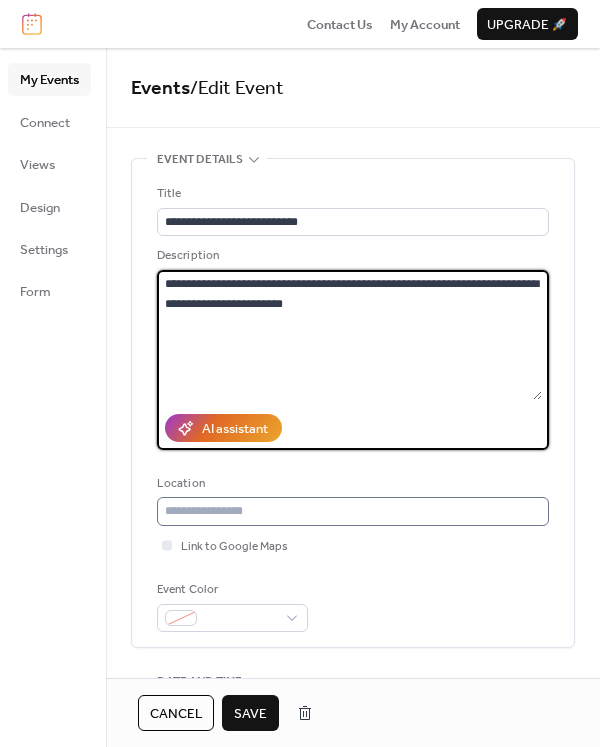 type on "**********" 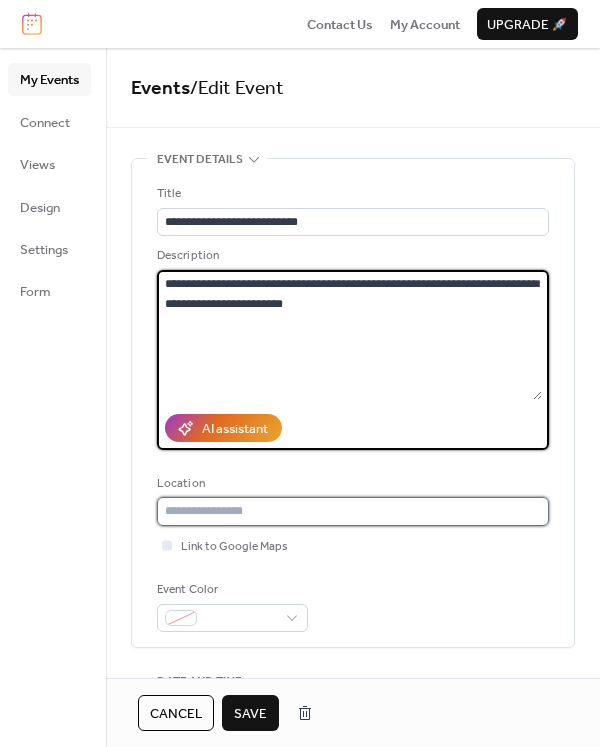 click at bounding box center (353, 511) 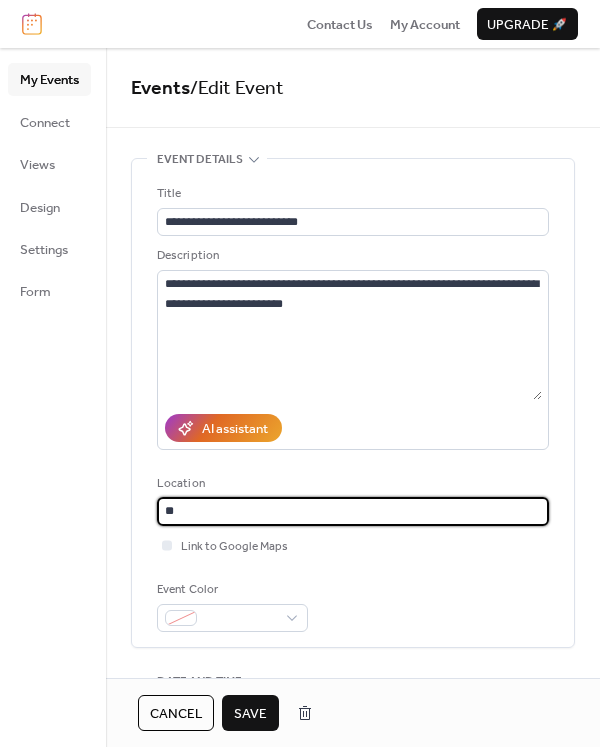 type on "*" 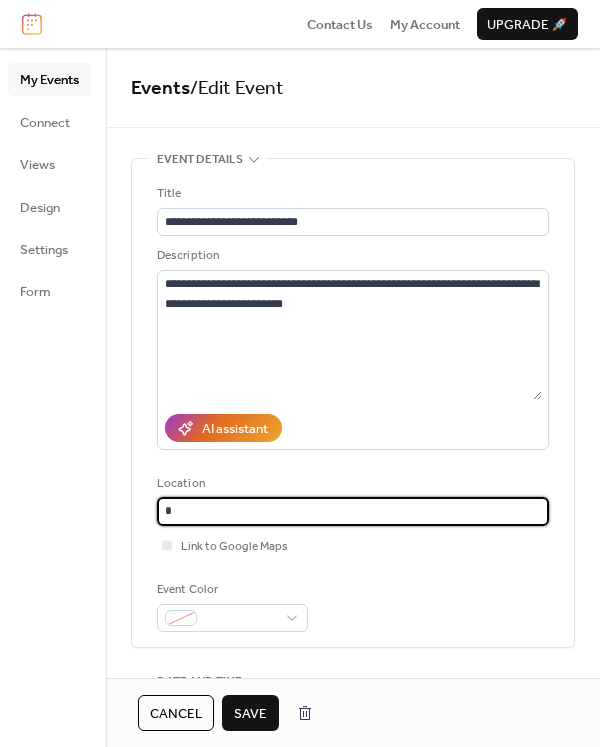 type 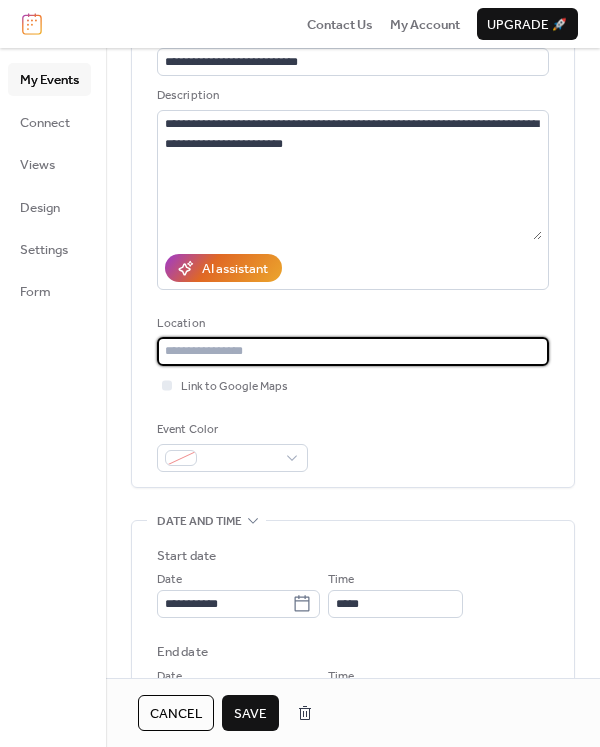 scroll, scrollTop: 156, scrollLeft: 0, axis: vertical 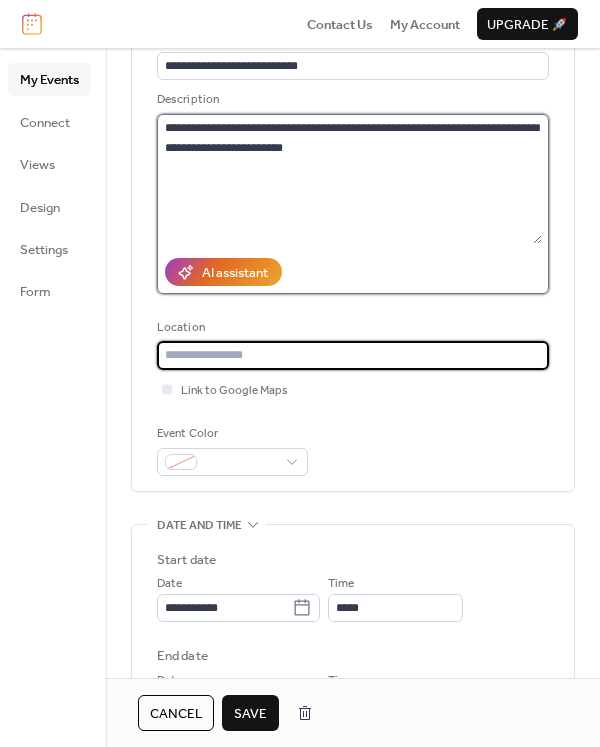 click on "**********" at bounding box center [349, 179] 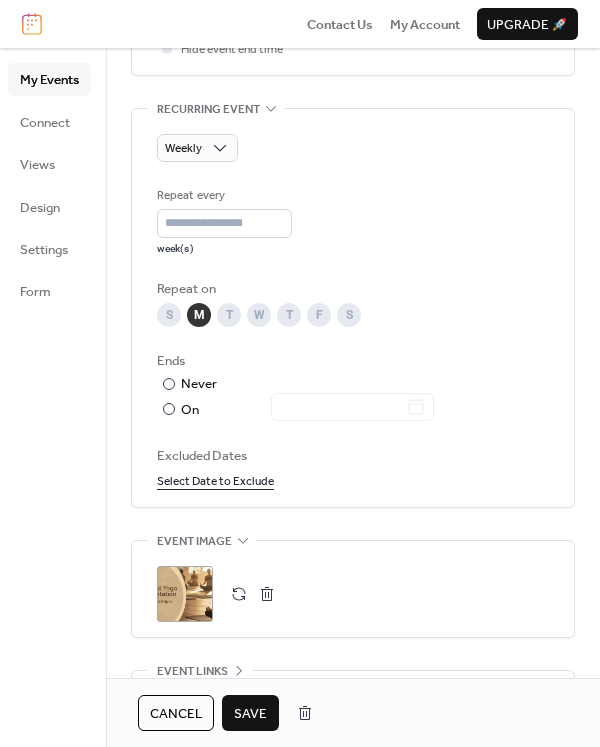 scroll, scrollTop: 1102, scrollLeft: 0, axis: vertical 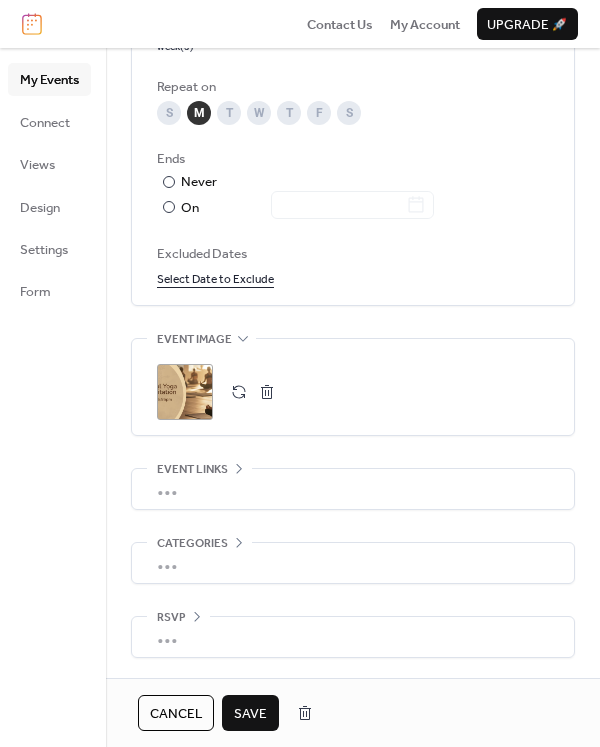 type on "**********" 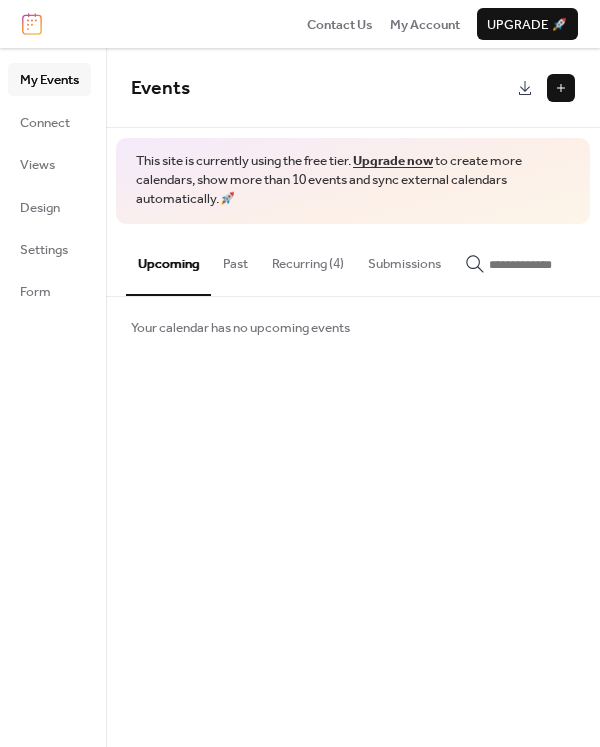 click on "Recurring  (4)" at bounding box center (308, 259) 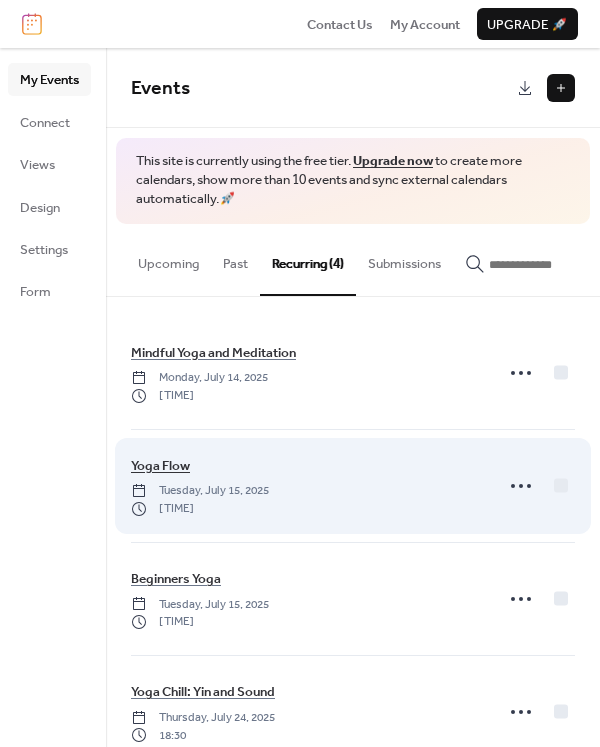 click on "Yoga Flow" at bounding box center (160, 466) 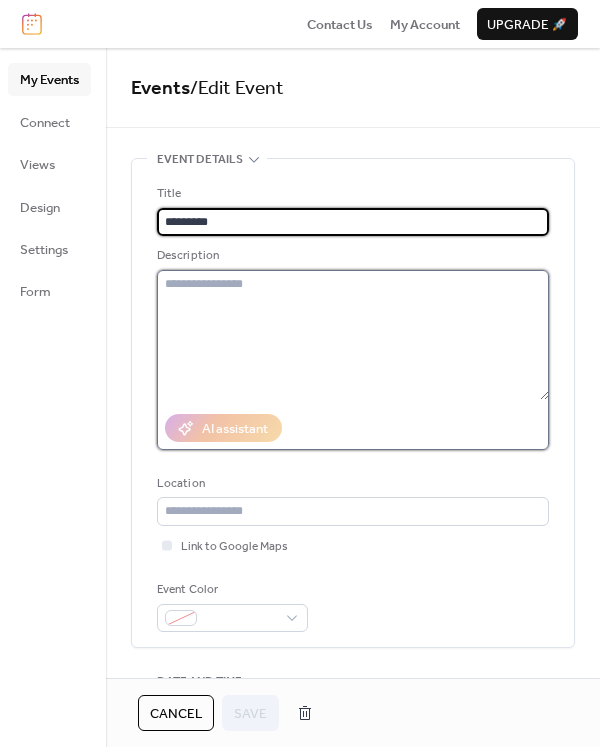 click at bounding box center (353, 335) 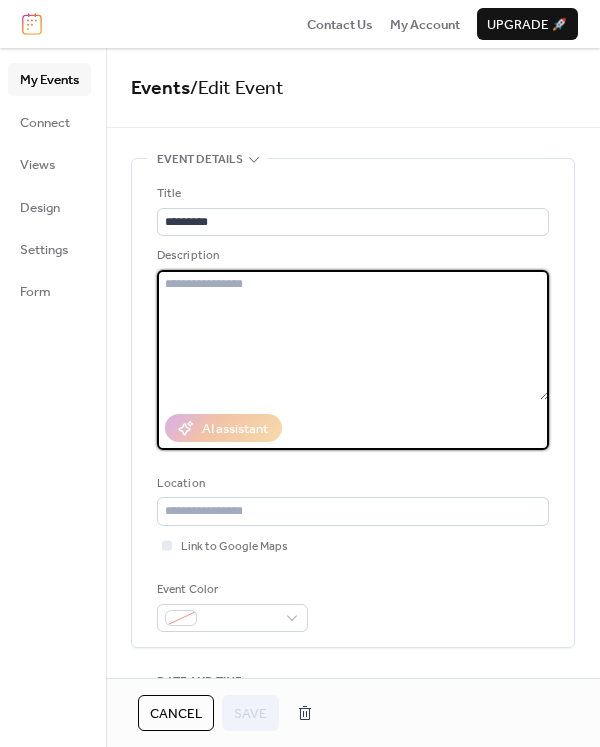 paste on "**********" 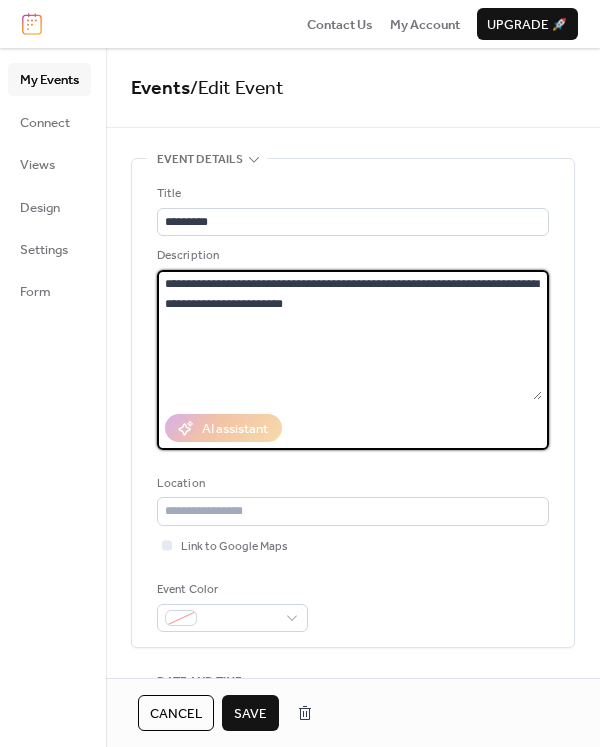 drag, startPoint x: 393, startPoint y: 282, endPoint x: 297, endPoint y: 281, distance: 96.00521 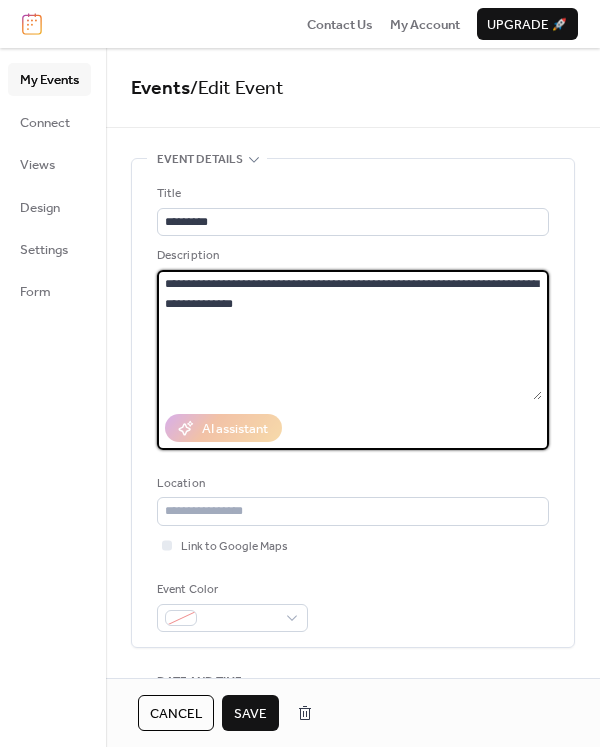 scroll, scrollTop: 1, scrollLeft: 0, axis: vertical 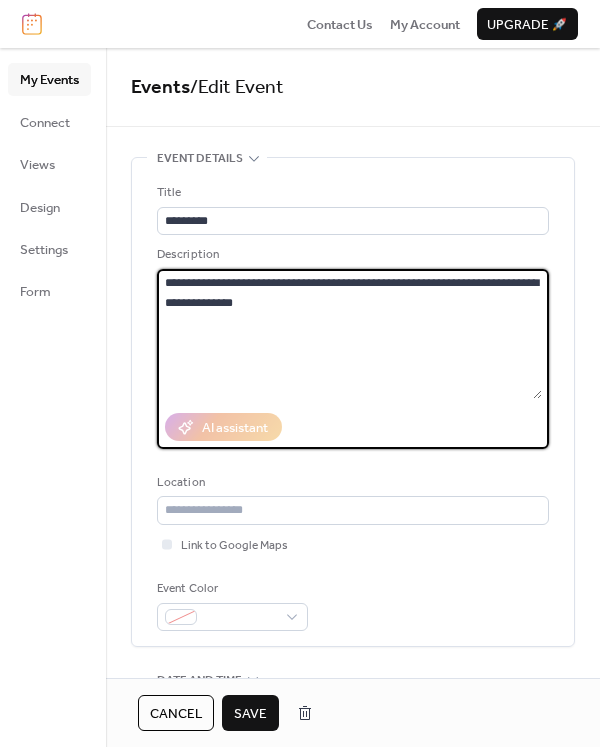 click on "**********" at bounding box center (349, 334) 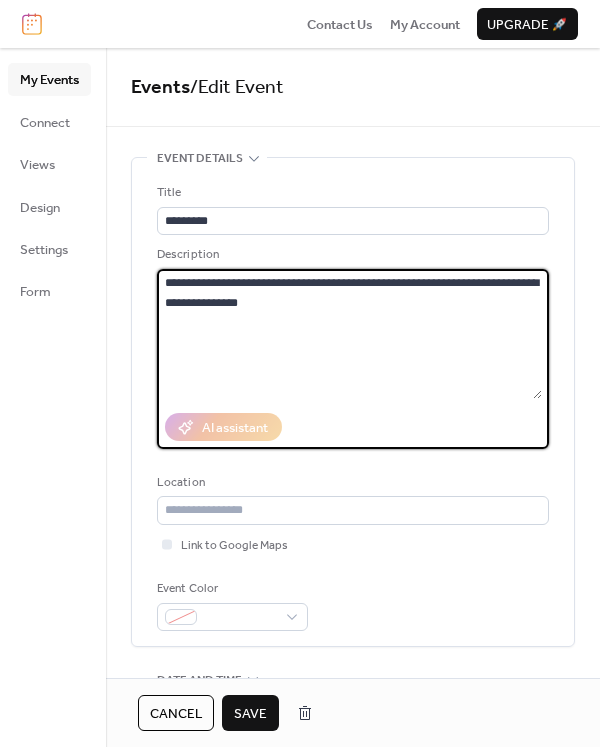 click on "**********" at bounding box center (349, 334) 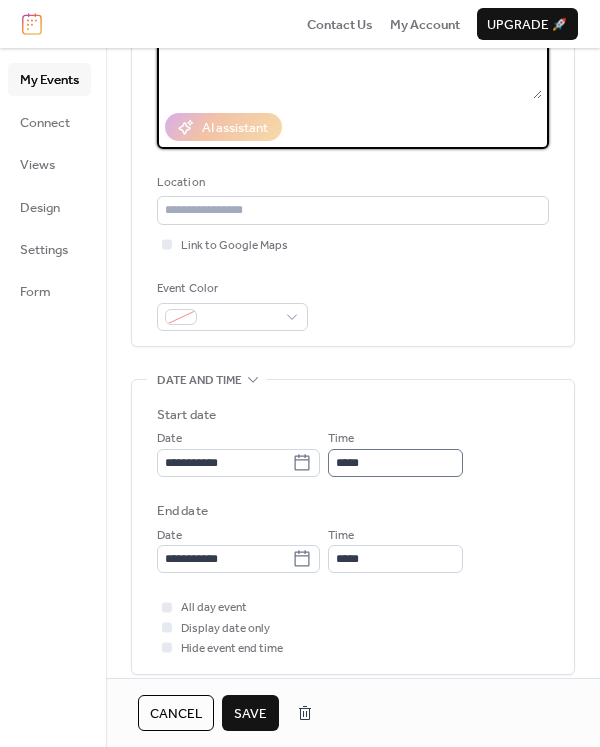 scroll, scrollTop: 315, scrollLeft: 0, axis: vertical 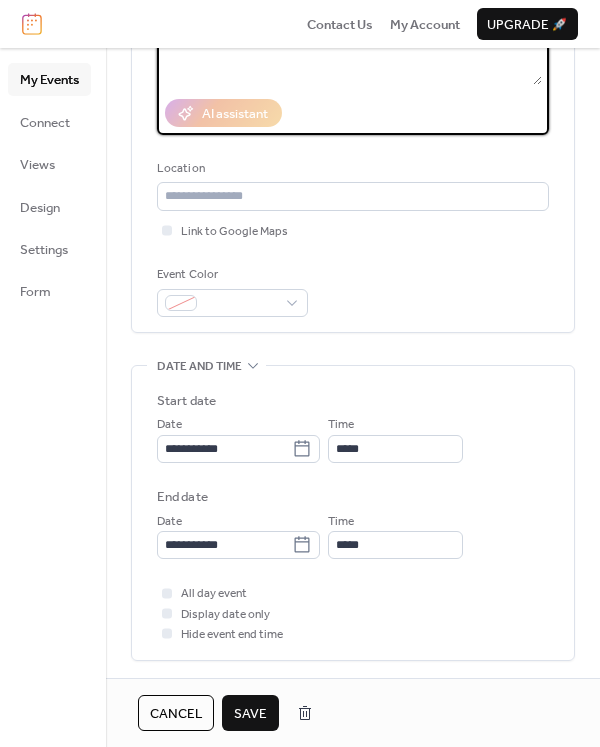 type on "**********" 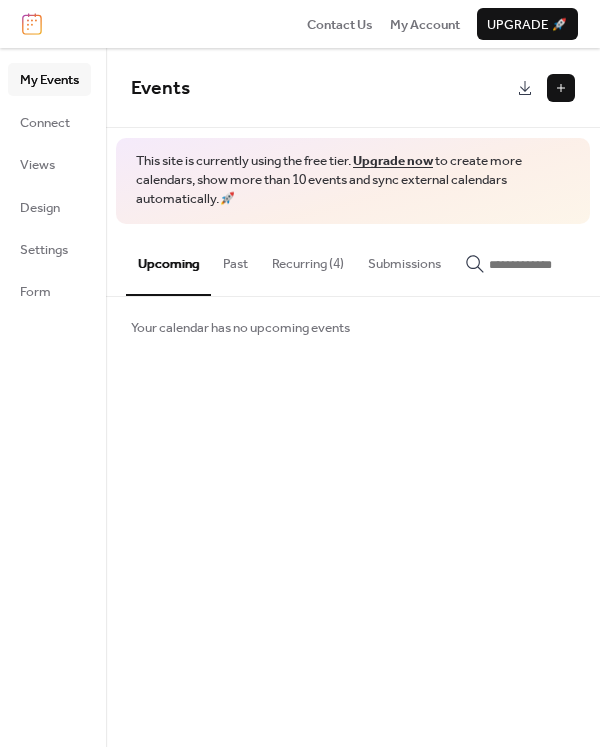 click on "Recurring  (4)" at bounding box center (308, 259) 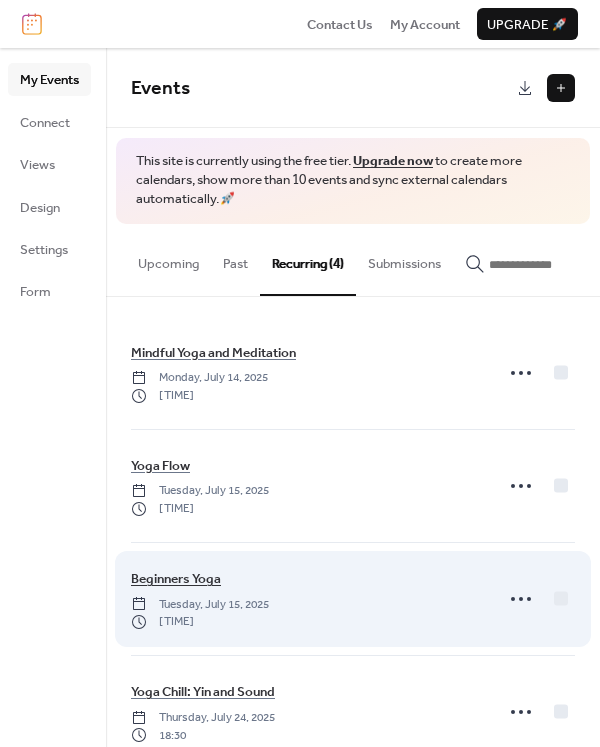click on "Beginners Yoga" at bounding box center (176, 579) 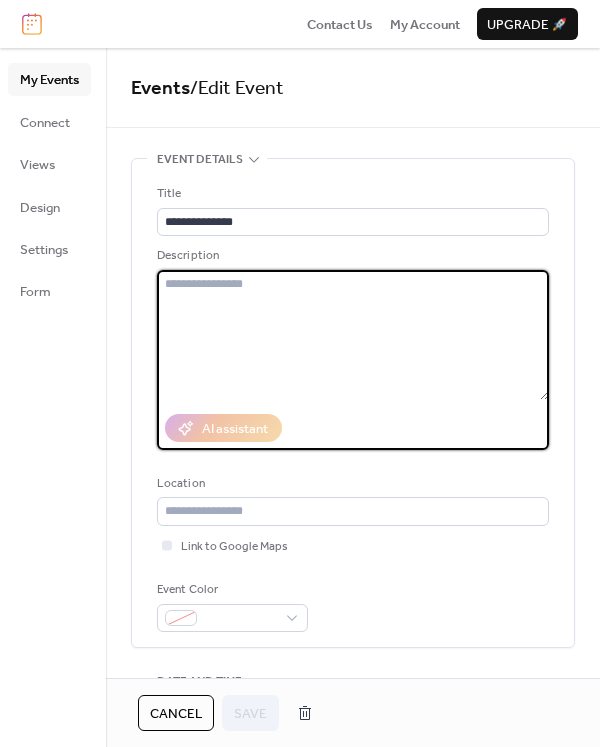 click at bounding box center [353, 335] 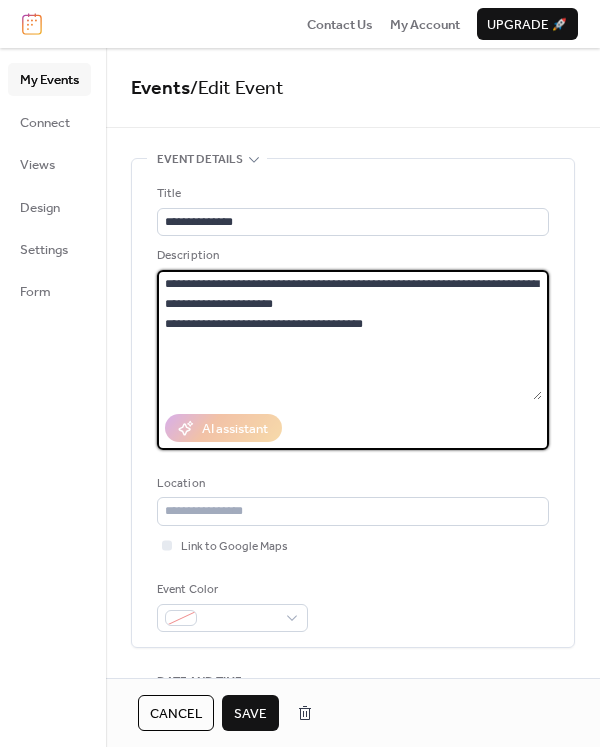 type on "**********" 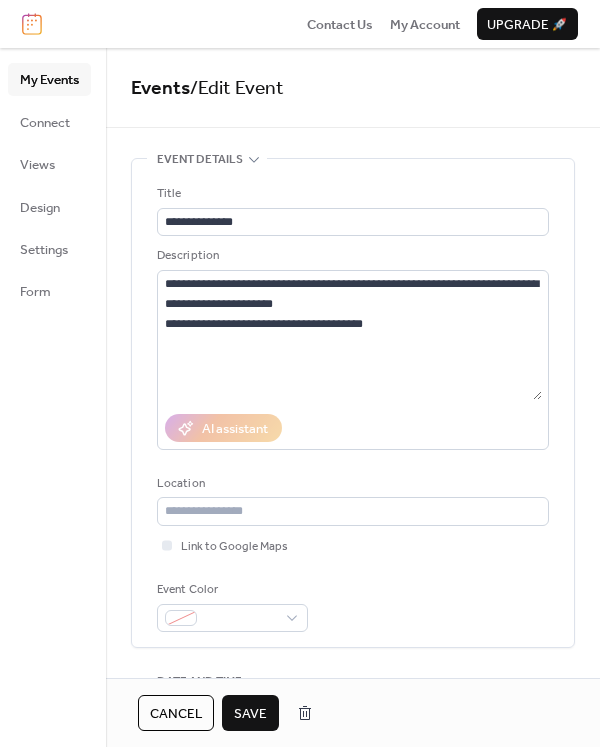 click on "Save" at bounding box center (250, 714) 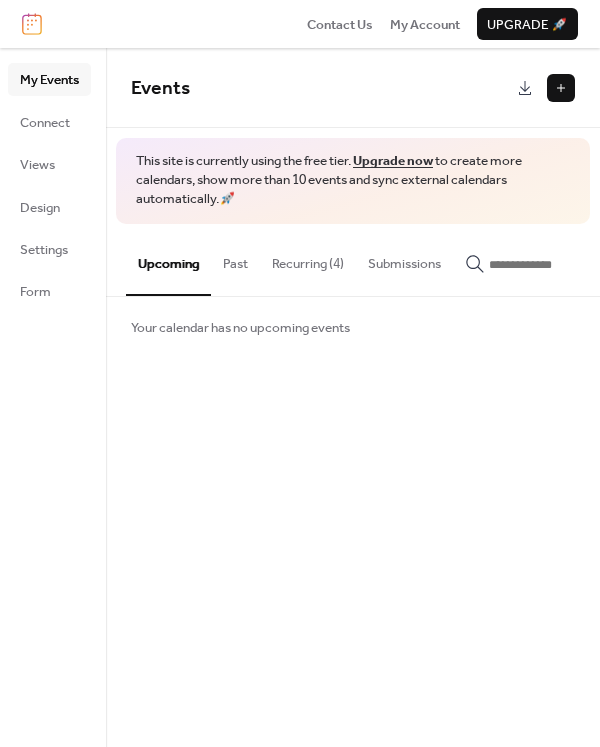 click on "Recurring  (4)" at bounding box center (308, 259) 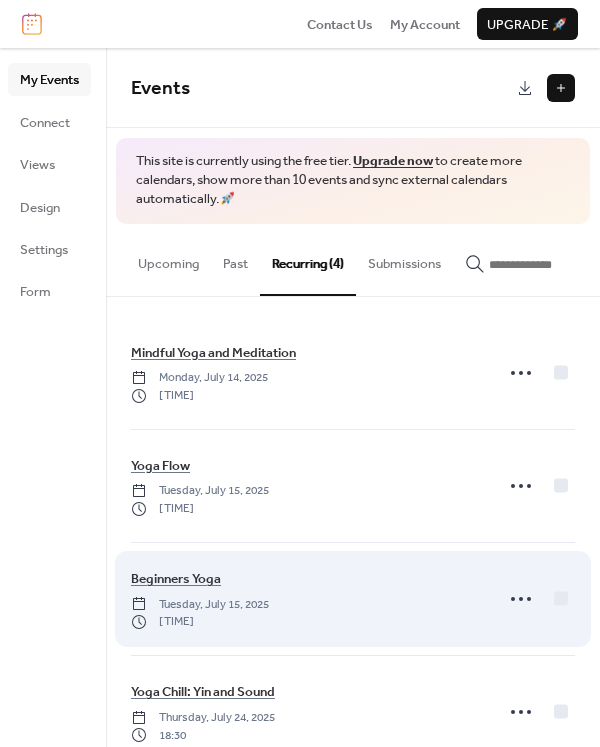 scroll, scrollTop: 47, scrollLeft: 0, axis: vertical 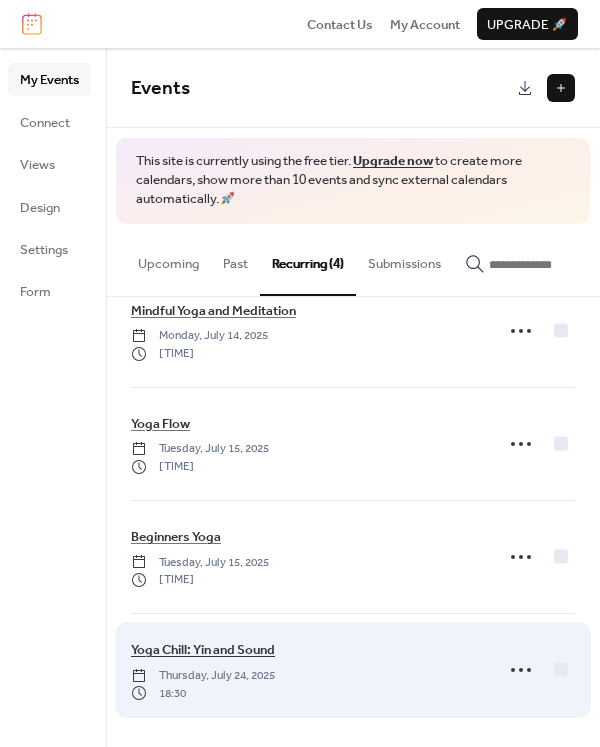 click on "Yoga Chill: Yin and Sound" at bounding box center (203, 650) 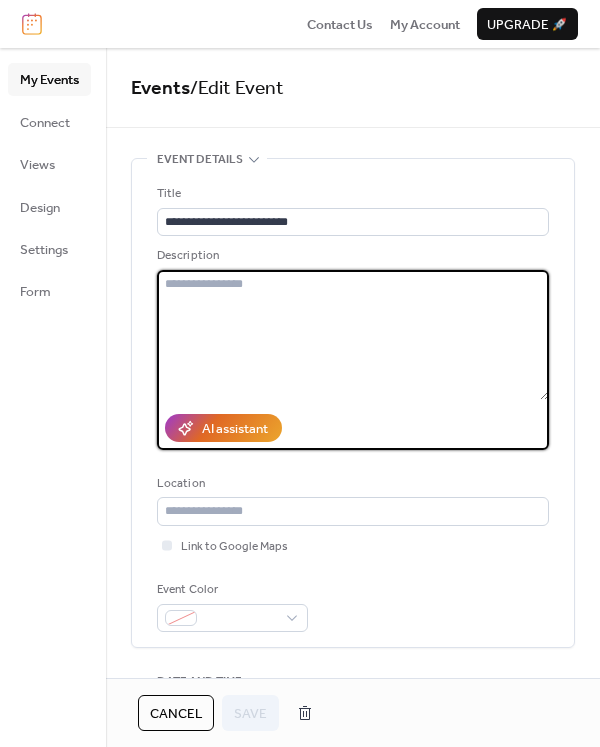 click at bounding box center [353, 335] 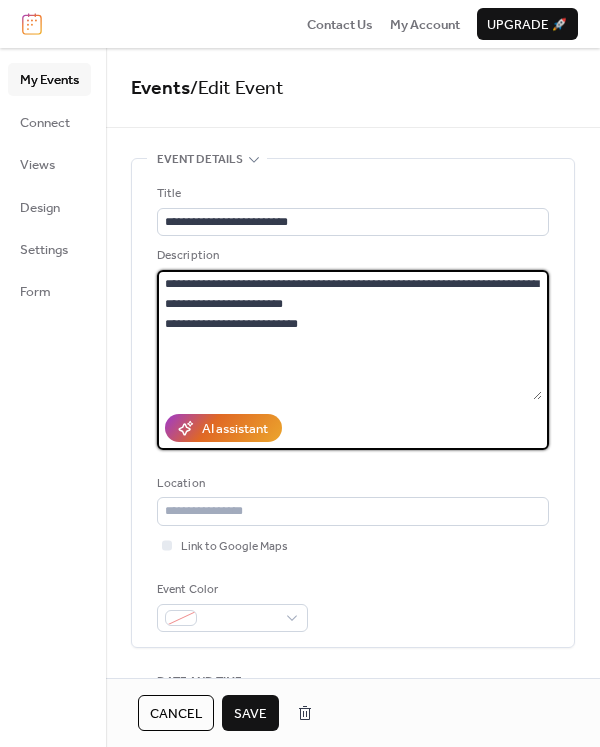 click on "**********" at bounding box center (349, 335) 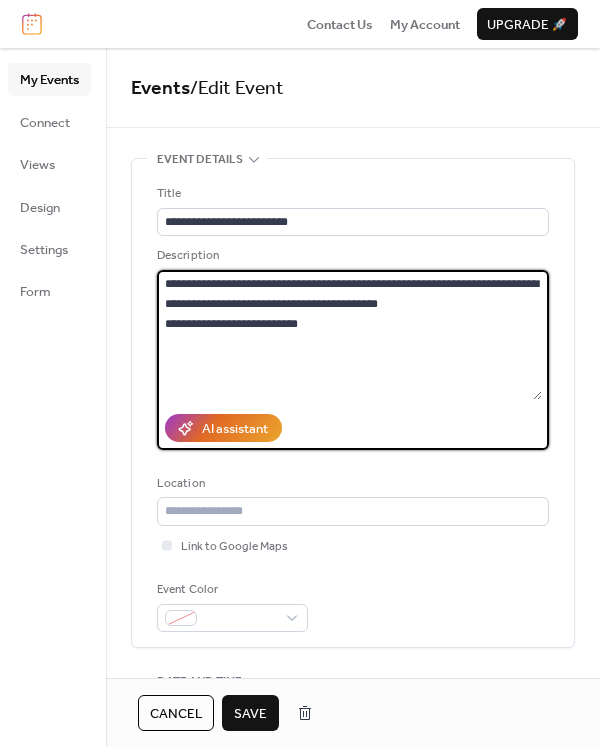 click on "**********" at bounding box center [349, 335] 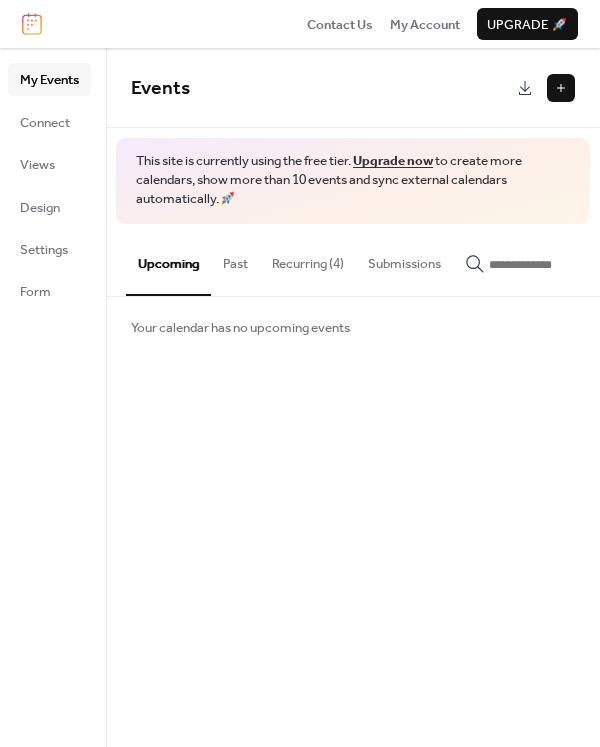 click on "Recurring  (4)" at bounding box center [308, 259] 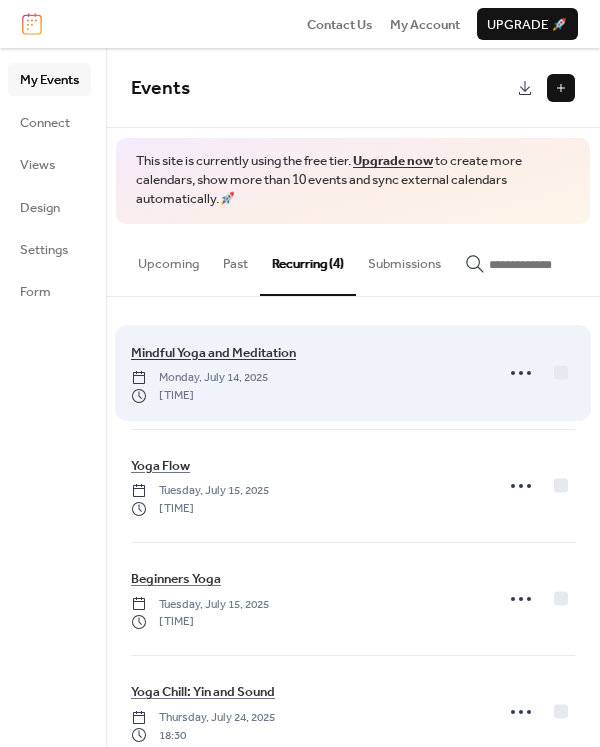 click on "Mindful Yoga and Meditation" at bounding box center [213, 353] 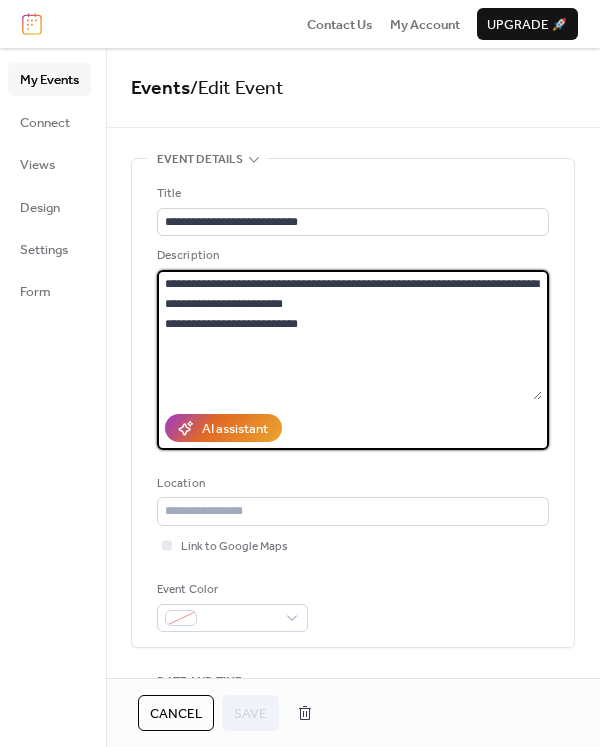 click on "**********" at bounding box center [349, 335] 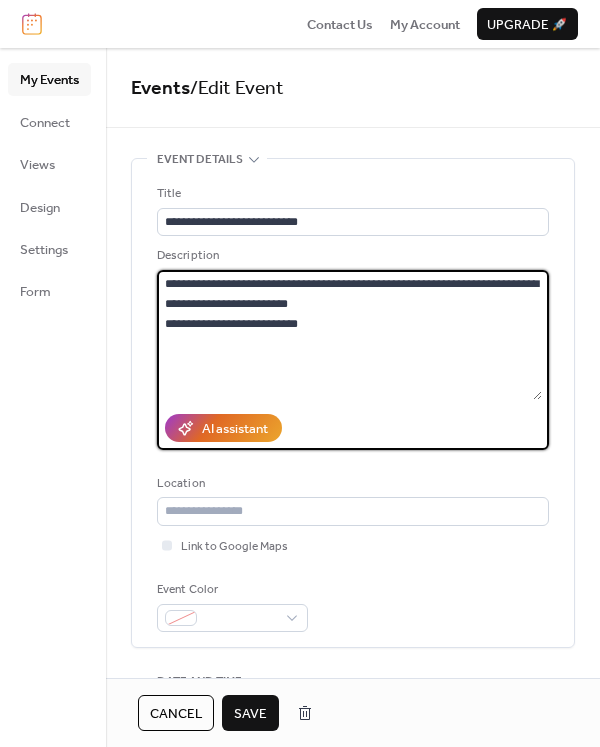 paste on "**********" 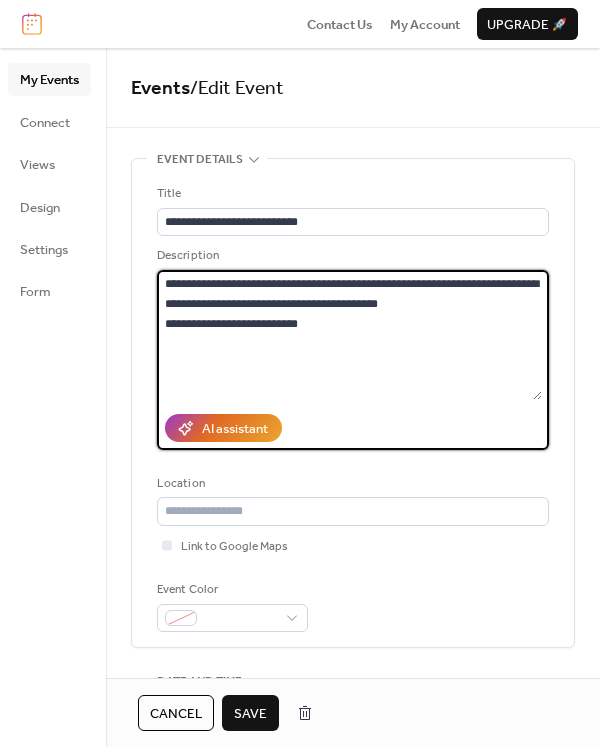 type on "**********" 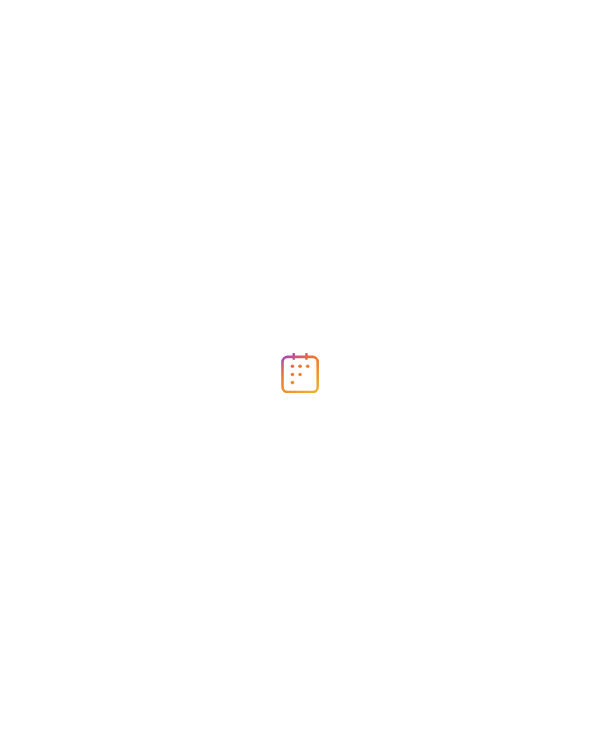 scroll, scrollTop: 0, scrollLeft: 0, axis: both 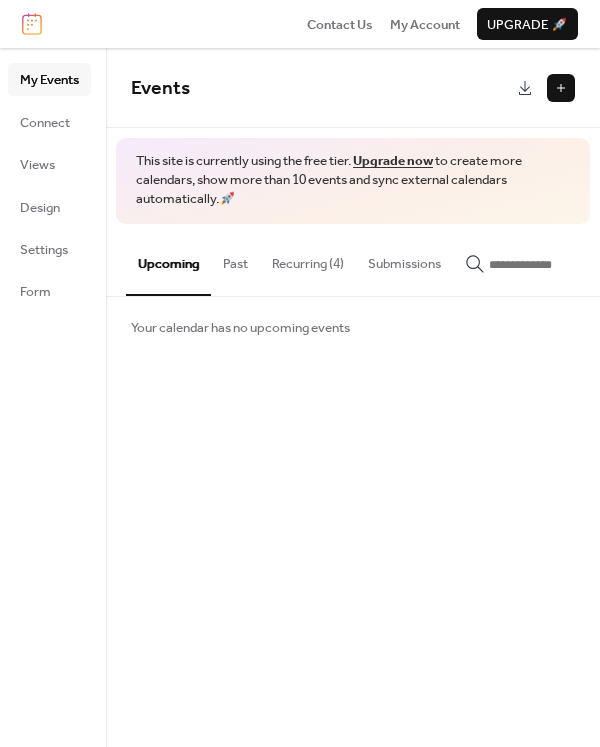 click at bounding box center (561, 88) 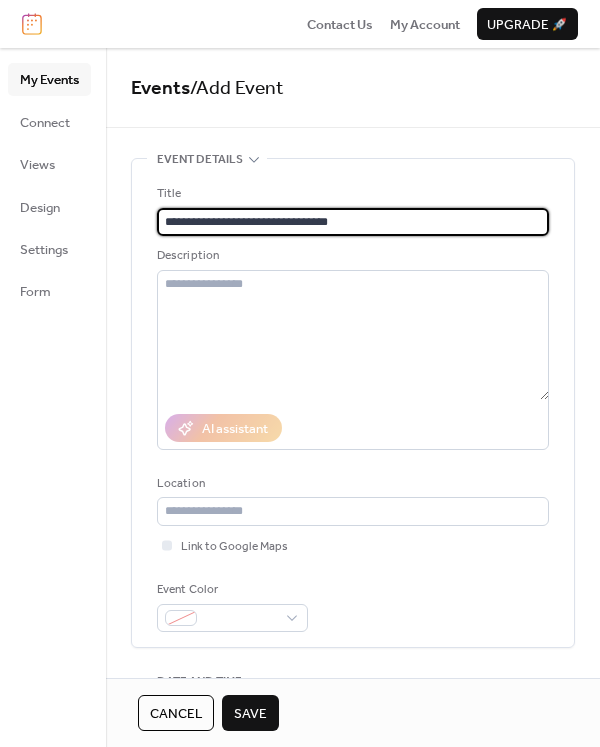 type on "**********" 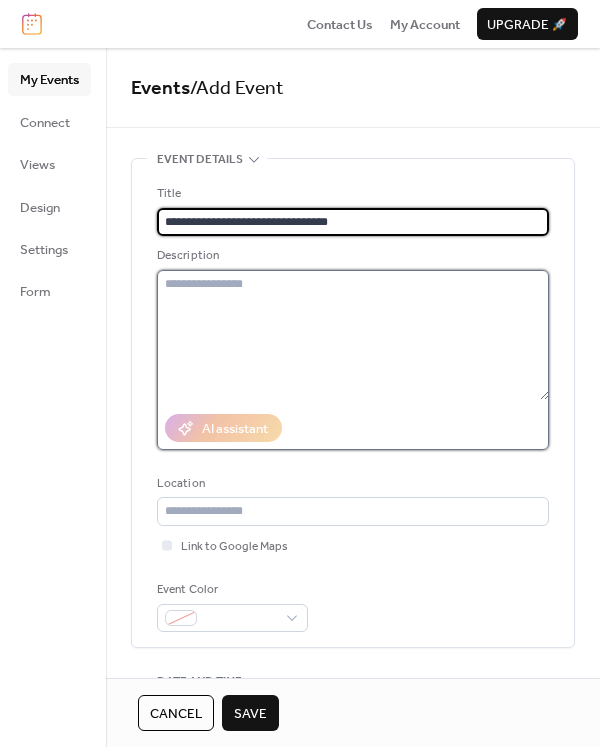 click at bounding box center [353, 335] 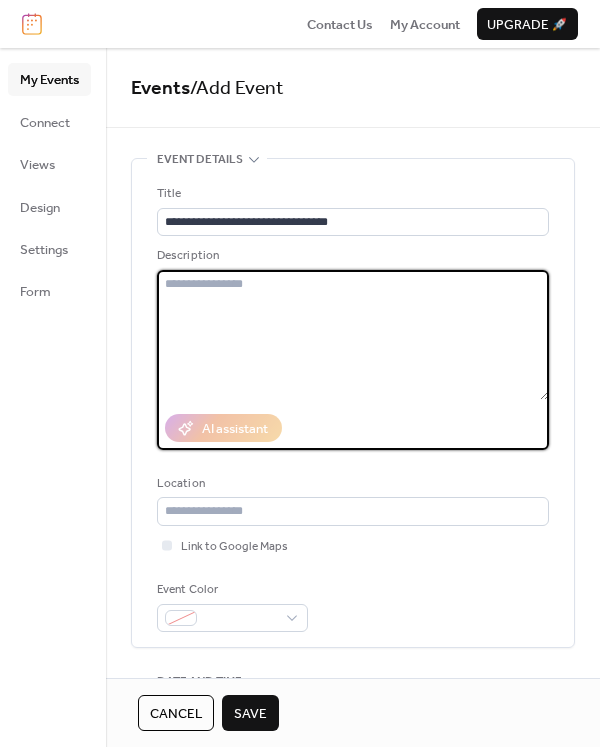 paste on "**********" 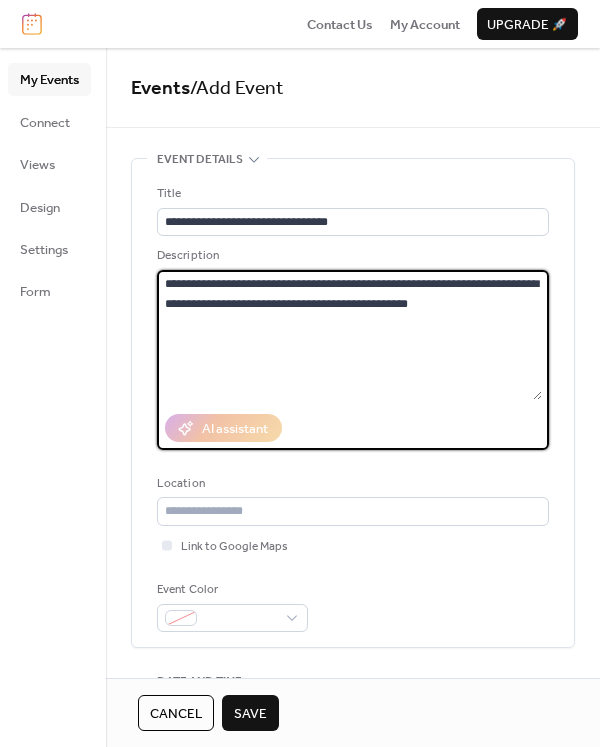 click on "**********" at bounding box center [349, 335] 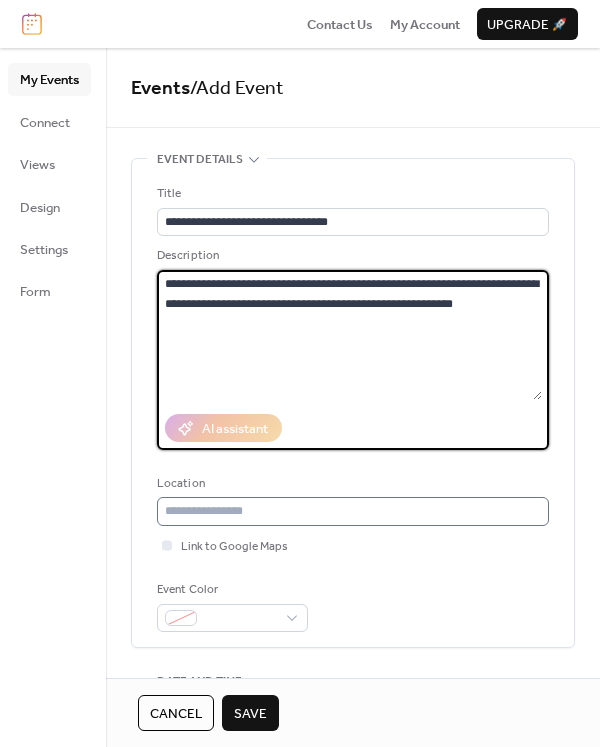 type on "**********" 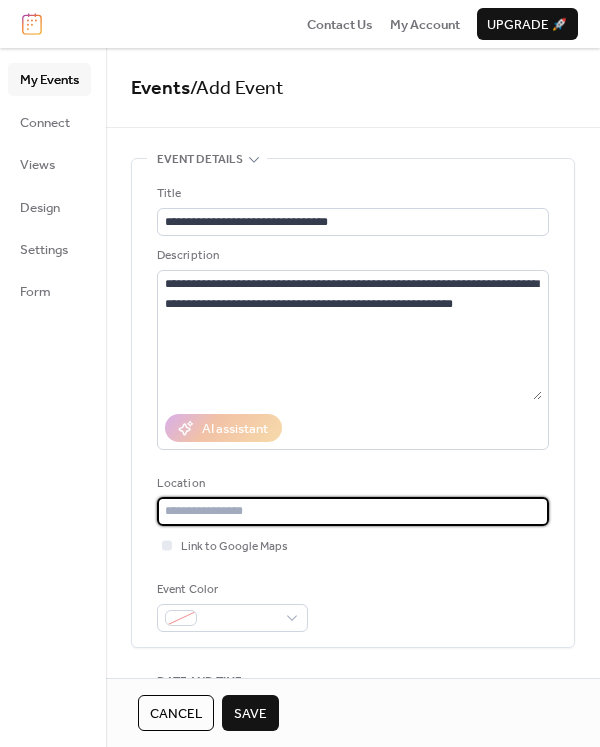 click at bounding box center (353, 511) 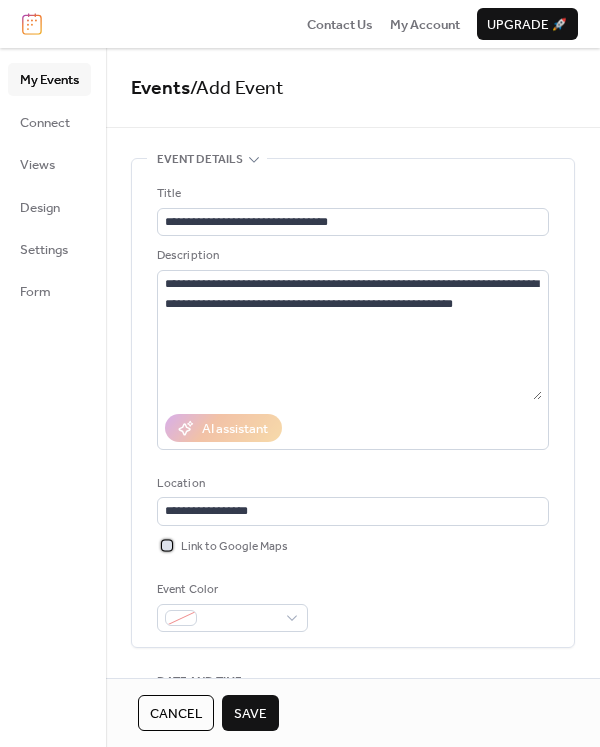 click at bounding box center (167, 545) 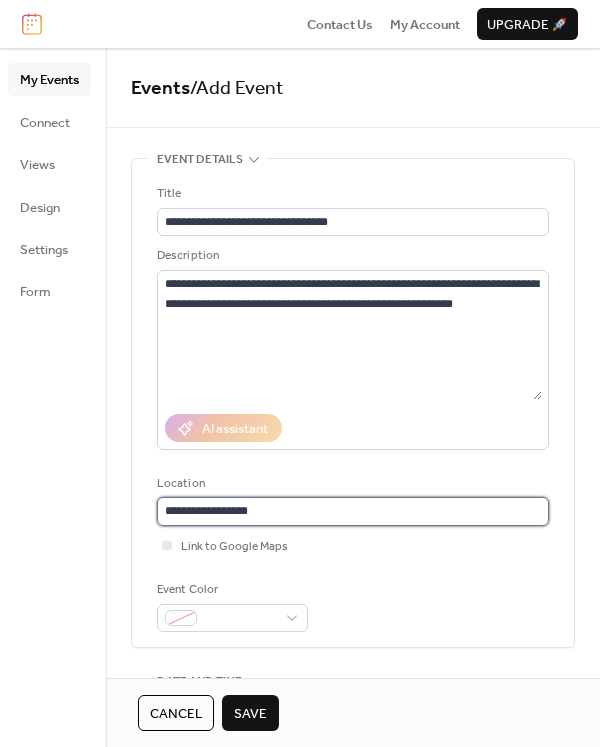 click on "**********" at bounding box center (353, 511) 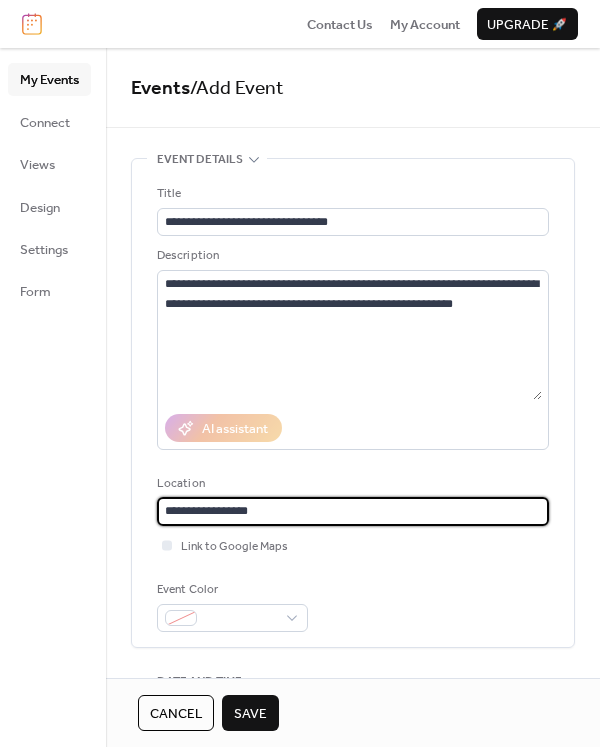 drag, startPoint x: 289, startPoint y: 508, endPoint x: 76, endPoint y: 509, distance: 213.00235 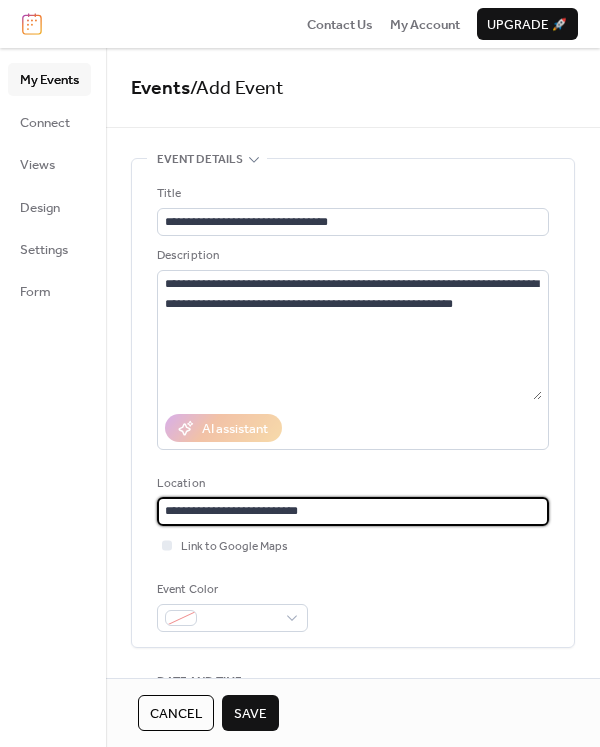 click on "**********" at bounding box center [353, 511] 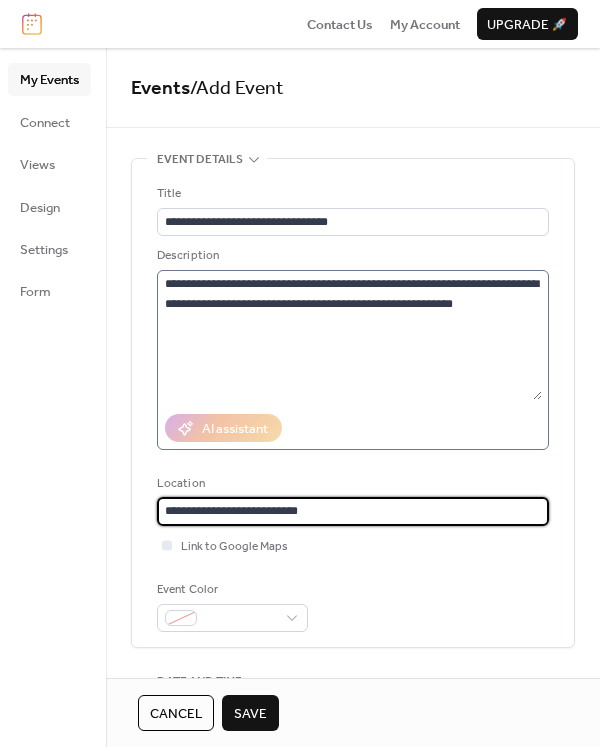 type on "**********" 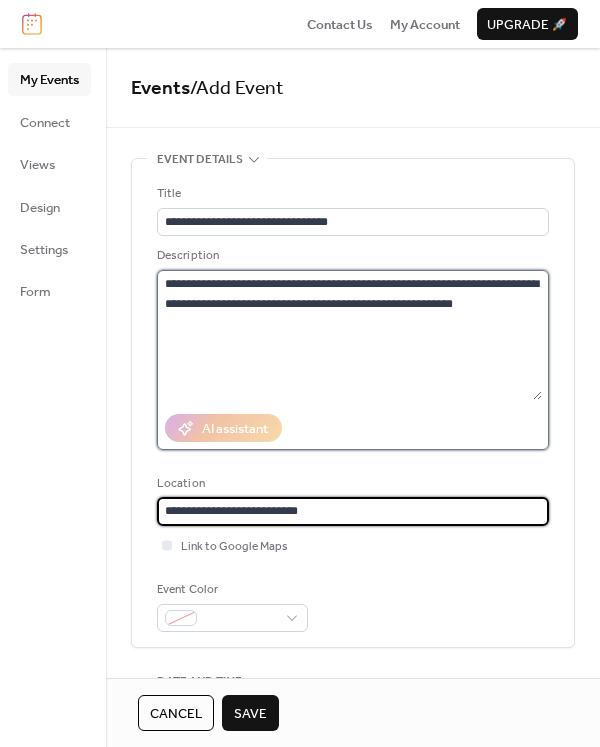 click on "**********" at bounding box center [349, 335] 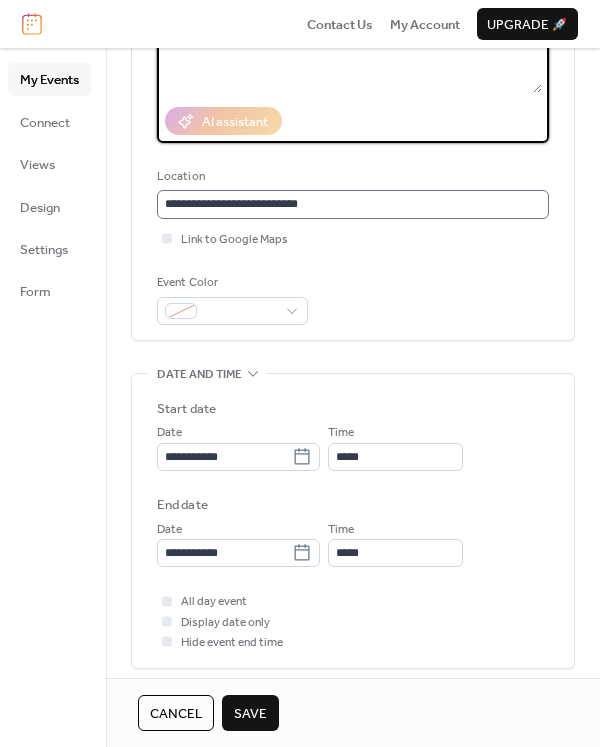 scroll, scrollTop: 326, scrollLeft: 0, axis: vertical 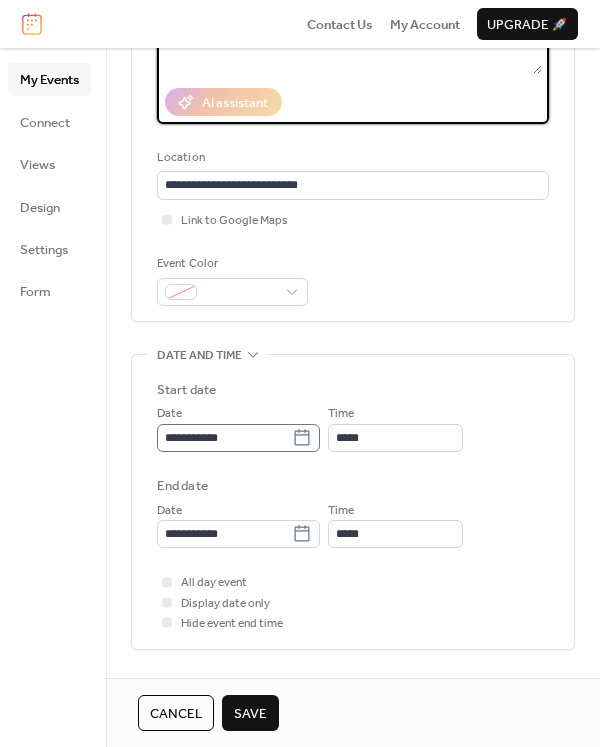 type on "**********" 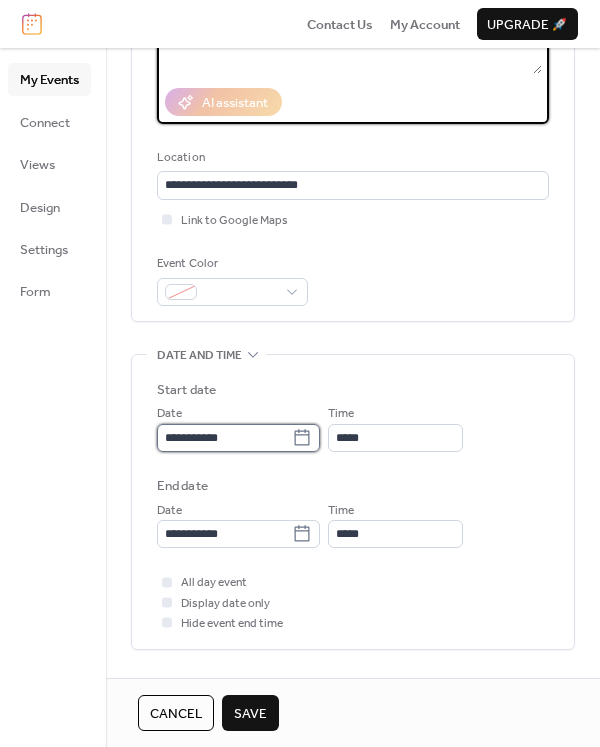 click on "**********" at bounding box center (224, 438) 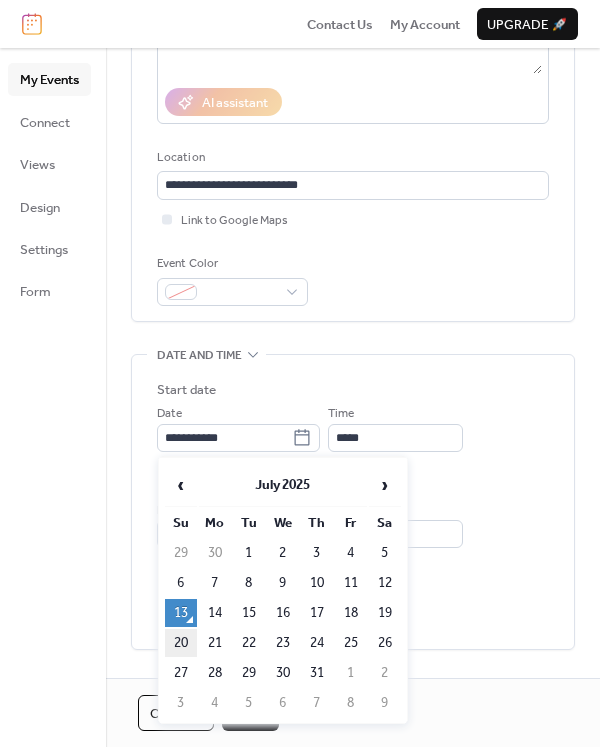 click on "20" at bounding box center [181, 643] 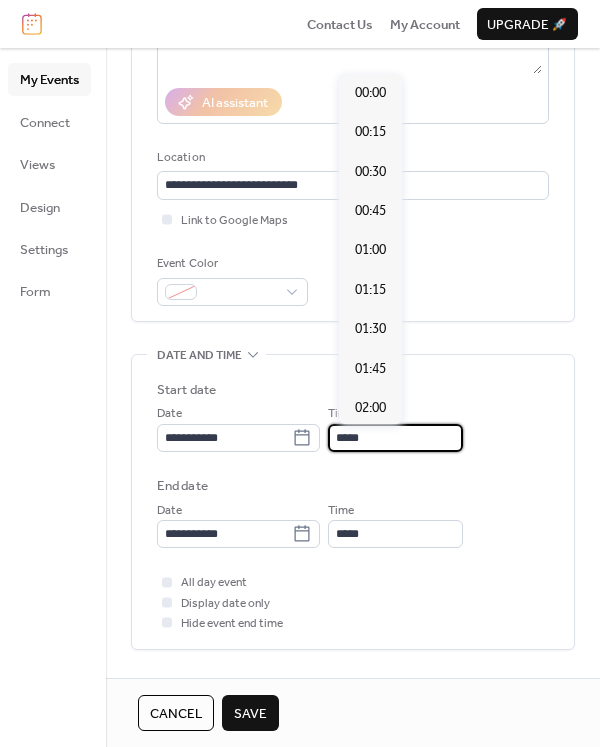 click on "*****" at bounding box center (395, 438) 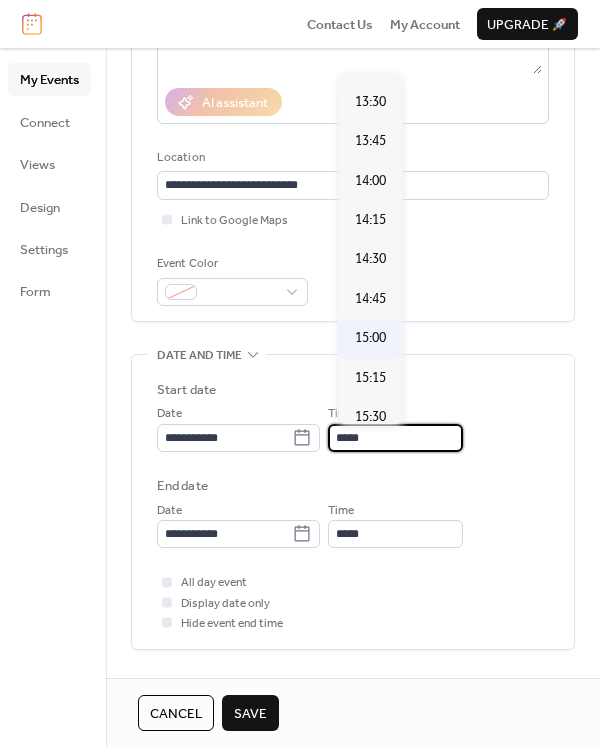 scroll, scrollTop: 2169, scrollLeft: 0, axis: vertical 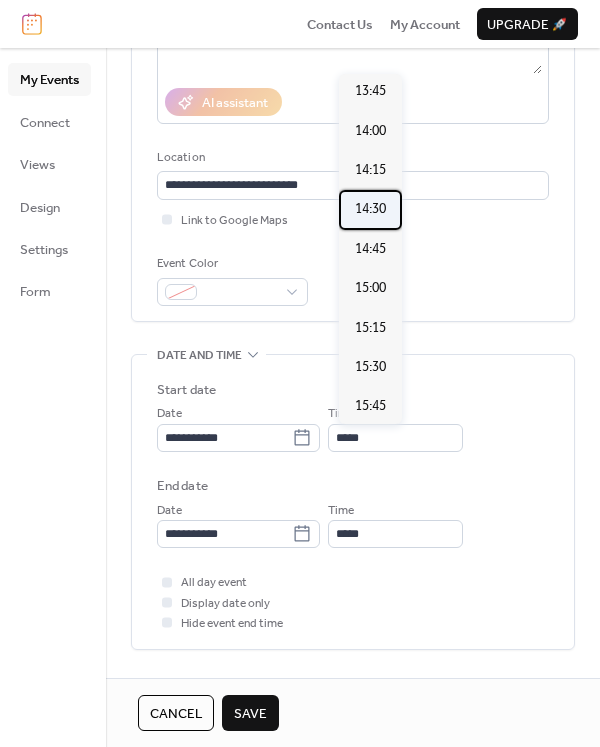 click on "14:30" at bounding box center (370, 209) 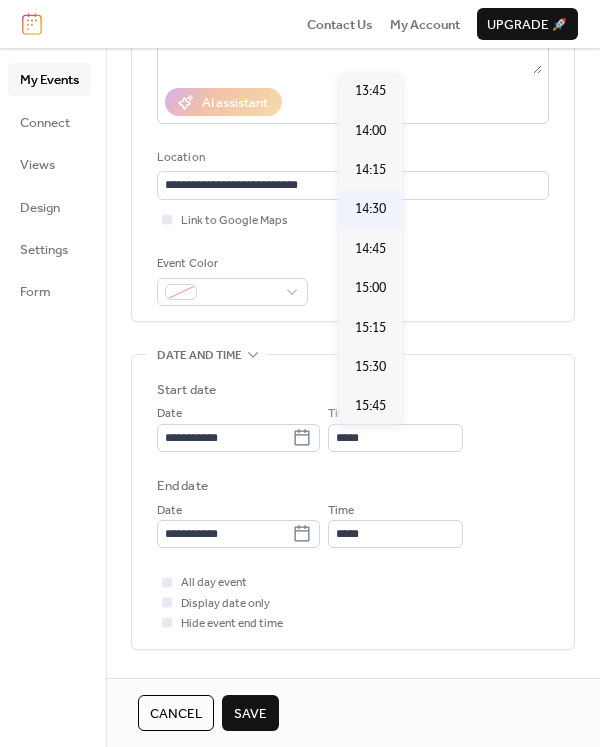 type on "*****" 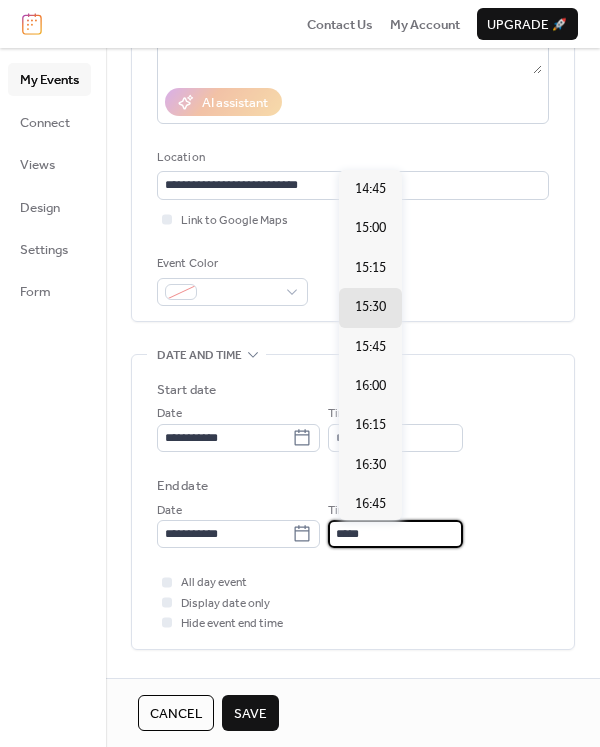 click on "*****" at bounding box center (395, 534) 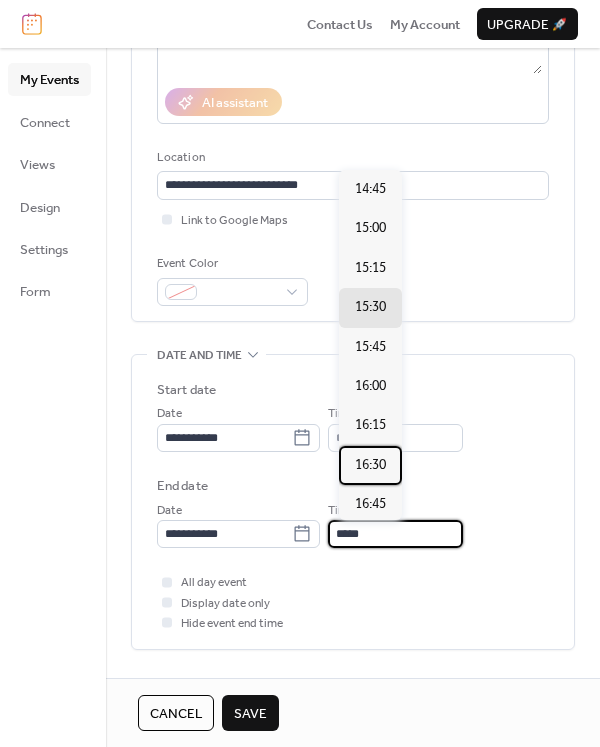 click on "16:30" at bounding box center [370, 465] 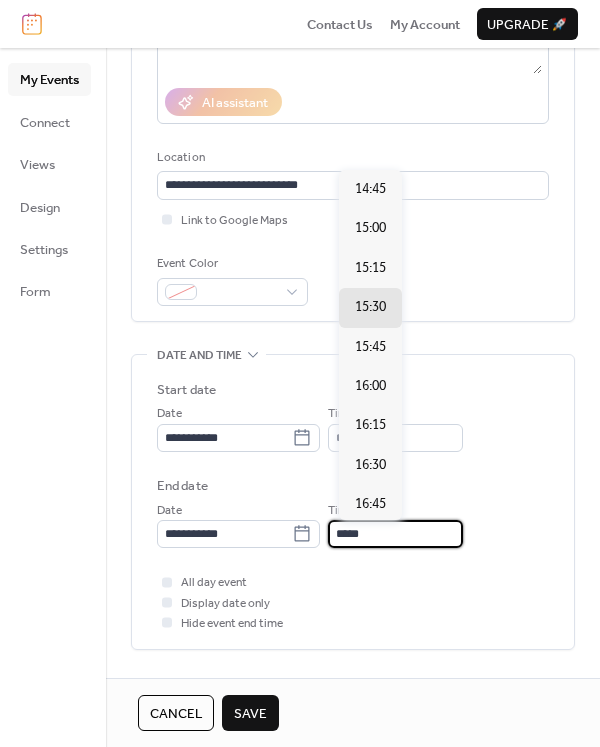 type on "*****" 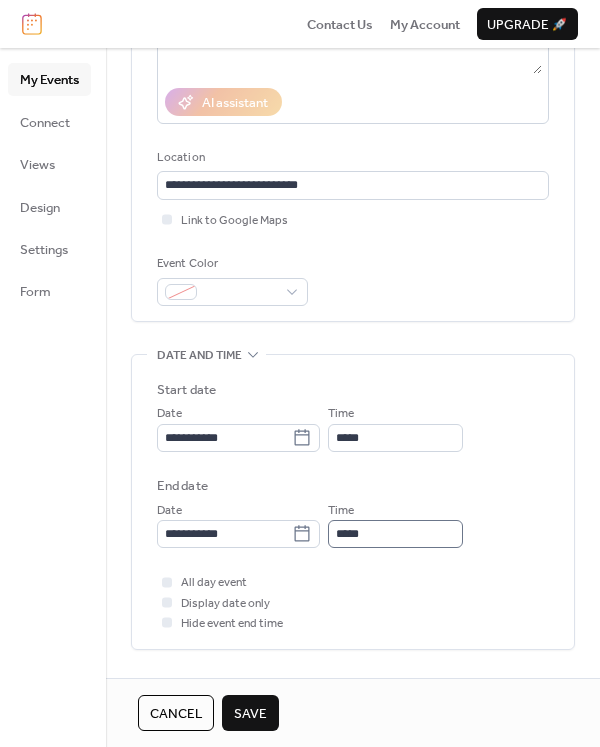 scroll, scrollTop: 1, scrollLeft: 0, axis: vertical 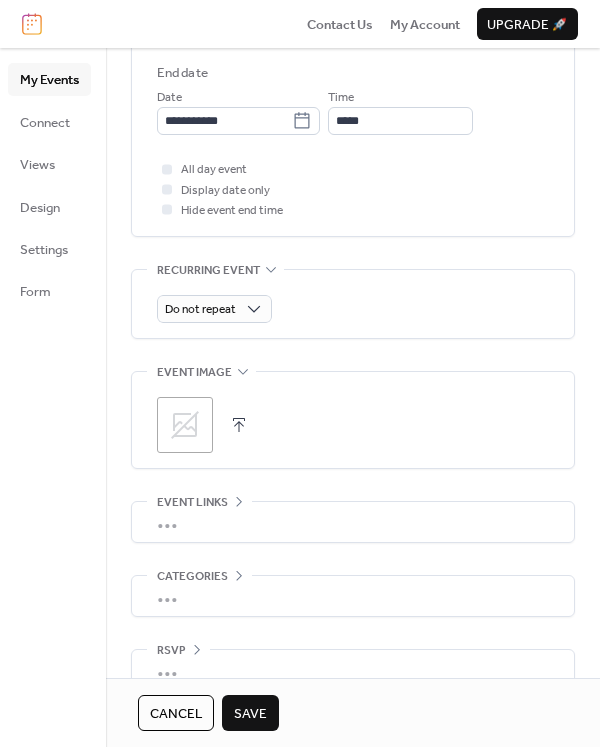 click on "•••" at bounding box center (353, 522) 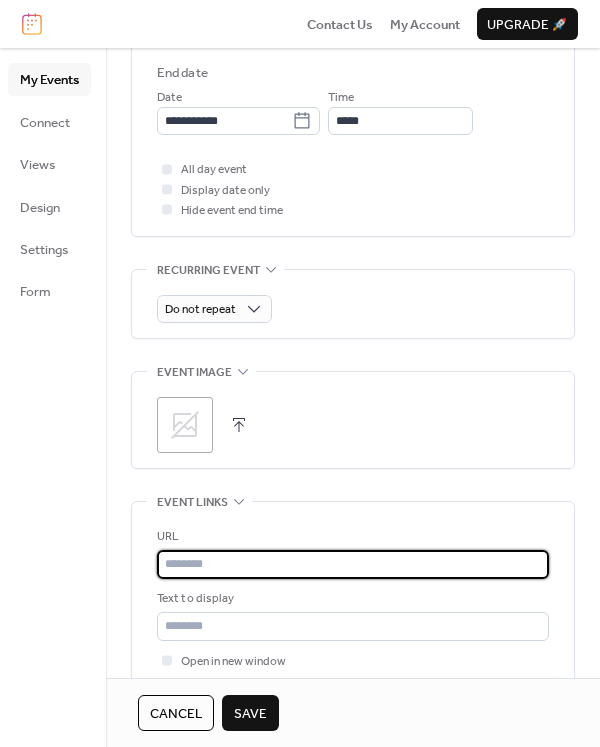 click at bounding box center [353, 564] 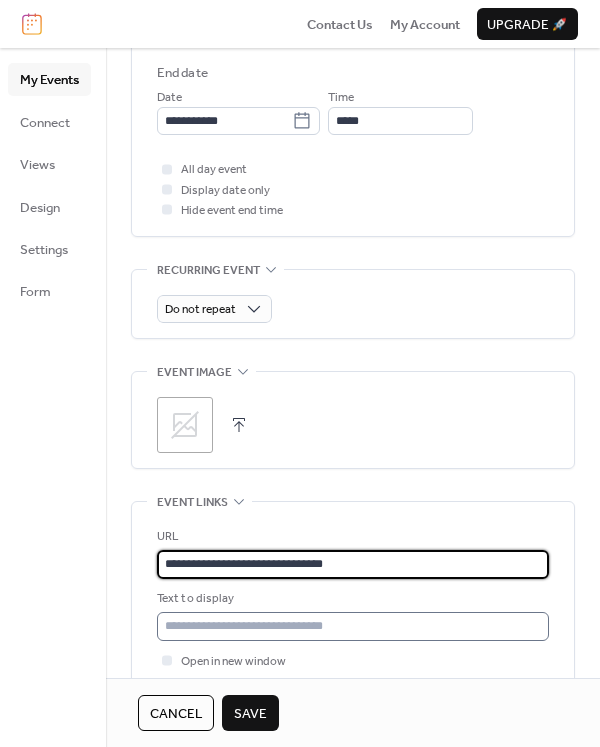 type on "**********" 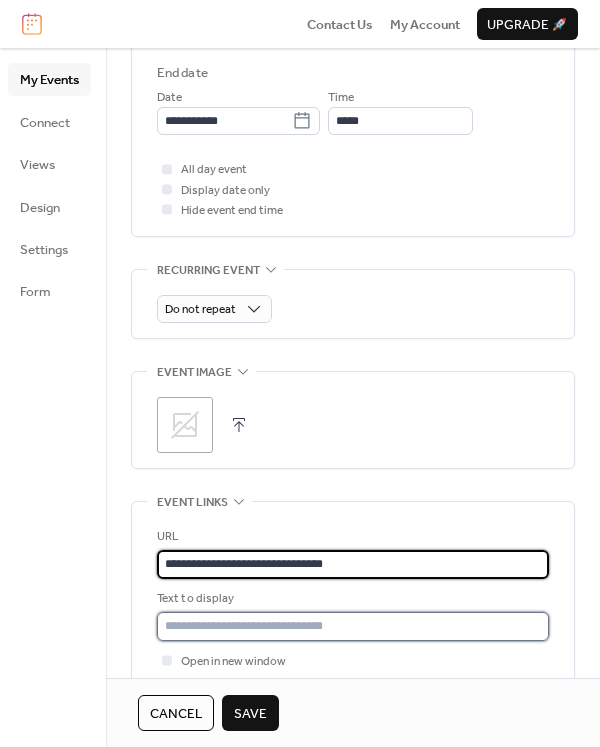 click at bounding box center [353, 626] 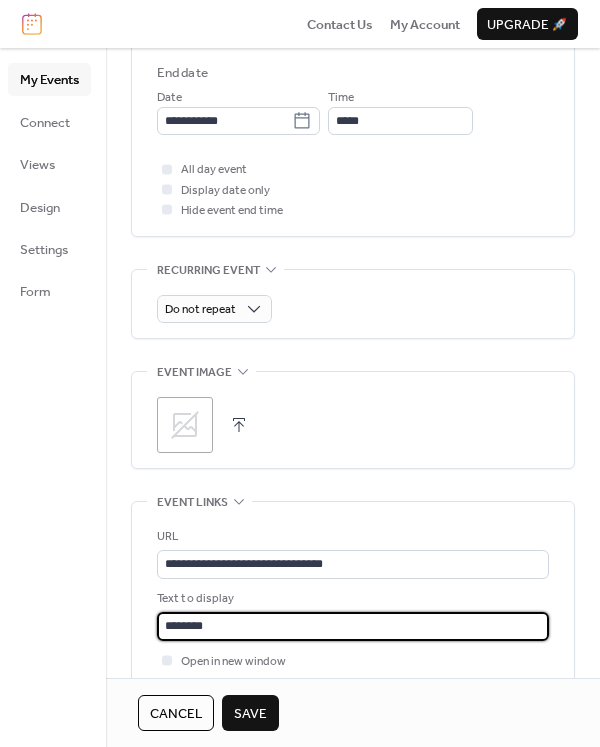 type on "********" 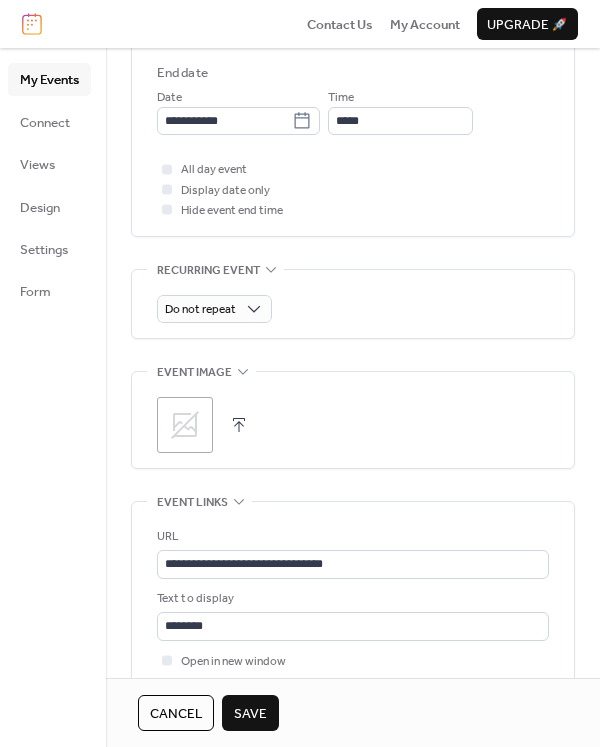 click on "Open in new window" at bounding box center [353, 661] 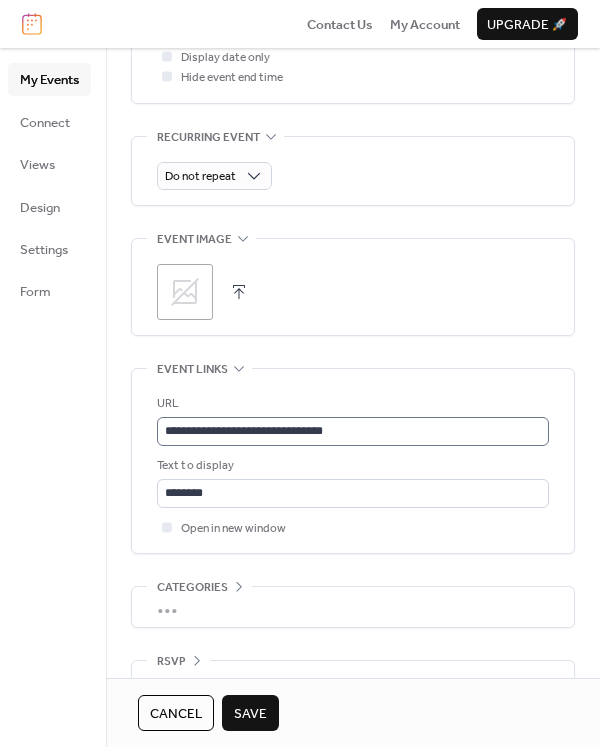 scroll, scrollTop: 916, scrollLeft: 0, axis: vertical 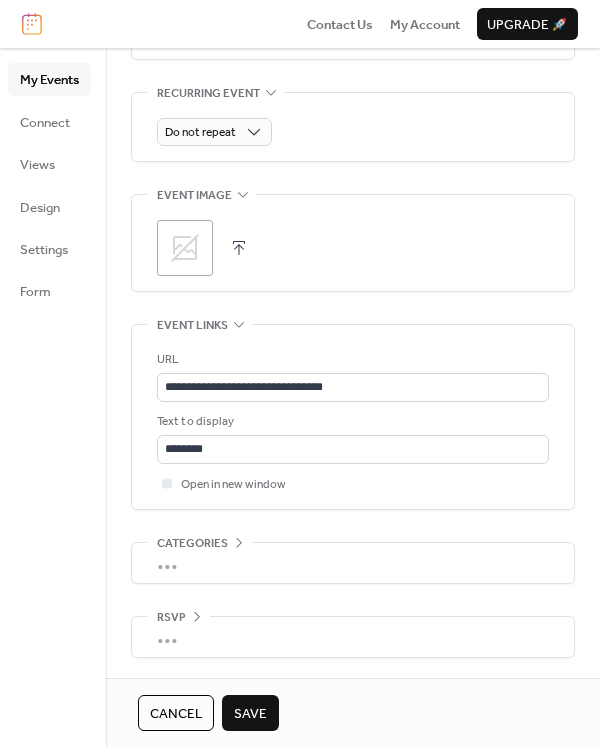 click on "Save" at bounding box center [250, 714] 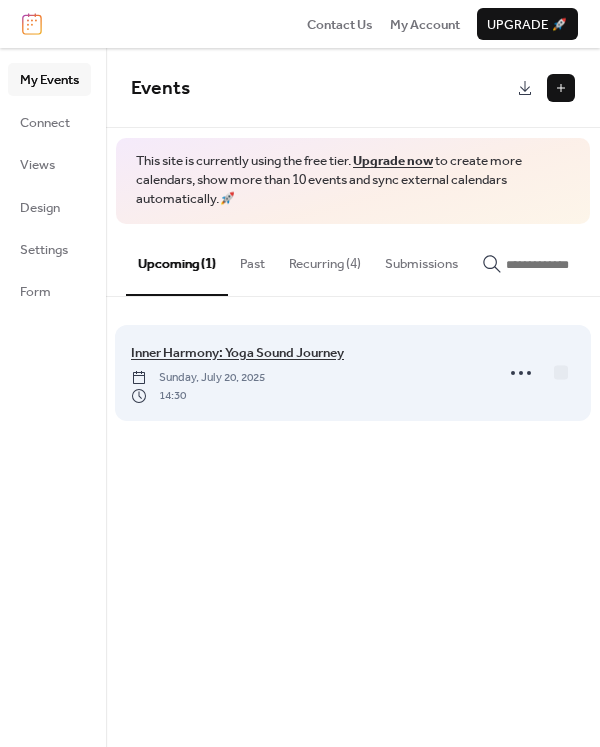 click on "Inner Harmony: Yoga Sound Journey" at bounding box center (237, 353) 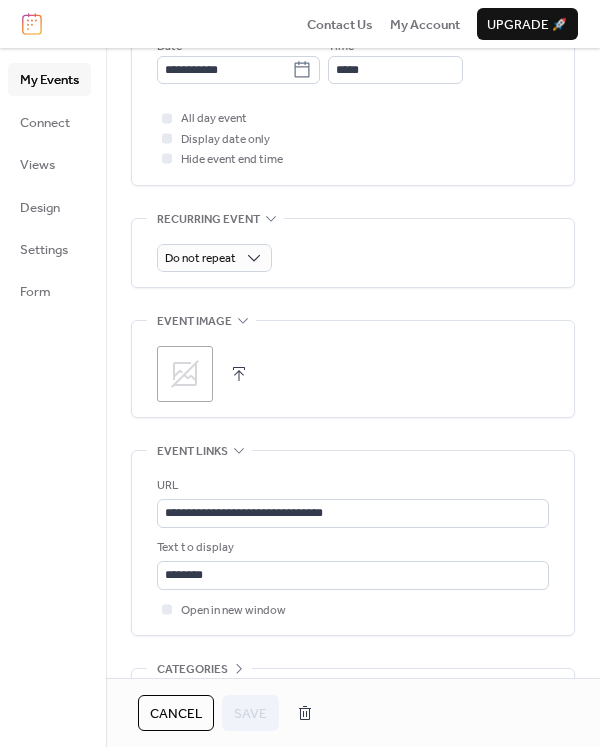 scroll, scrollTop: 798, scrollLeft: 0, axis: vertical 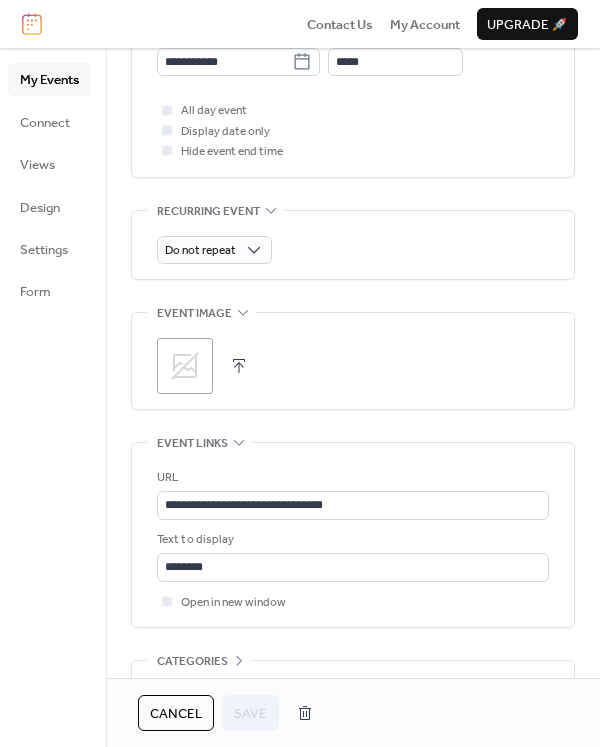 click 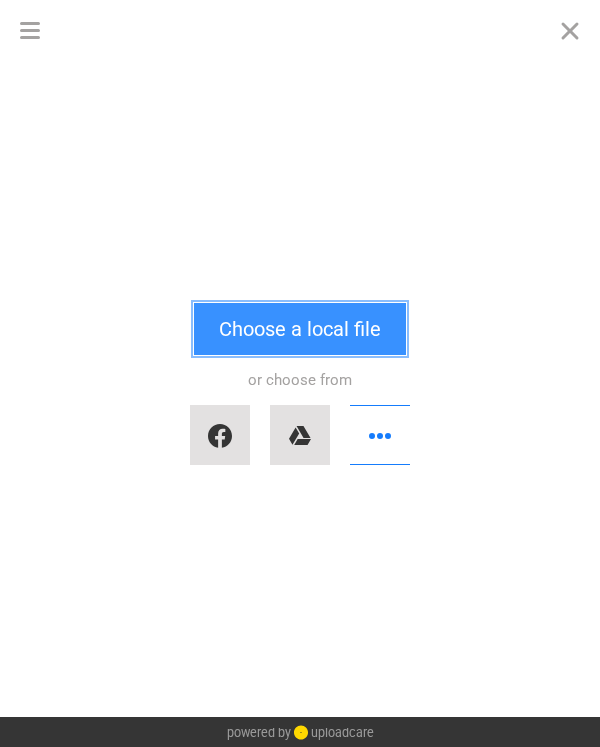 click on "Choose a local file" at bounding box center [300, 329] 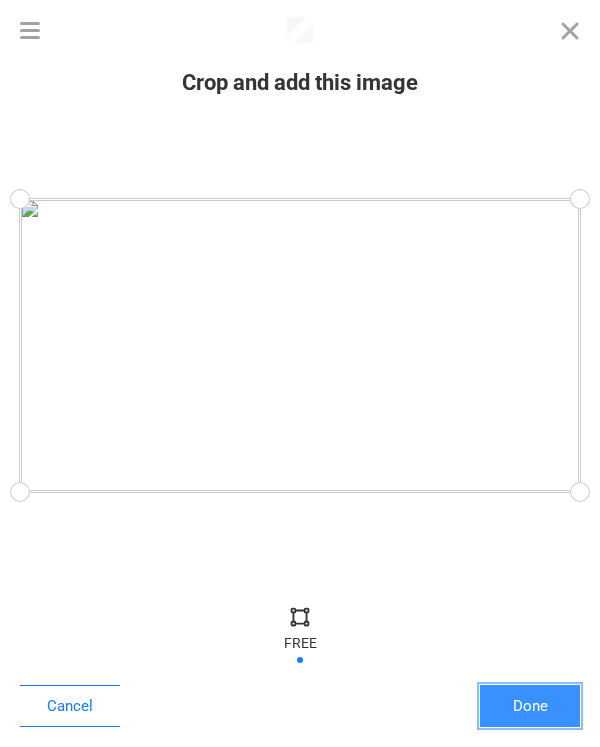 click on "Done" at bounding box center [530, 706] 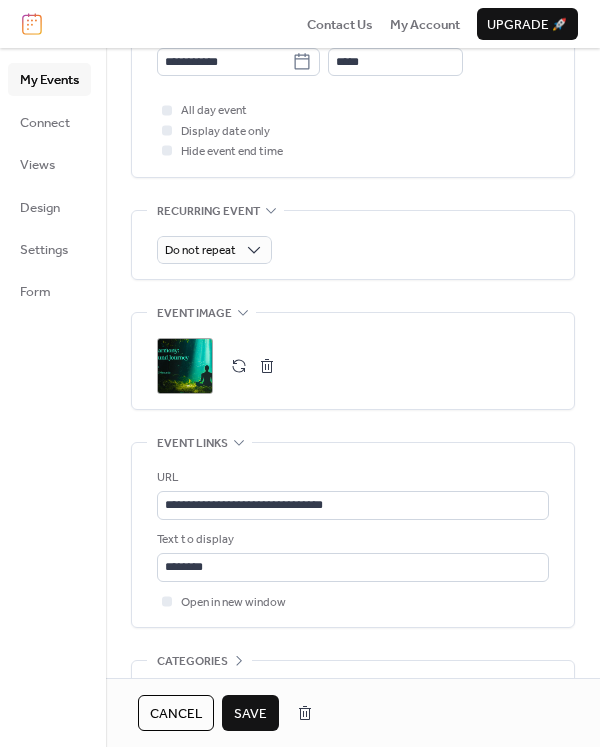 click on "Save" at bounding box center [250, 714] 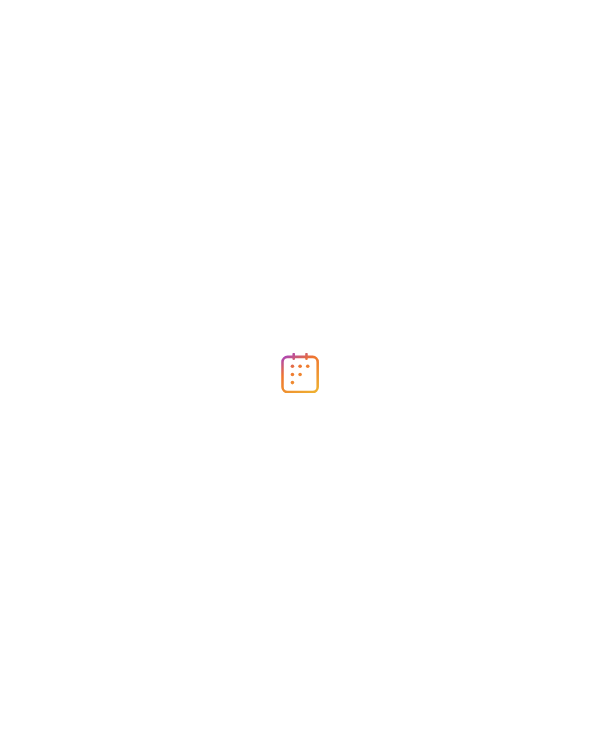 scroll, scrollTop: 0, scrollLeft: 0, axis: both 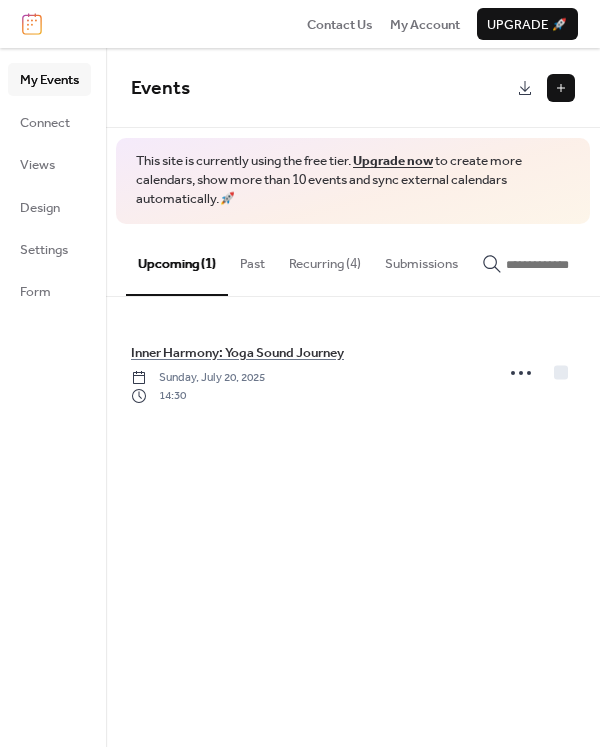 click on "Recurring  (4)" at bounding box center (325, 259) 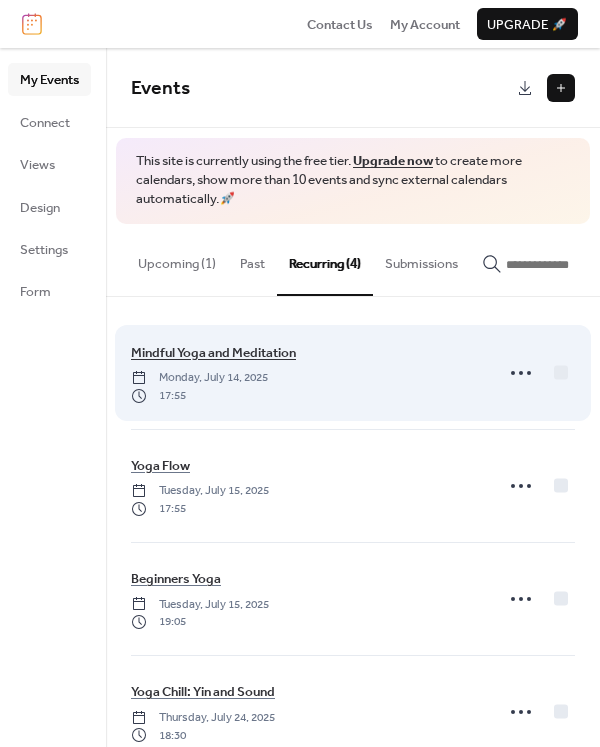 click on "Mindful Yoga and Meditation" at bounding box center (213, 353) 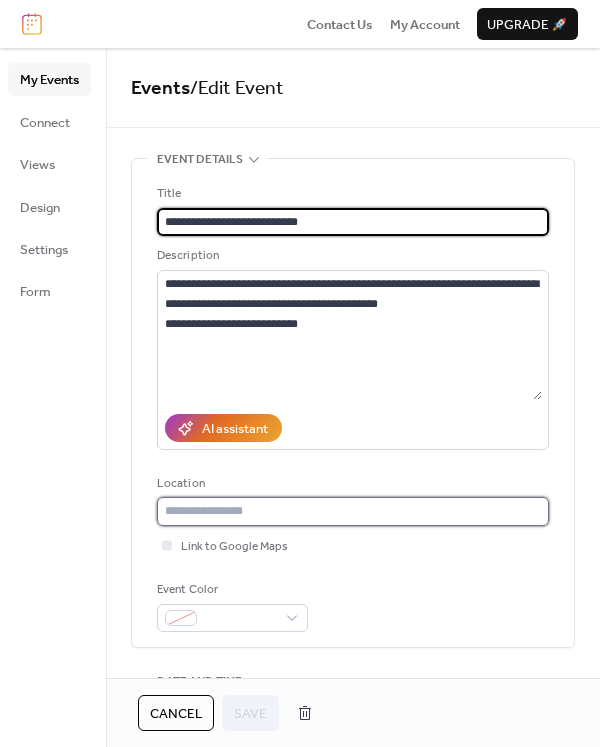 click at bounding box center (353, 511) 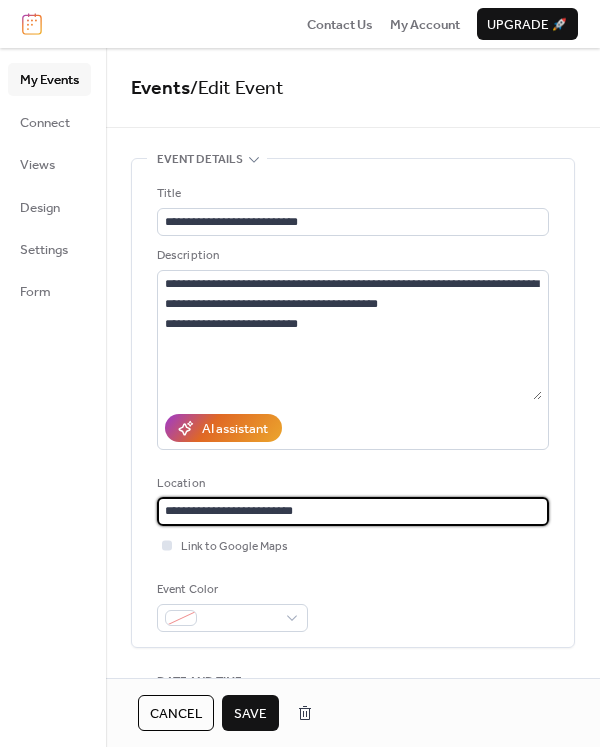 type on "**********" 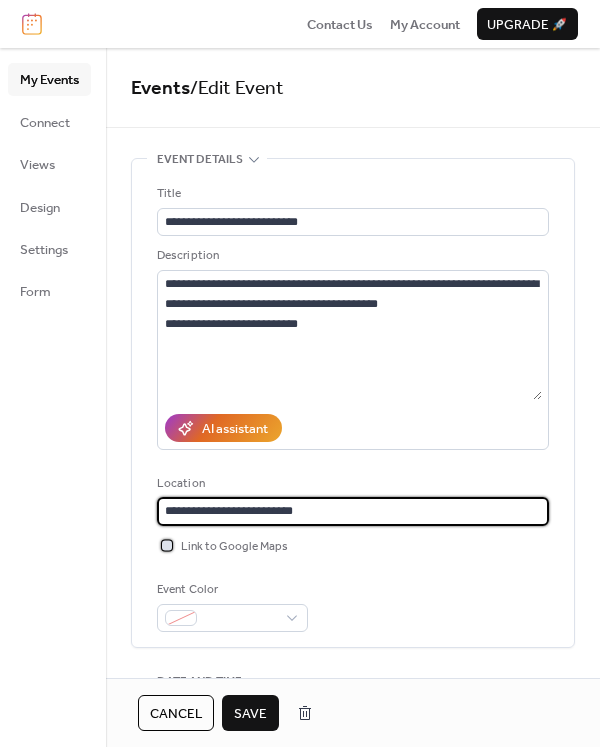 click at bounding box center [167, 545] 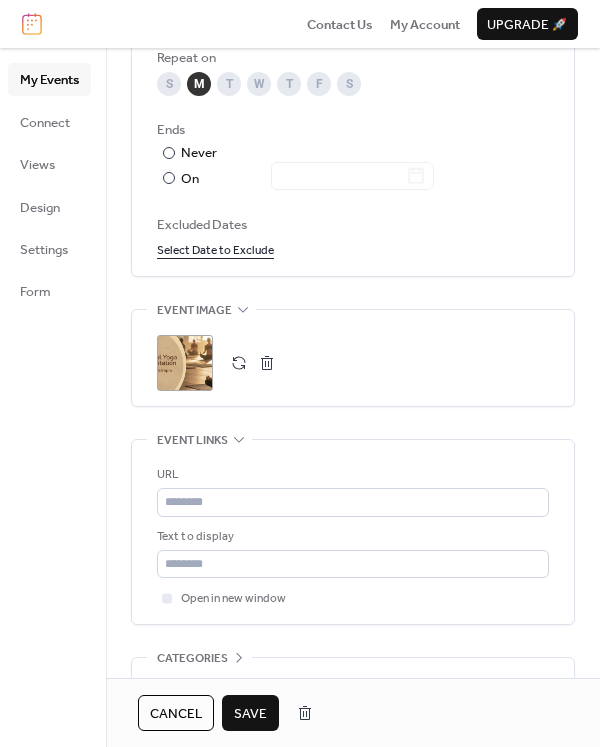 scroll, scrollTop: 1134, scrollLeft: 0, axis: vertical 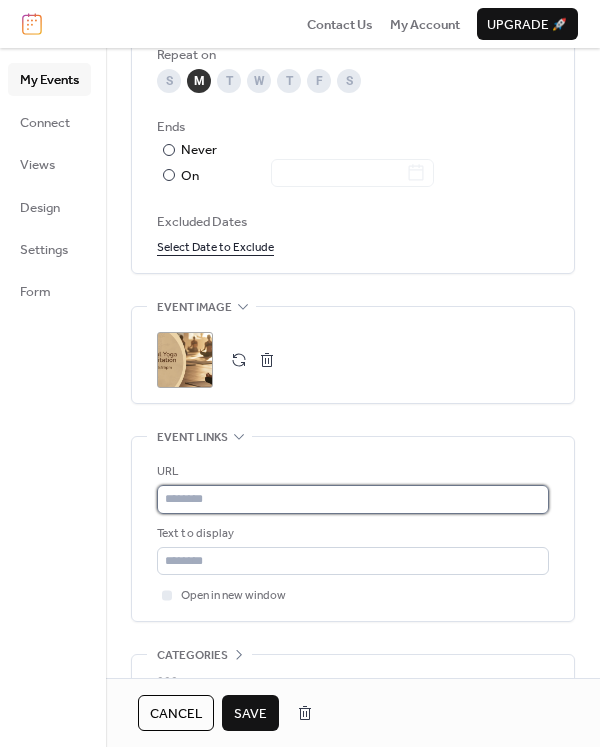 click at bounding box center [353, 499] 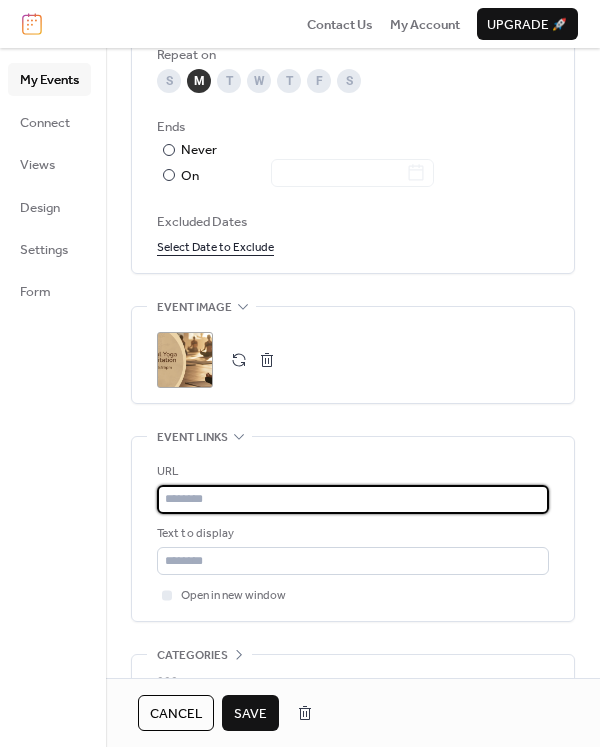paste on "**********" 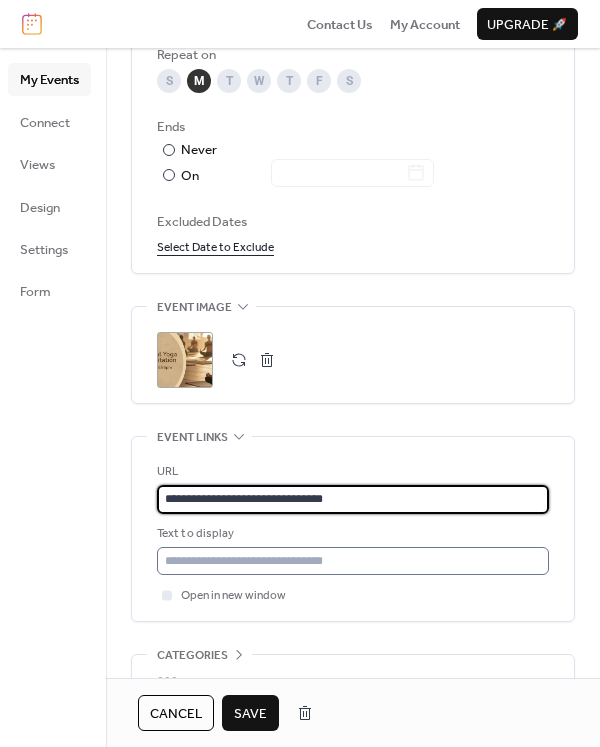 type on "**********" 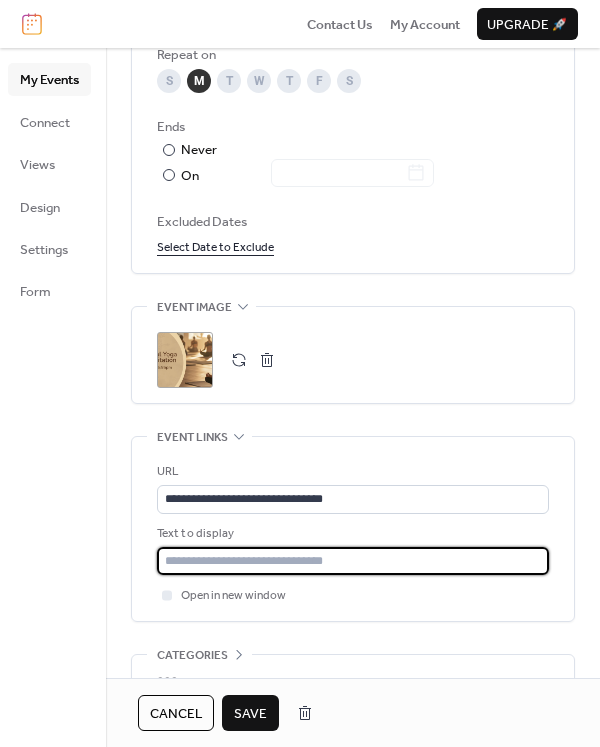 click at bounding box center [353, 561] 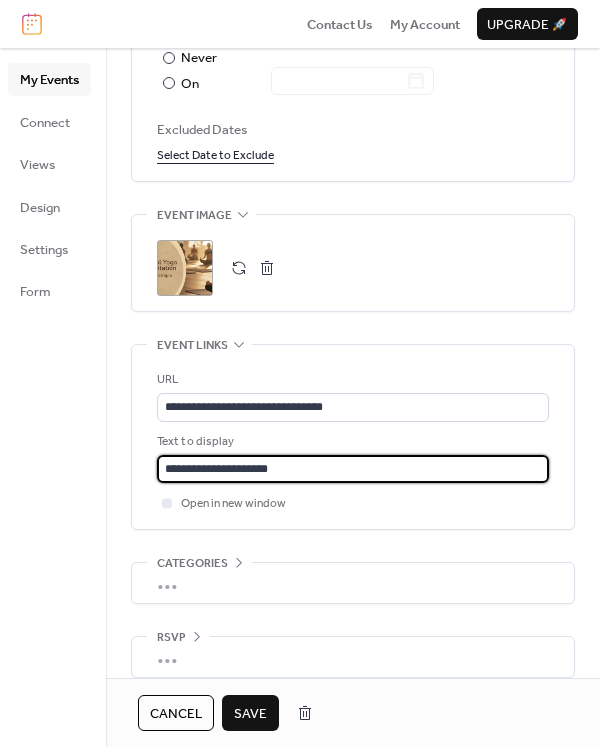 scroll, scrollTop: 1246, scrollLeft: 0, axis: vertical 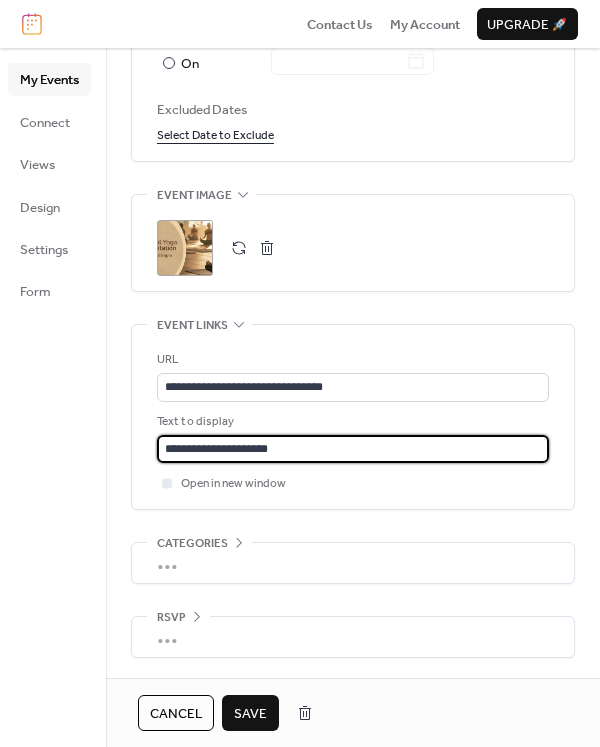 type on "**********" 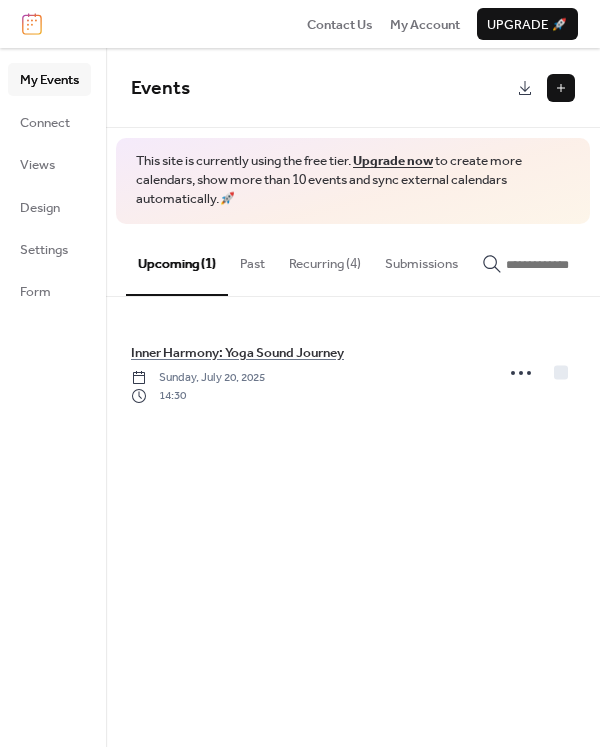 click on "Recurring  (4)" at bounding box center [325, 259] 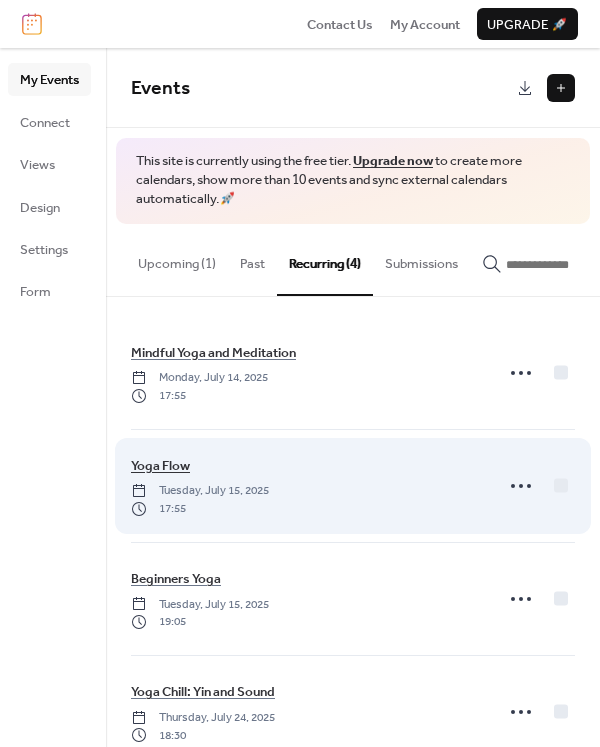 click on "Yoga Flow" at bounding box center [160, 466] 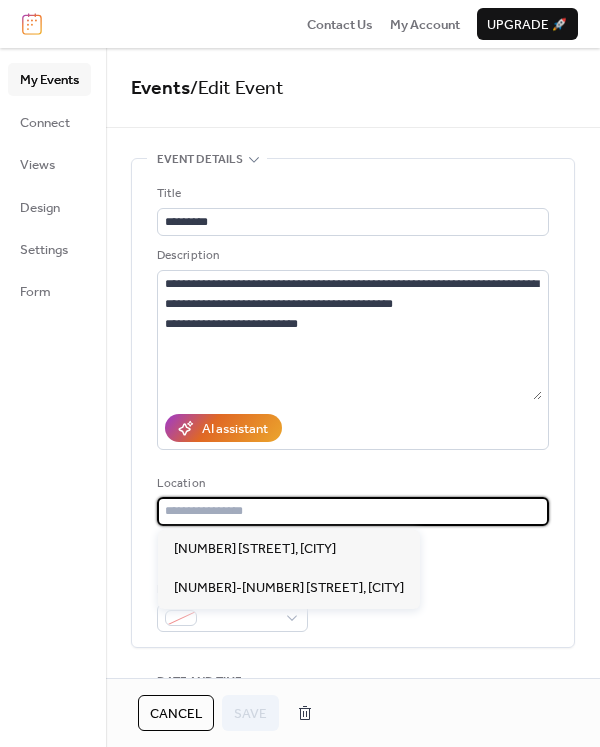 click at bounding box center (353, 511) 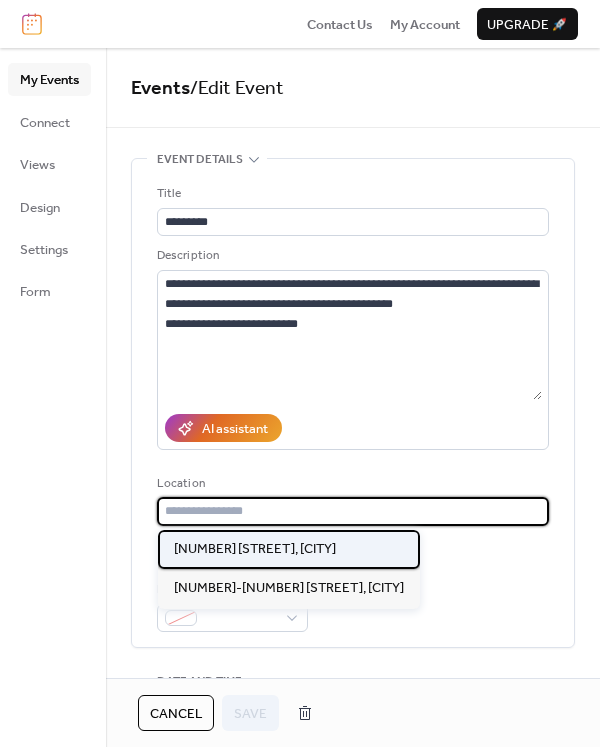 click on "[NUMBER] [STREET], [CITY]" at bounding box center (255, 549) 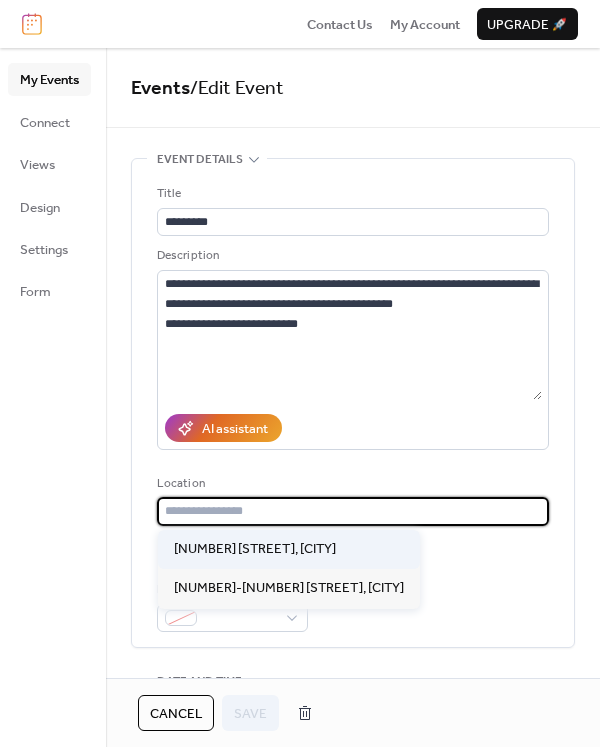 type on "**********" 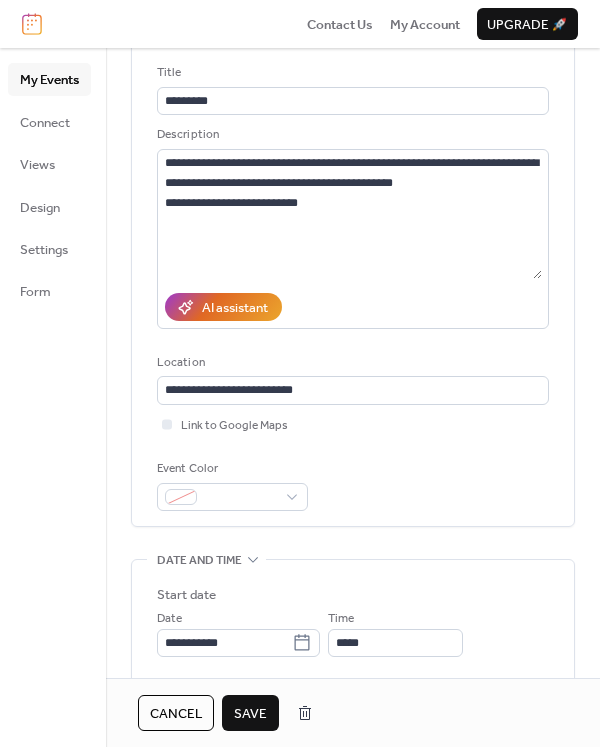scroll, scrollTop: 132, scrollLeft: 0, axis: vertical 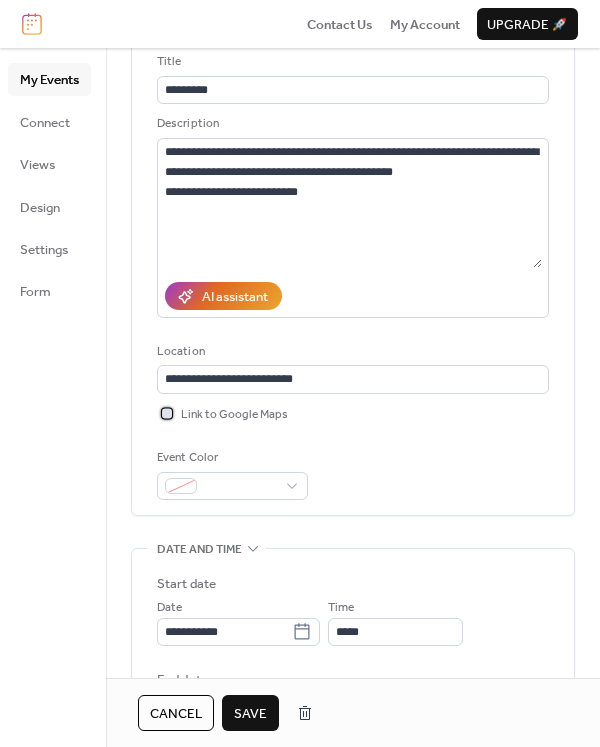 click at bounding box center (167, 413) 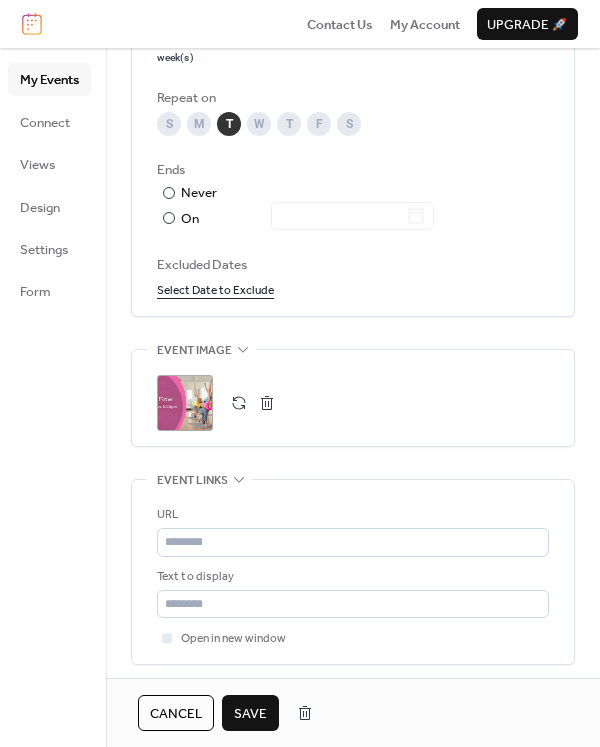 scroll, scrollTop: 1097, scrollLeft: 0, axis: vertical 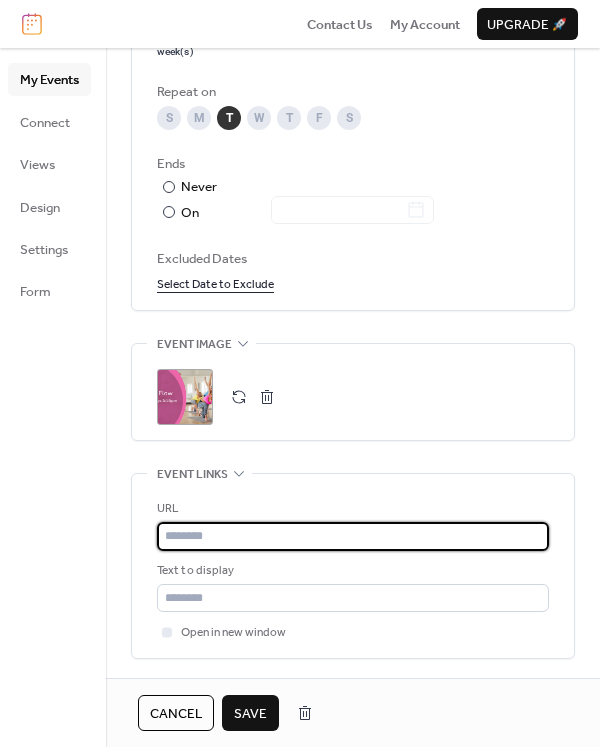 click at bounding box center (353, 536) 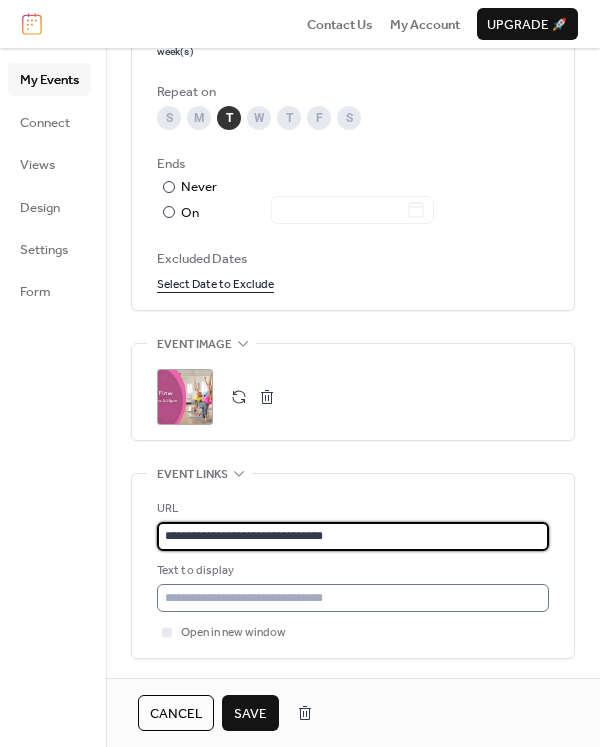 type on "**********" 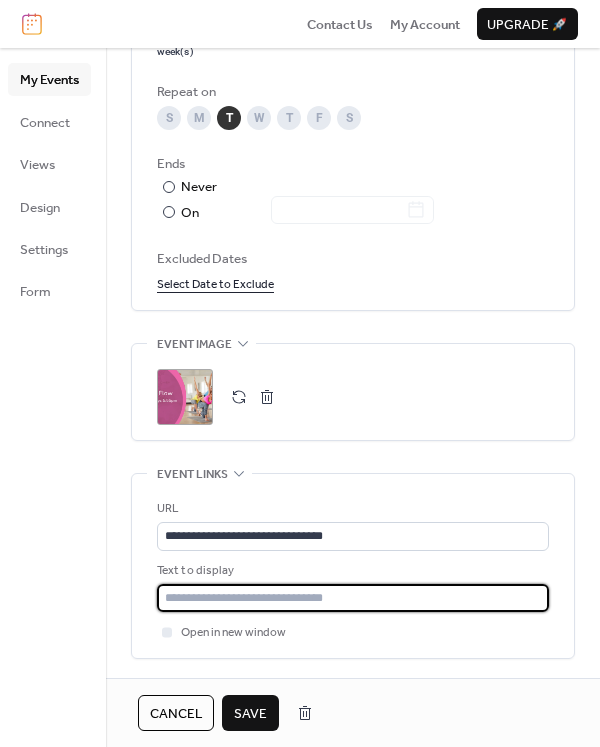 click at bounding box center (353, 598) 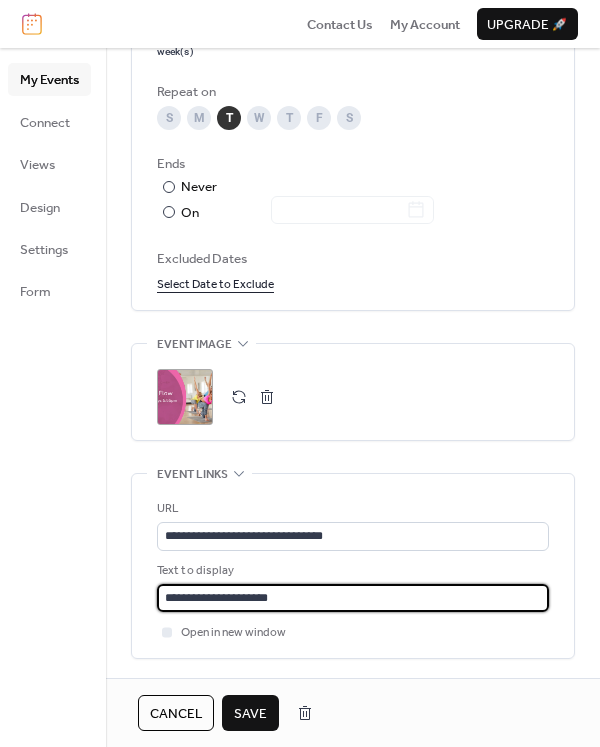 type on "**********" 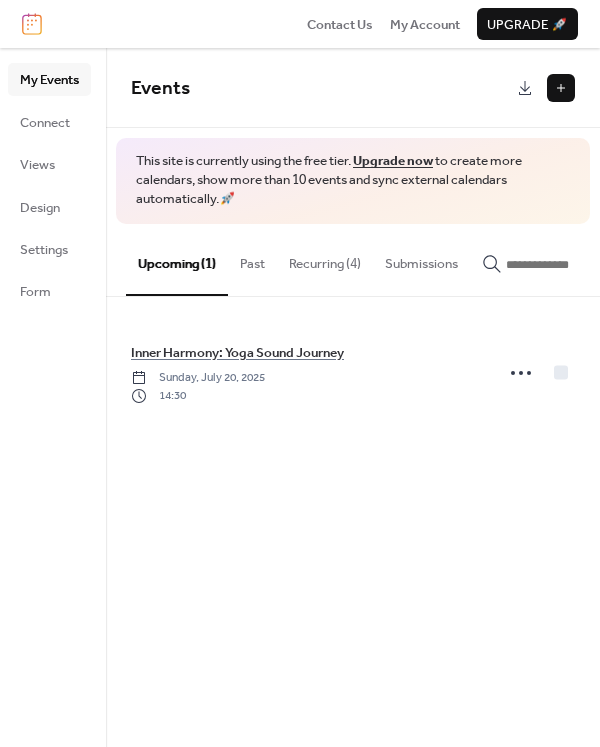click on "Recurring  (4)" at bounding box center (325, 259) 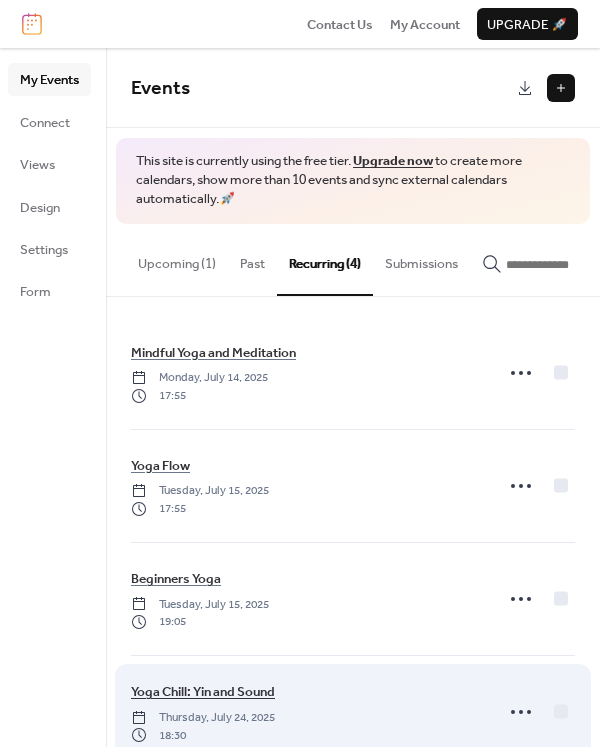 click on "Yoga Chill: Yin and Sound" at bounding box center [203, 692] 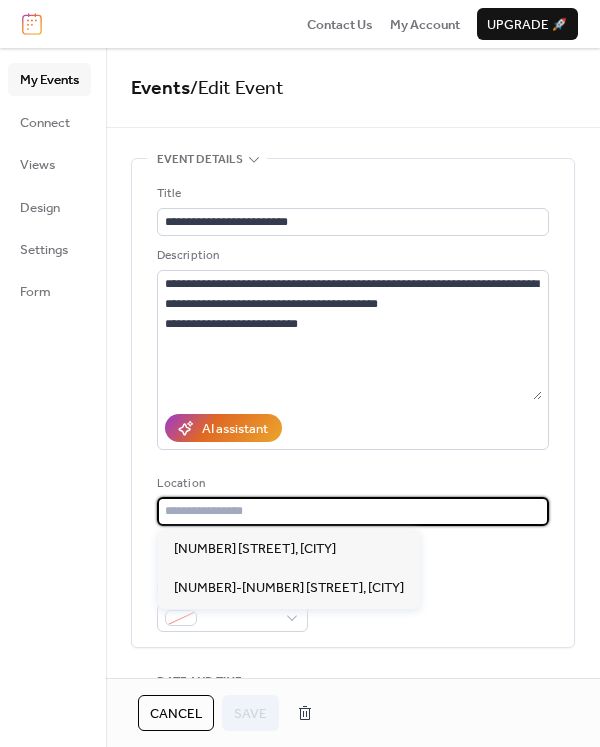 click at bounding box center (353, 511) 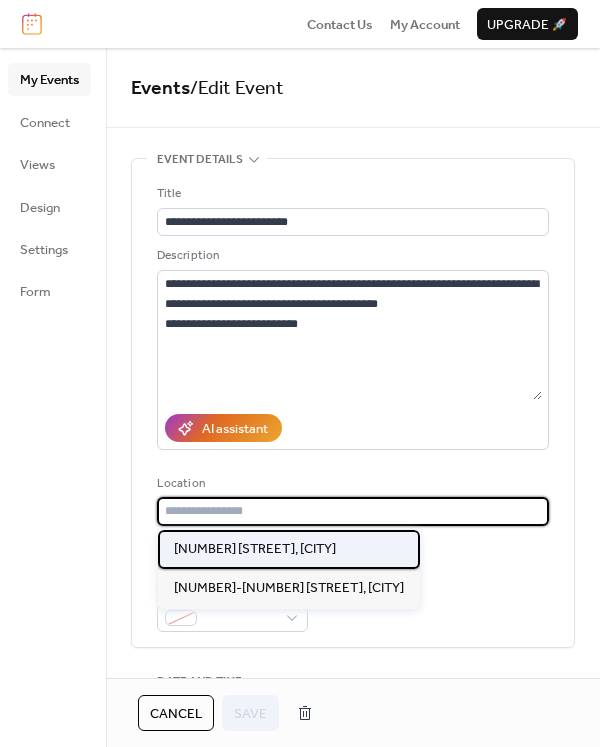 click on "[NUMBER] [STREET], [CITY]" at bounding box center (255, 549) 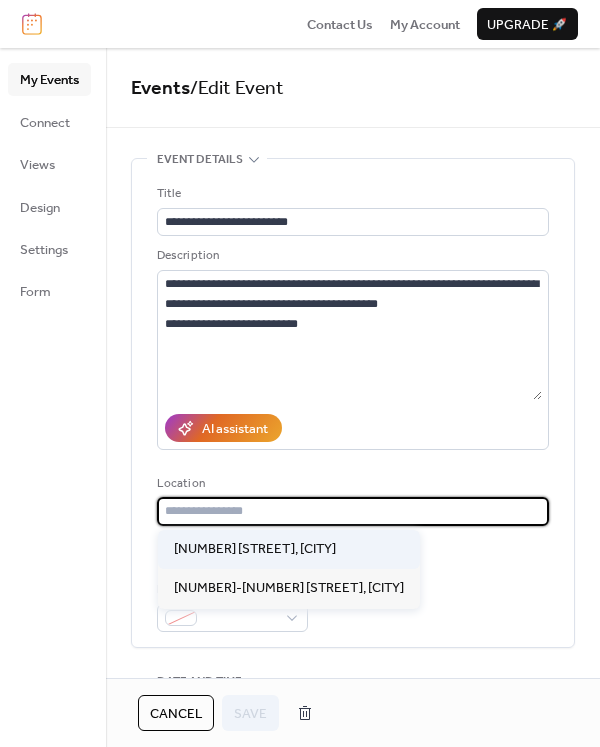type on "**********" 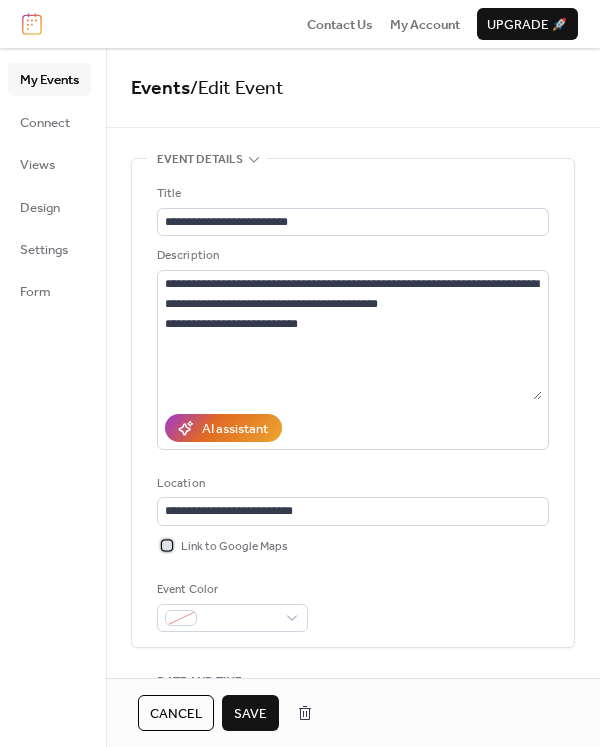 click at bounding box center (167, 545) 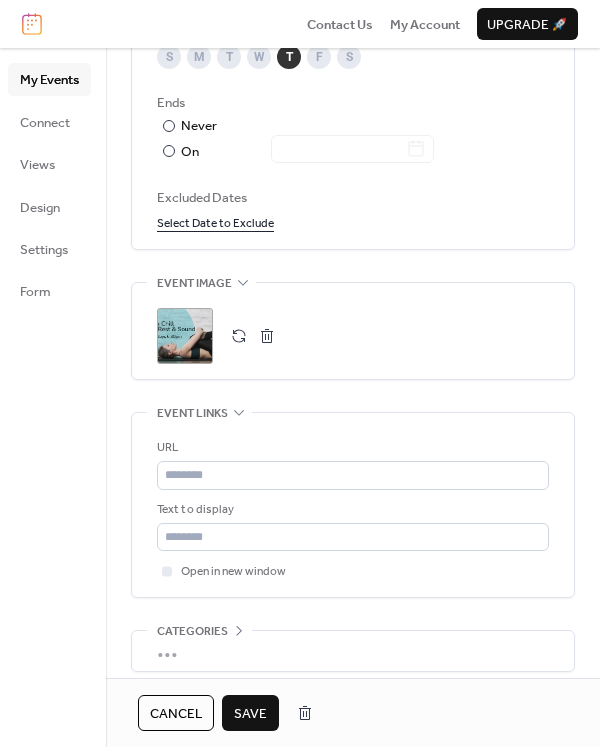 scroll, scrollTop: 1159, scrollLeft: 0, axis: vertical 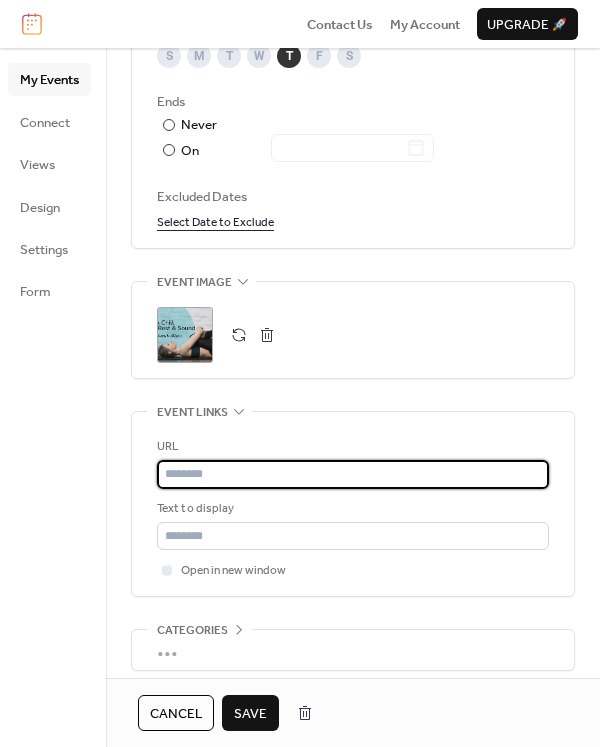 click at bounding box center [353, 474] 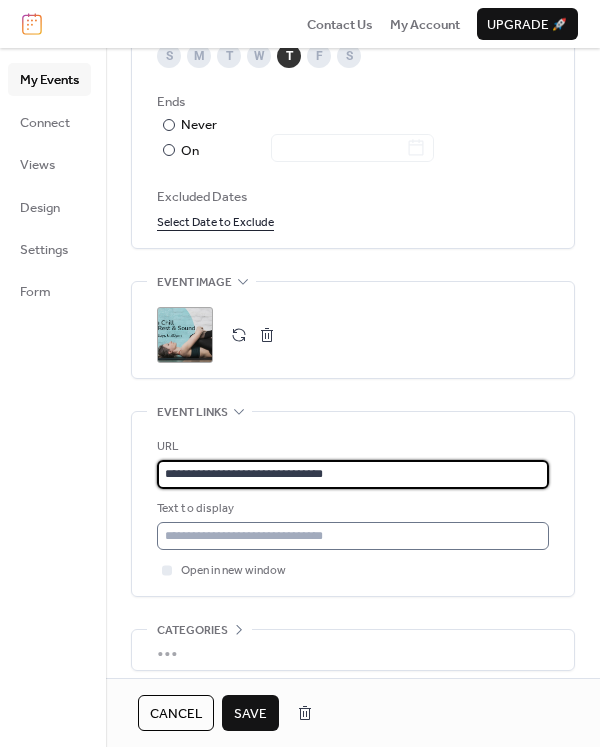 type on "**********" 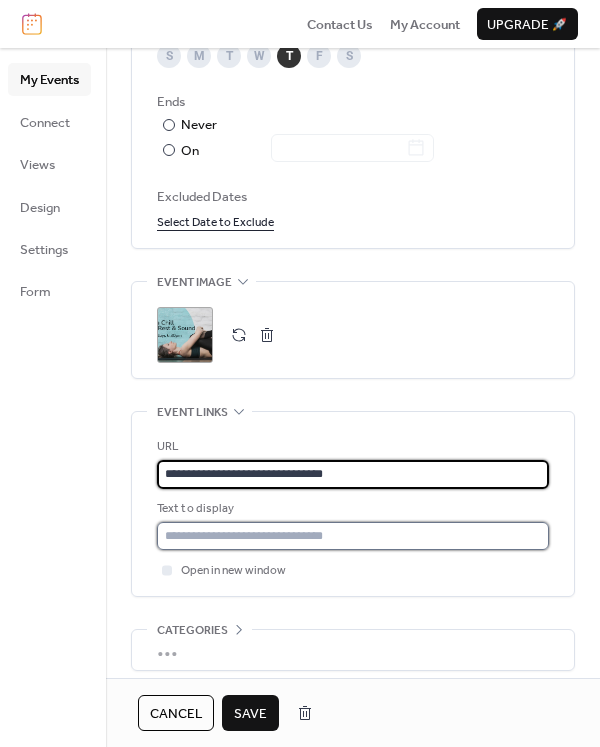 click at bounding box center (353, 536) 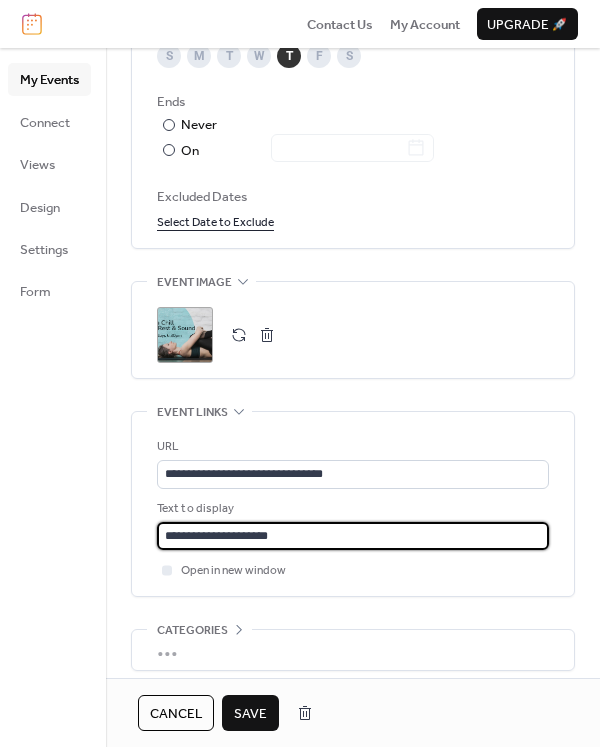 type on "**********" 